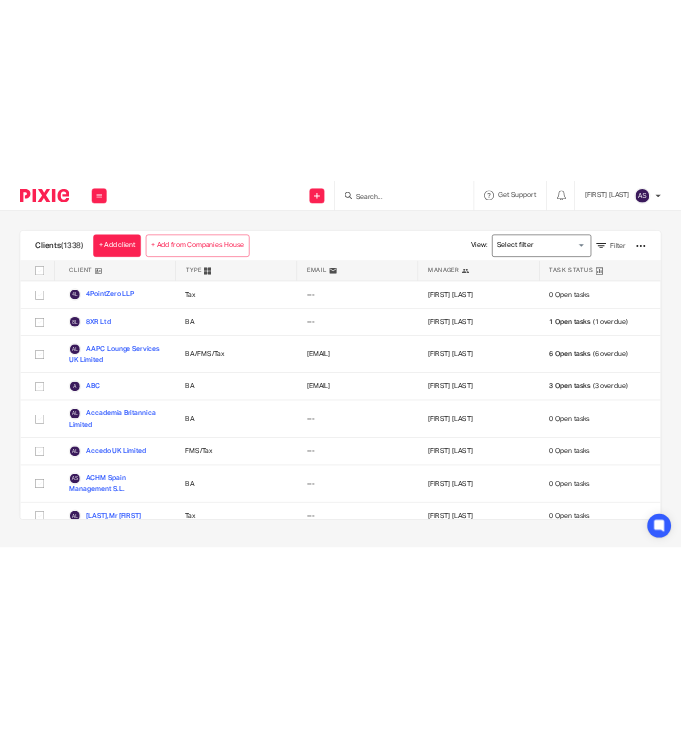 scroll, scrollTop: 0, scrollLeft: 0, axis: both 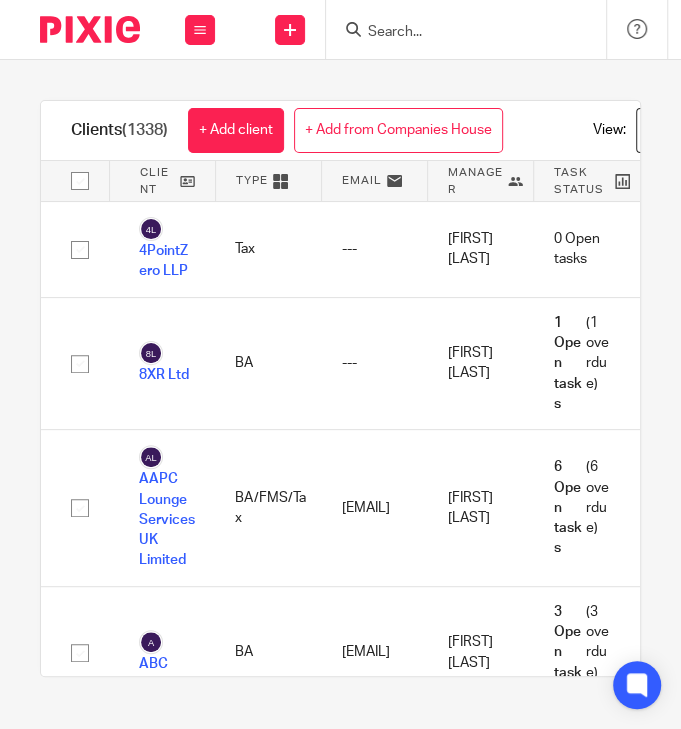 click at bounding box center (456, 33) 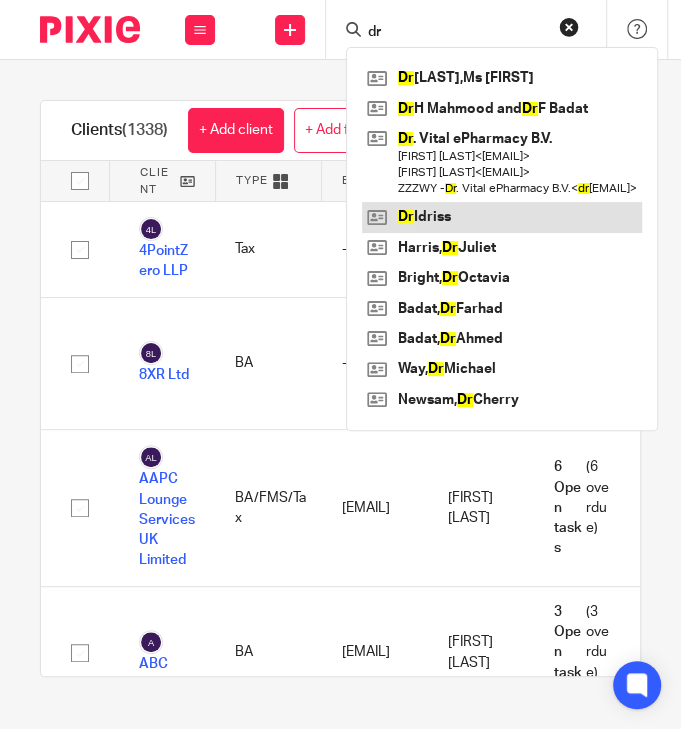 type on "dr" 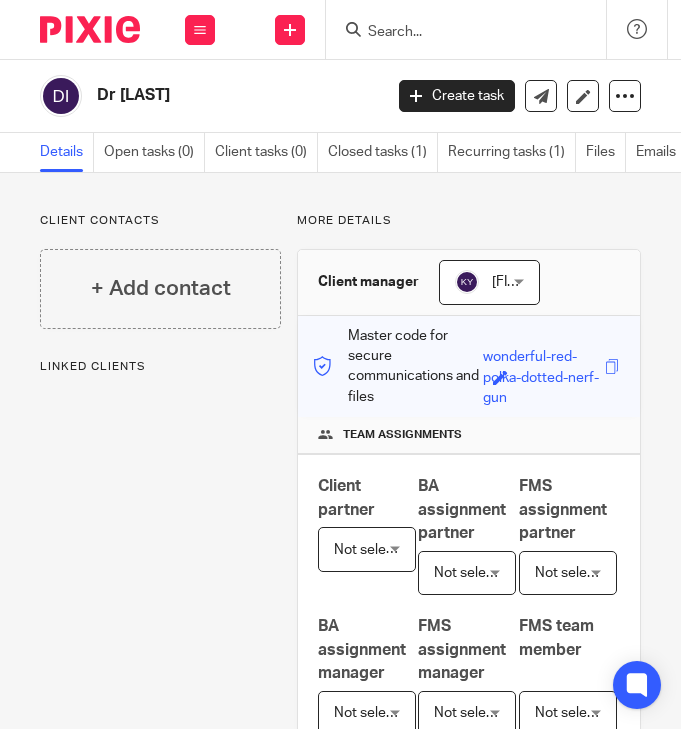 scroll, scrollTop: 0, scrollLeft: 0, axis: both 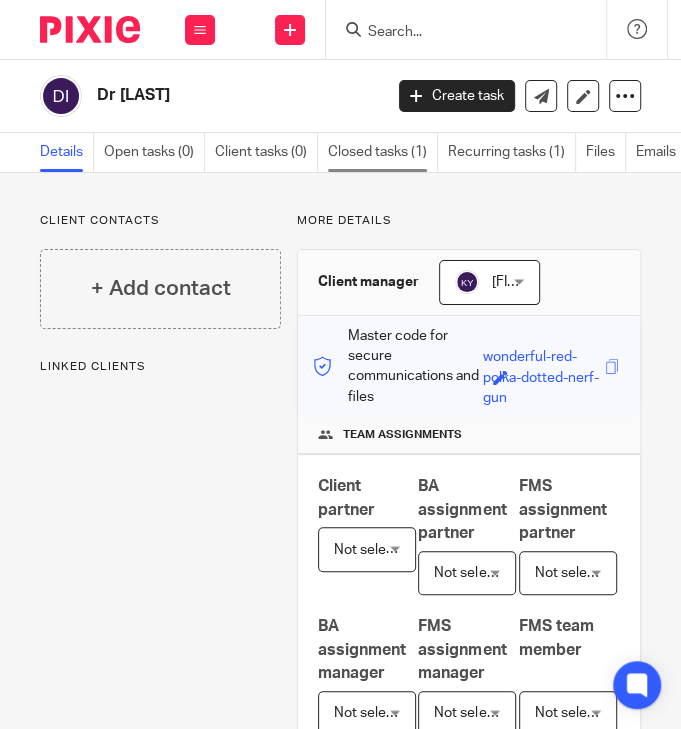 click on "Closed tasks (1)" at bounding box center (383, 152) 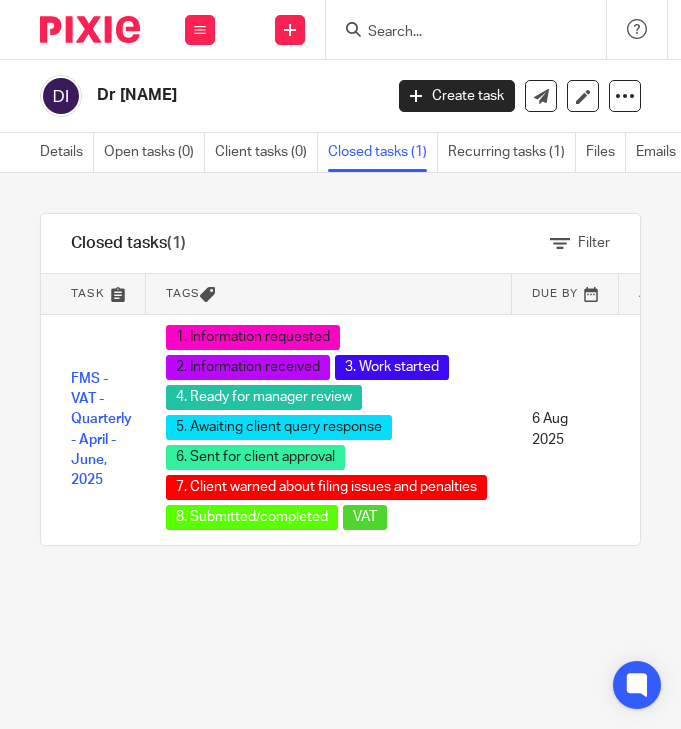 scroll, scrollTop: 0, scrollLeft: 0, axis: both 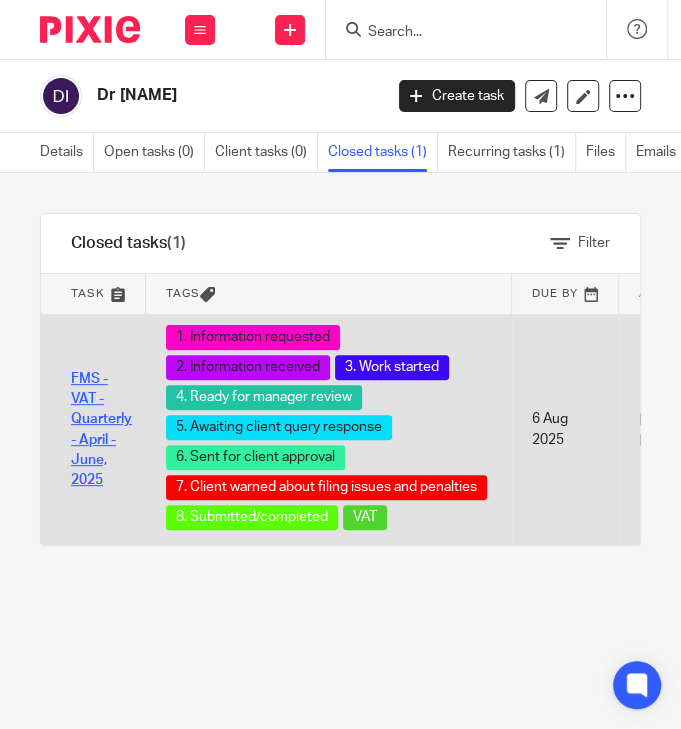 click on "FMS - VAT - Quarterly - April - June, 2025" at bounding box center (101, 430) 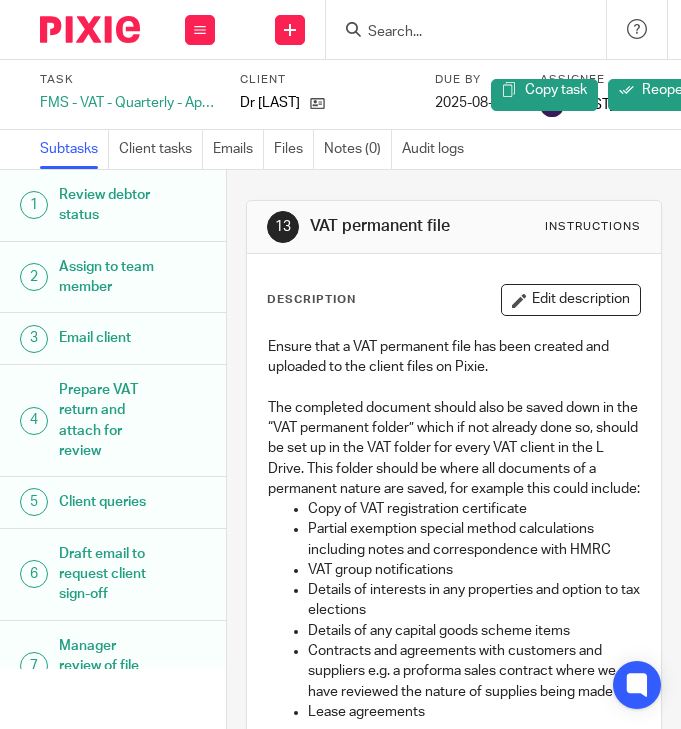 scroll, scrollTop: 0, scrollLeft: 0, axis: both 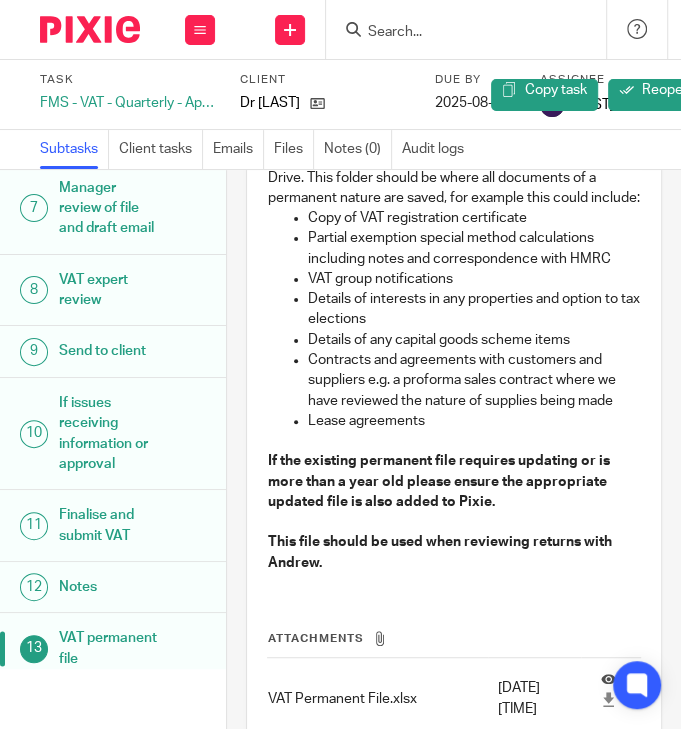 click on "VAT expert review" at bounding box center (108, 290) 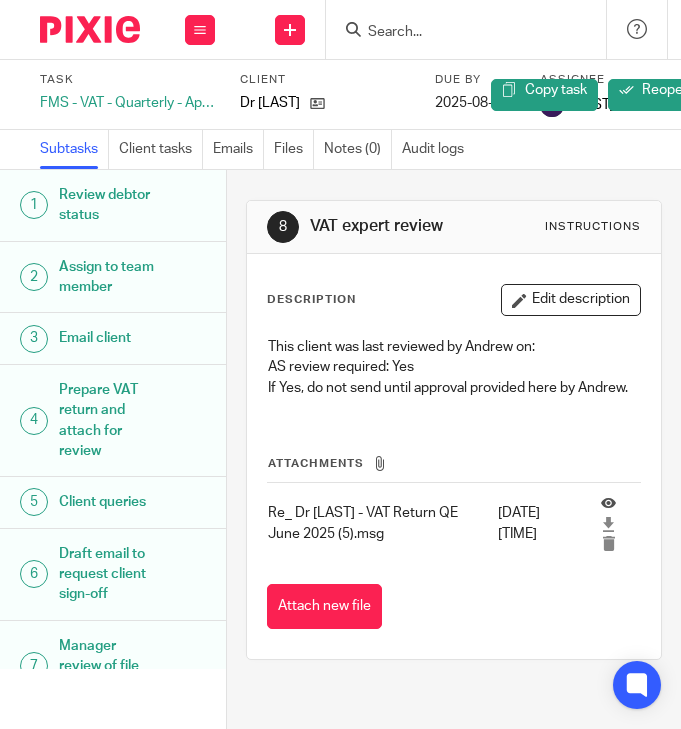 scroll, scrollTop: 0, scrollLeft: 0, axis: both 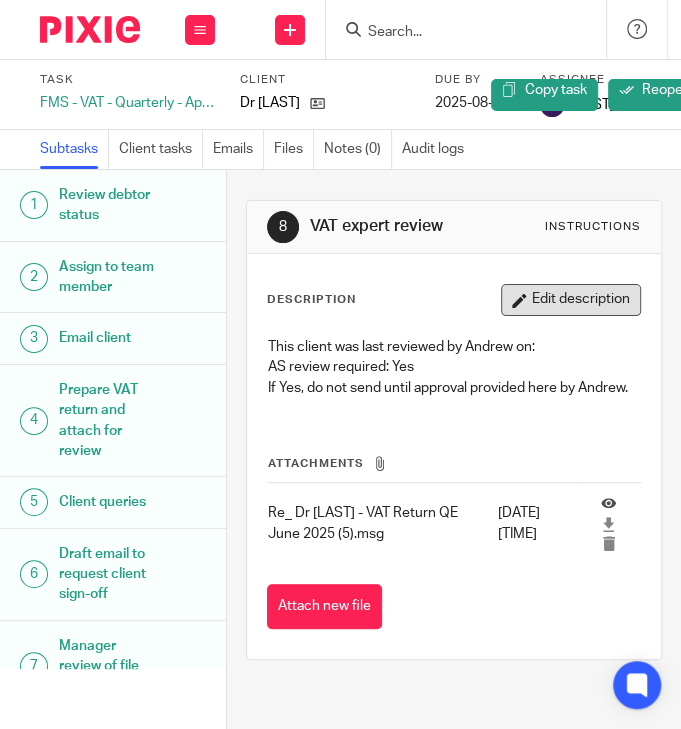 click on "Edit description" at bounding box center [571, 300] 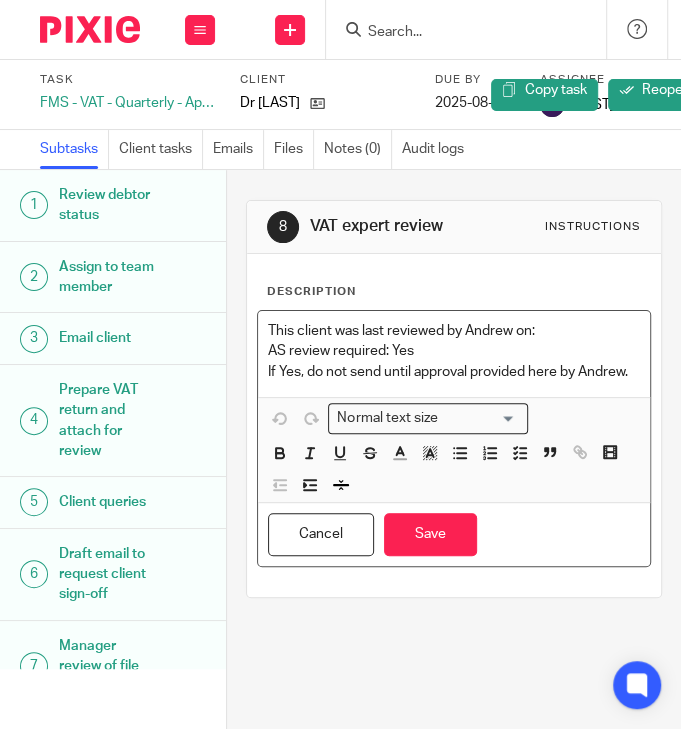 click on "If Yes, do not send until approval provided here by Andrew." at bounding box center (454, 372) 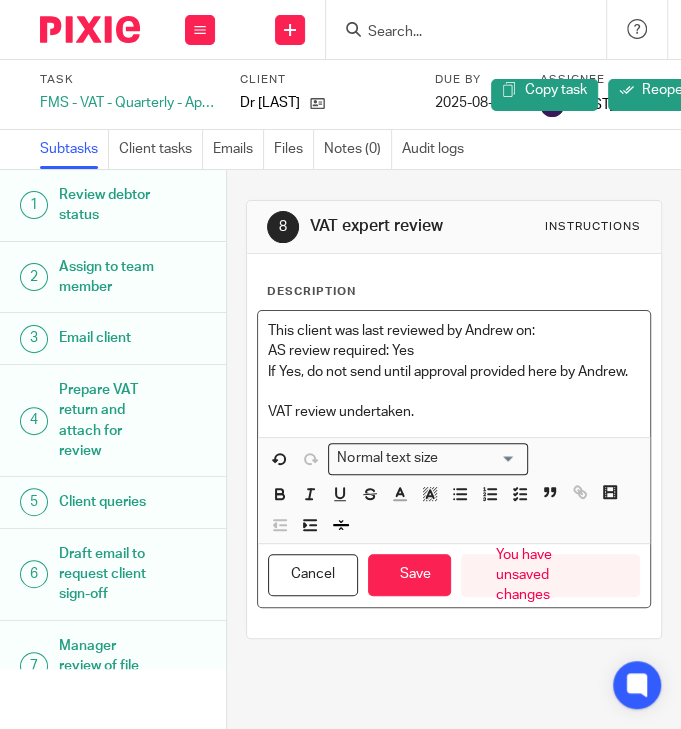 type 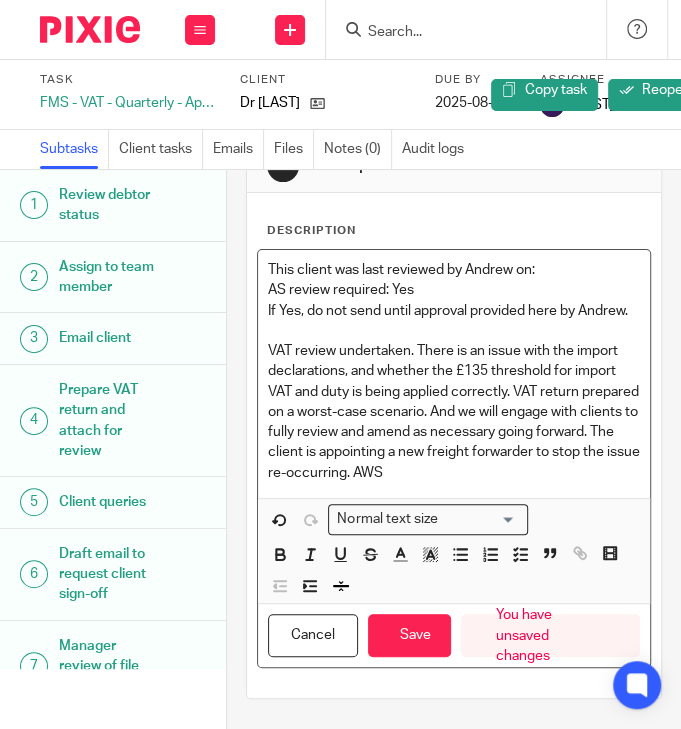 scroll, scrollTop: 123, scrollLeft: 0, axis: vertical 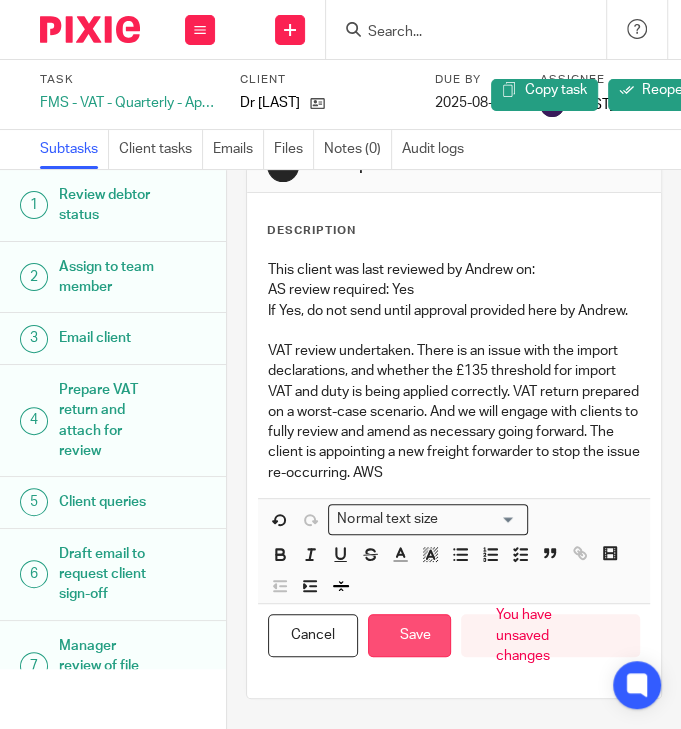 click on "Save" at bounding box center (409, 635) 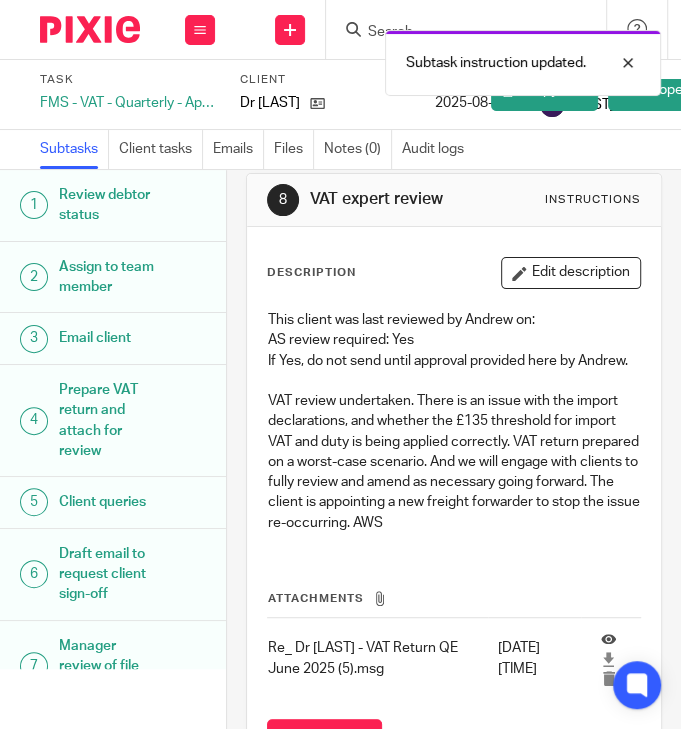 scroll, scrollTop: 0, scrollLeft: 0, axis: both 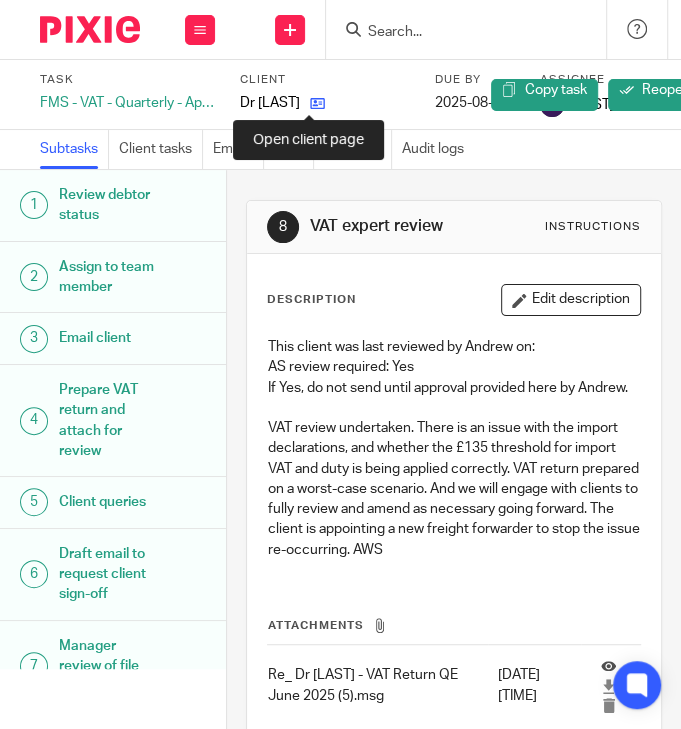 click at bounding box center [317, 103] 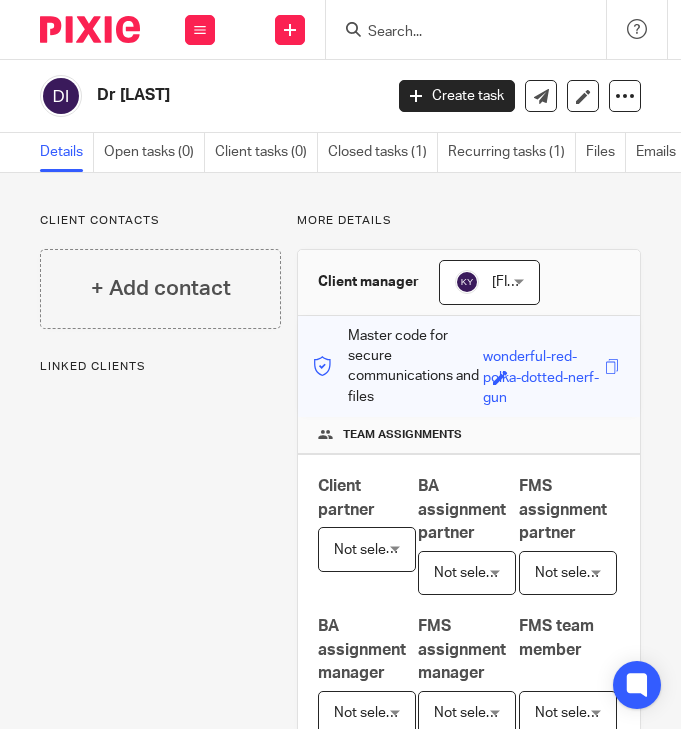scroll, scrollTop: 0, scrollLeft: 0, axis: both 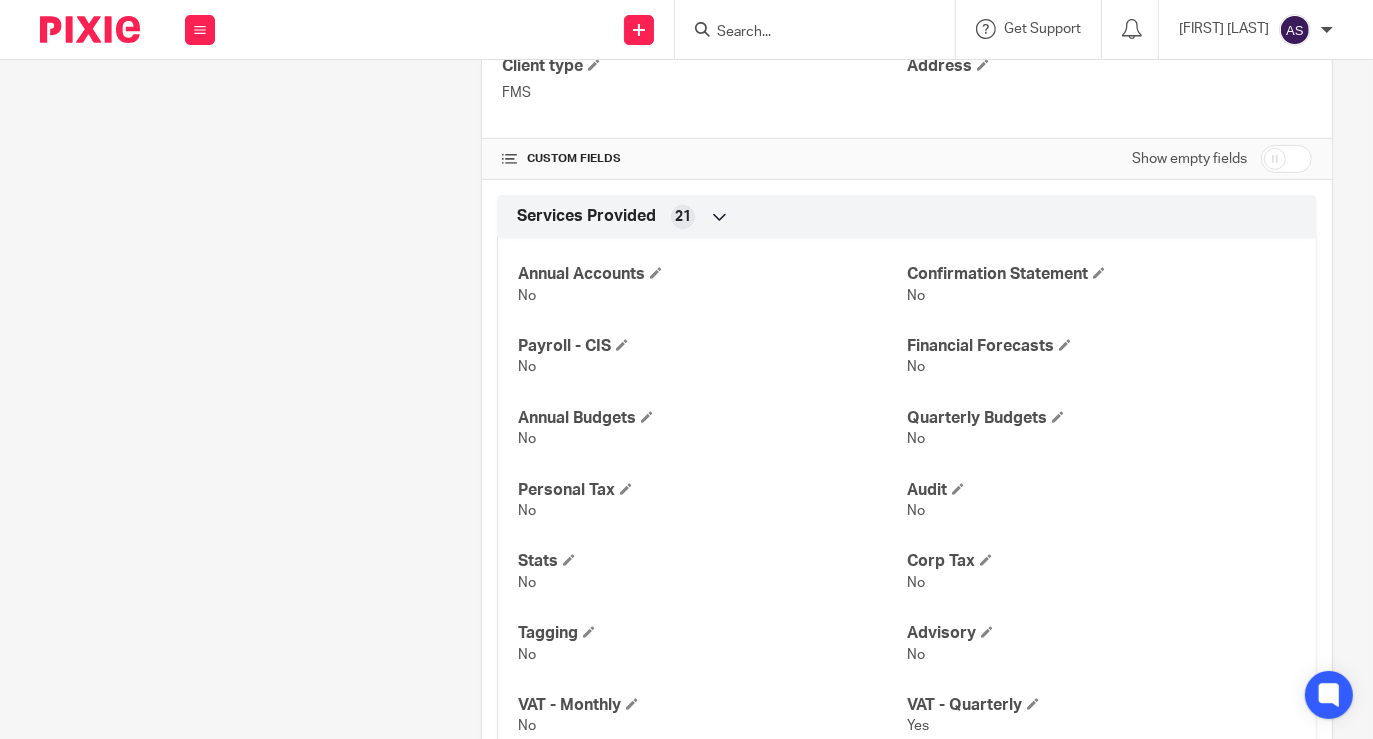 click on "Show empty fields" at bounding box center (1189, 159) 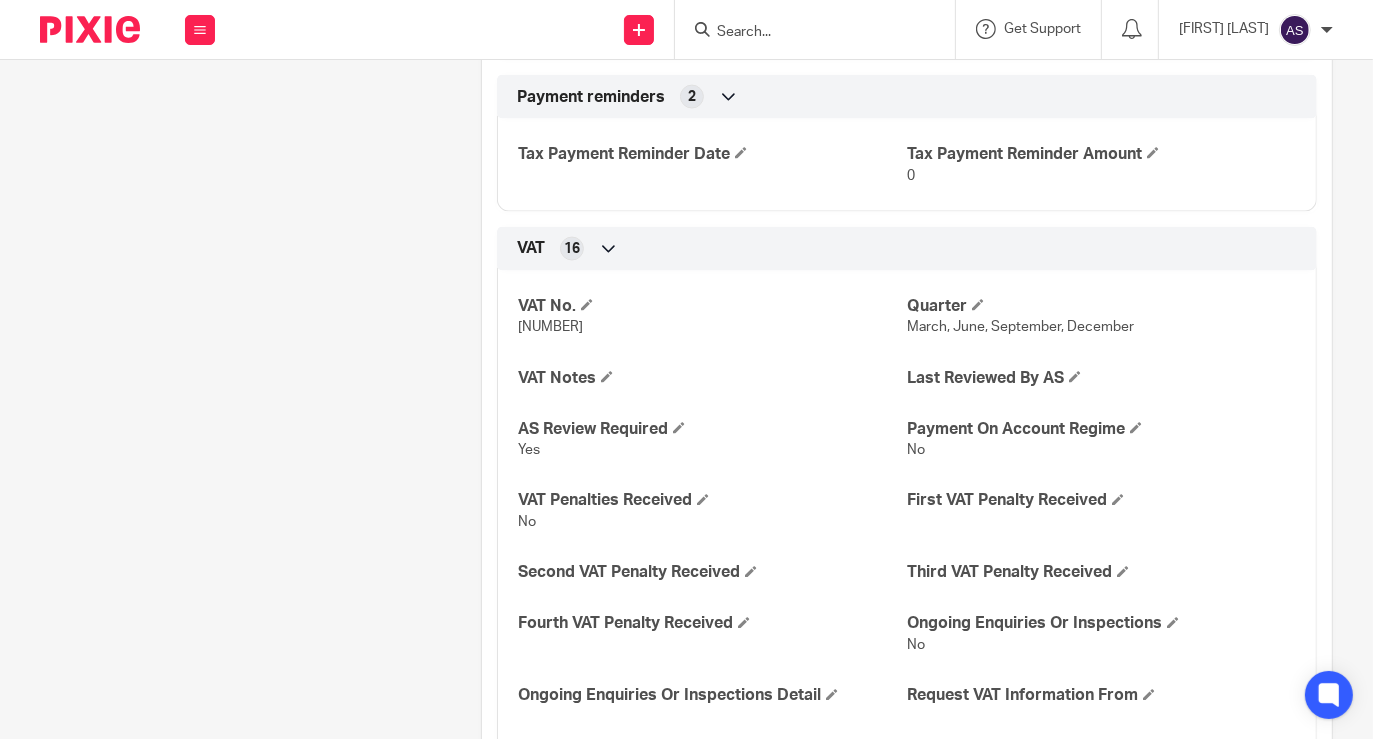 scroll, scrollTop: 2973, scrollLeft: 0, axis: vertical 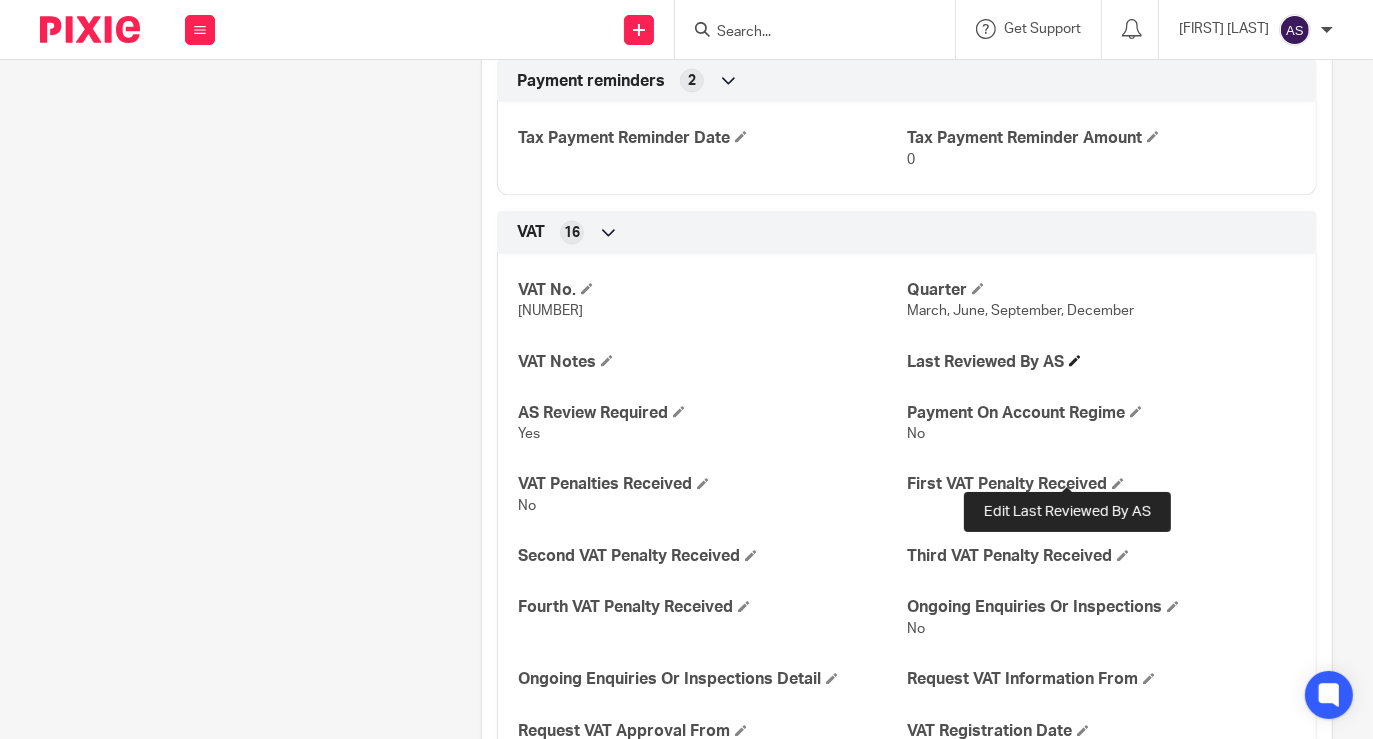 click at bounding box center (1075, 361) 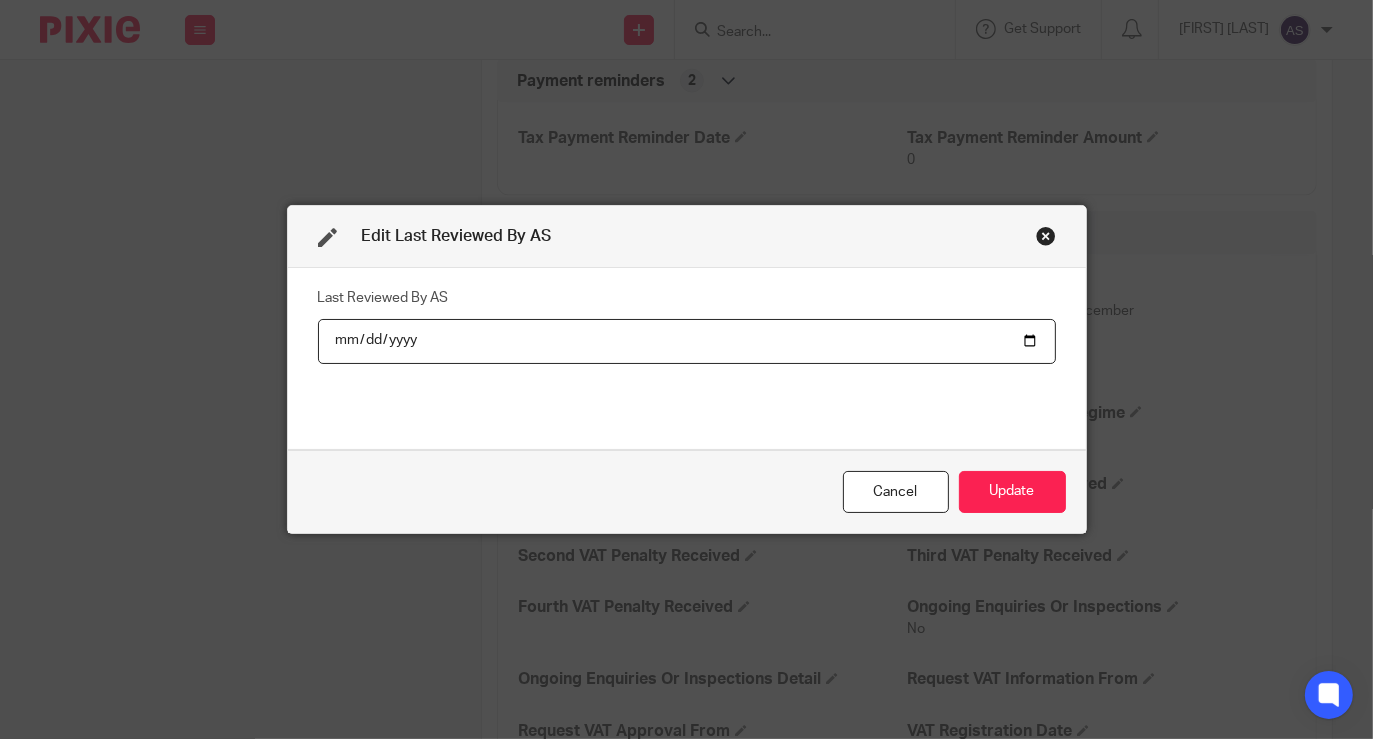 click at bounding box center (687, 341) 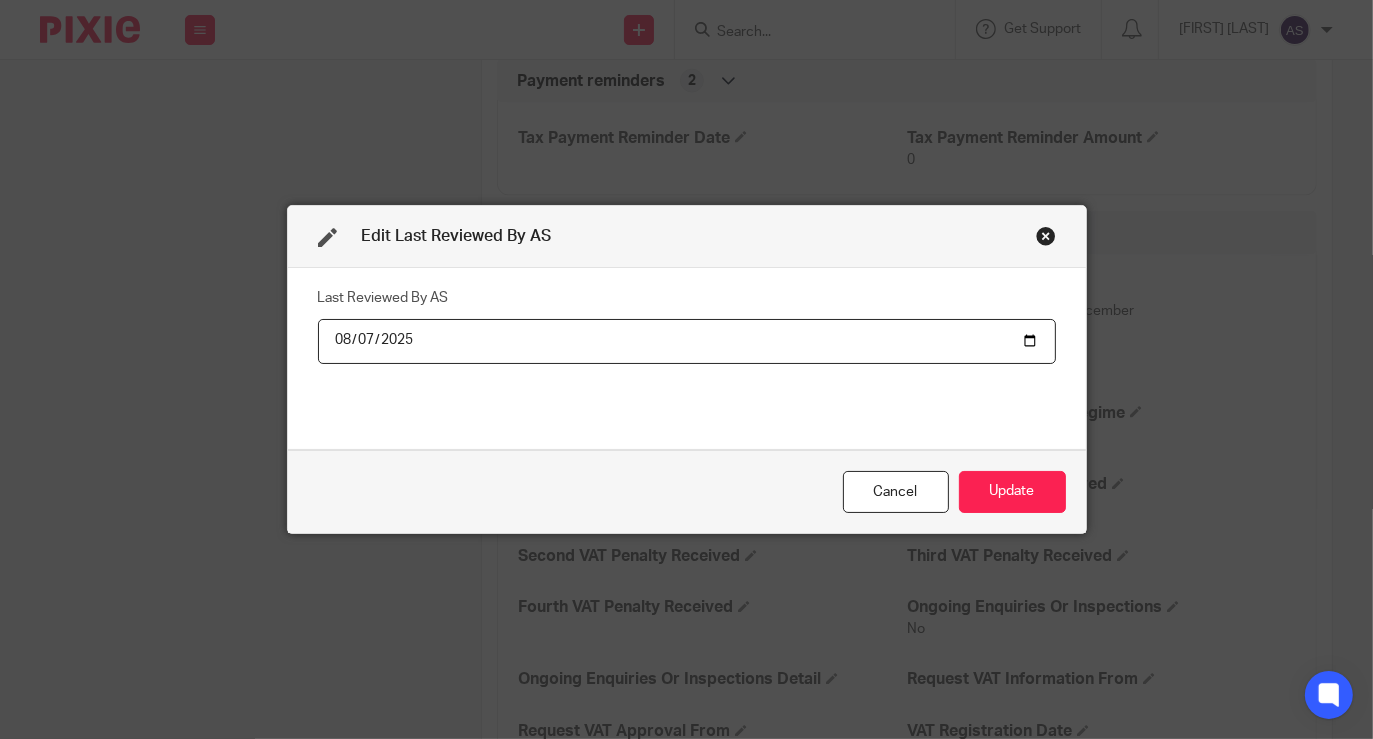 type on "2025-08-07" 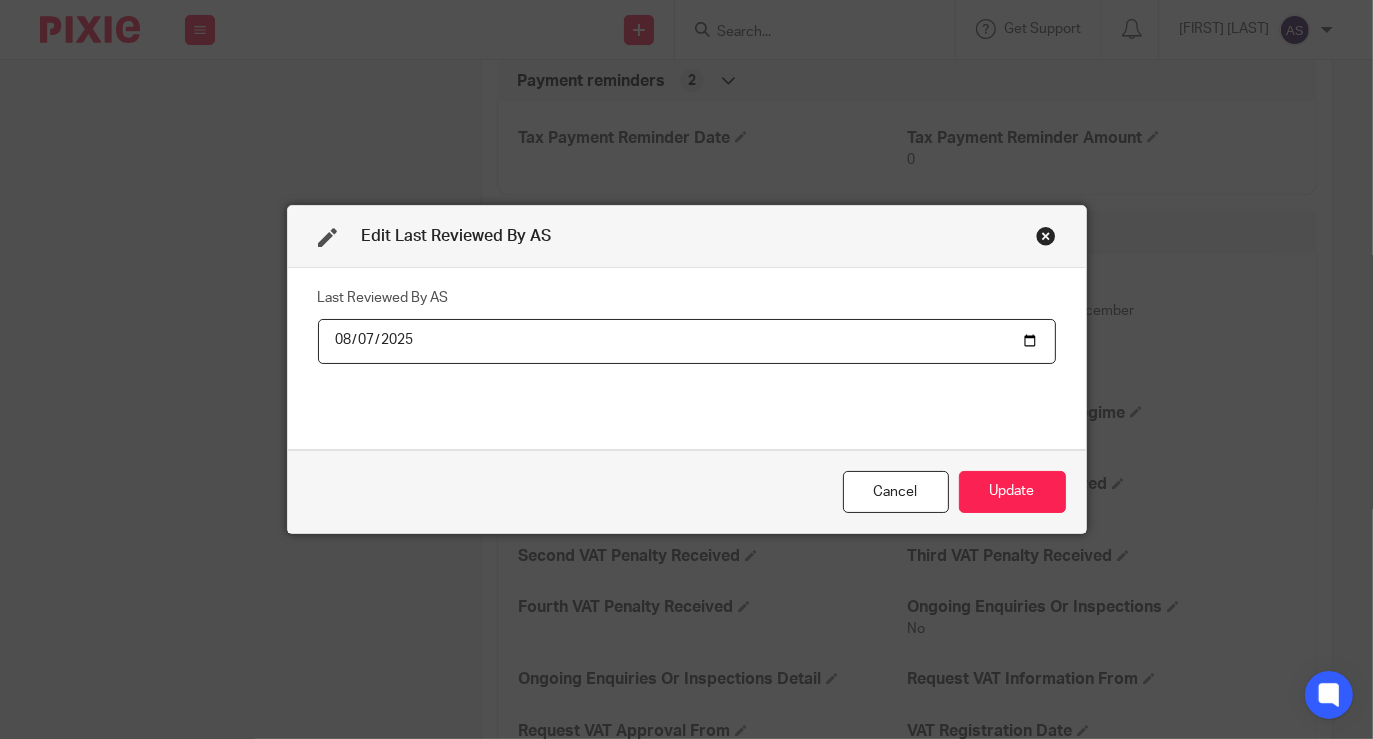 click on "2025-08-07" at bounding box center [687, 341] 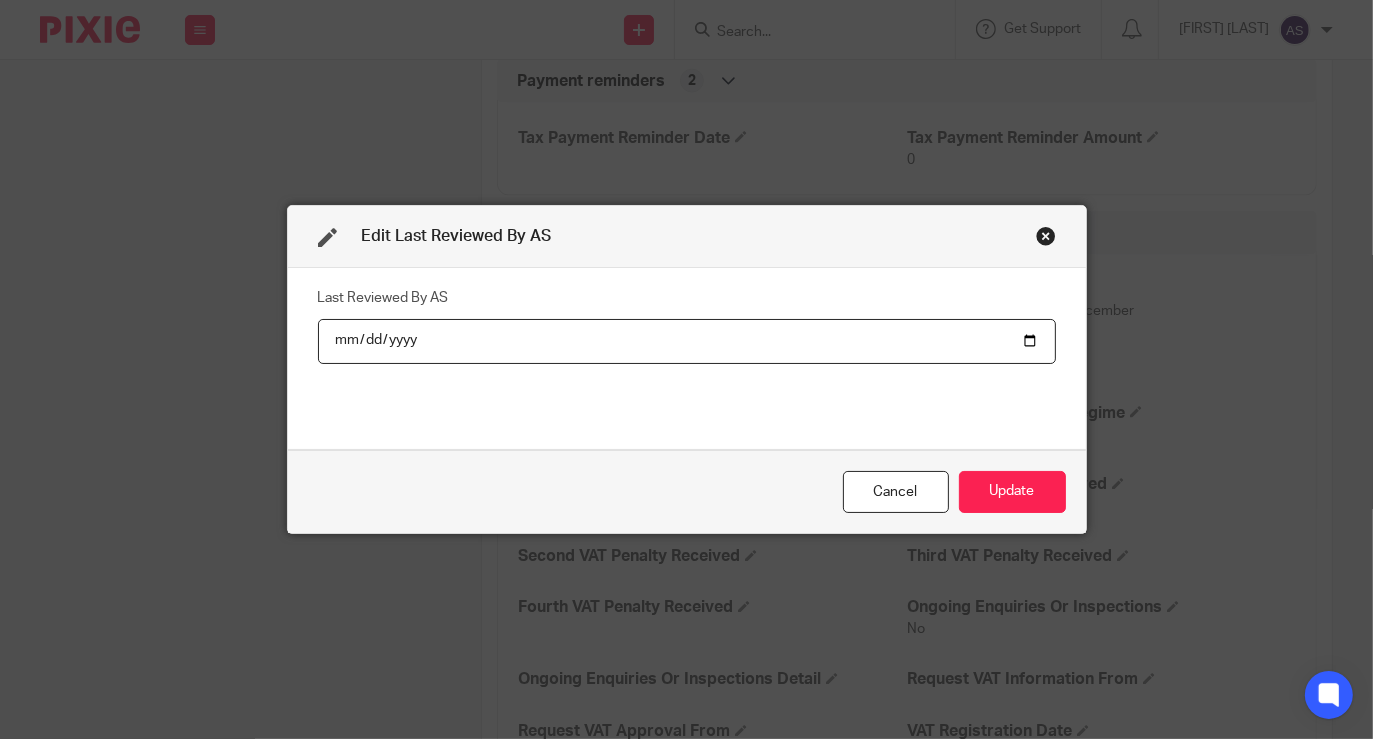 type on "2025-08-06" 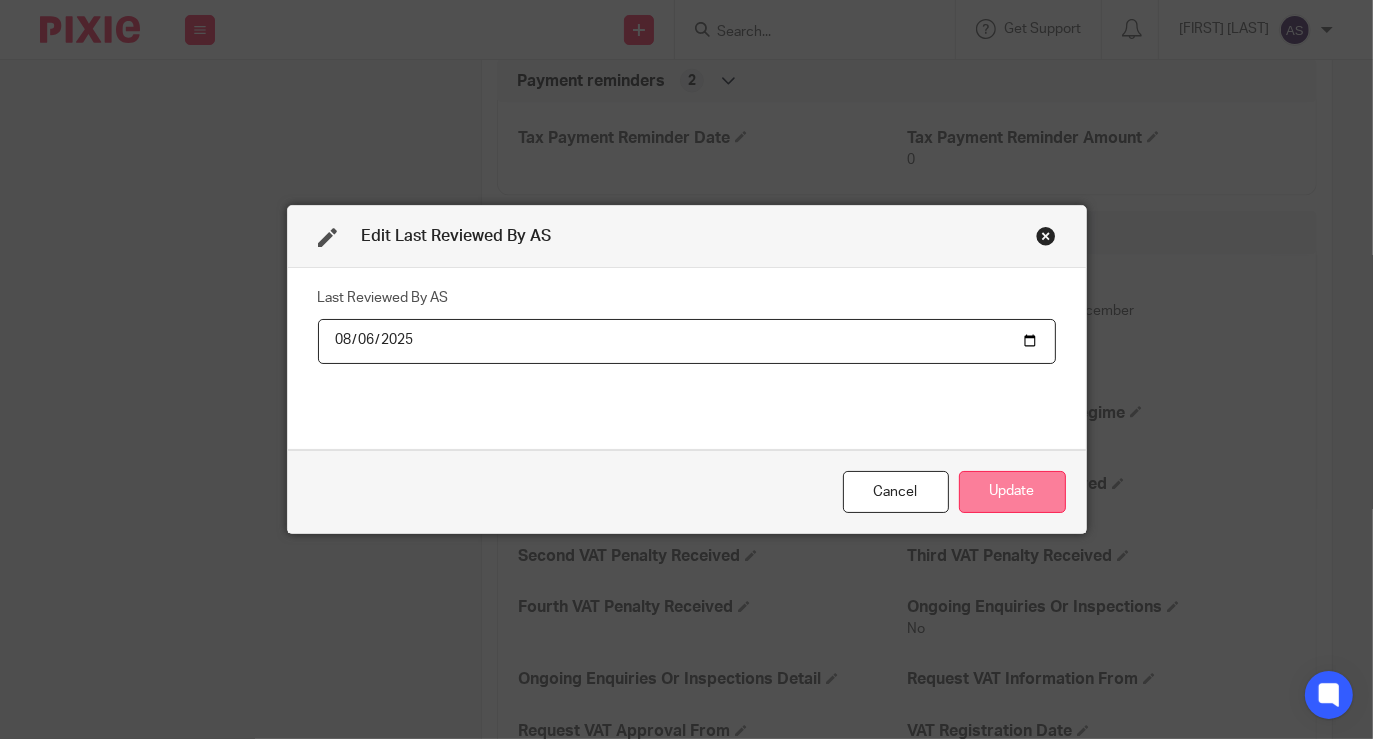 click on "Update" at bounding box center (1012, 492) 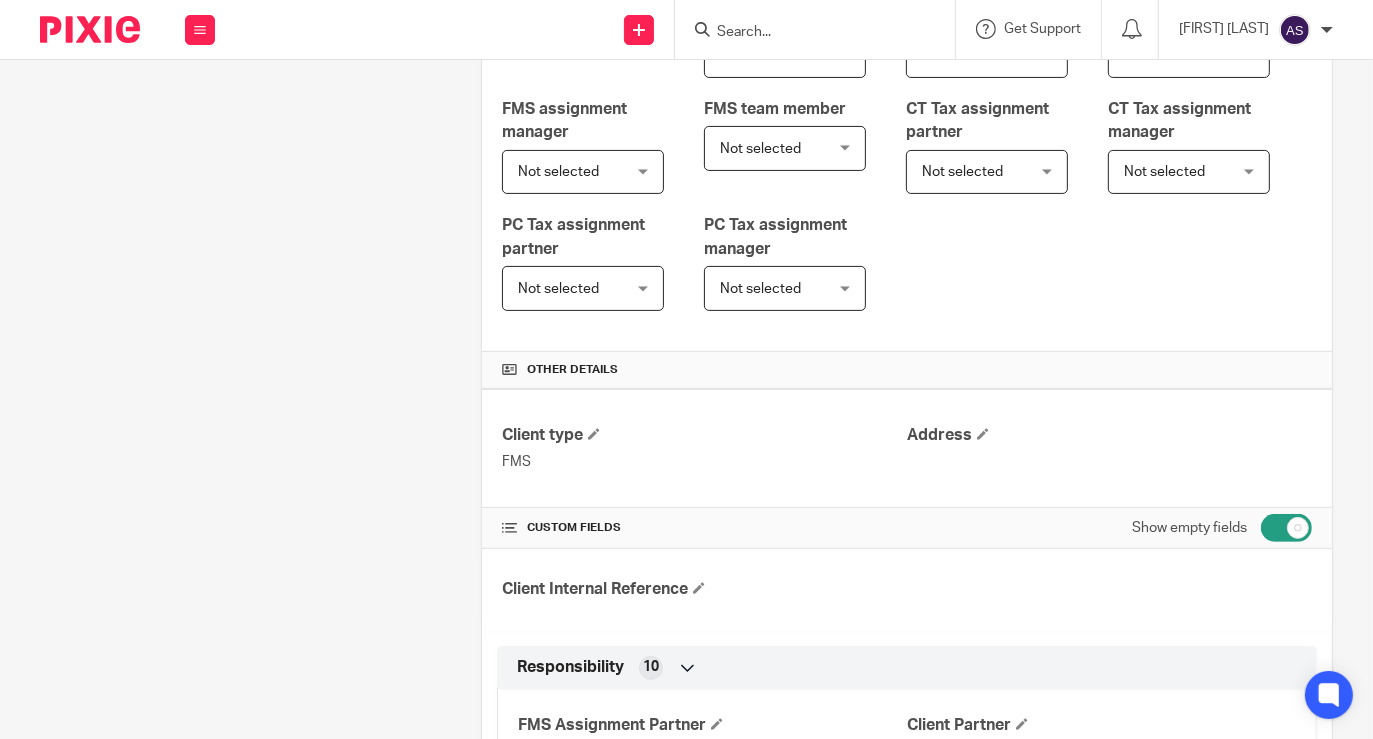 scroll, scrollTop: 430, scrollLeft: 0, axis: vertical 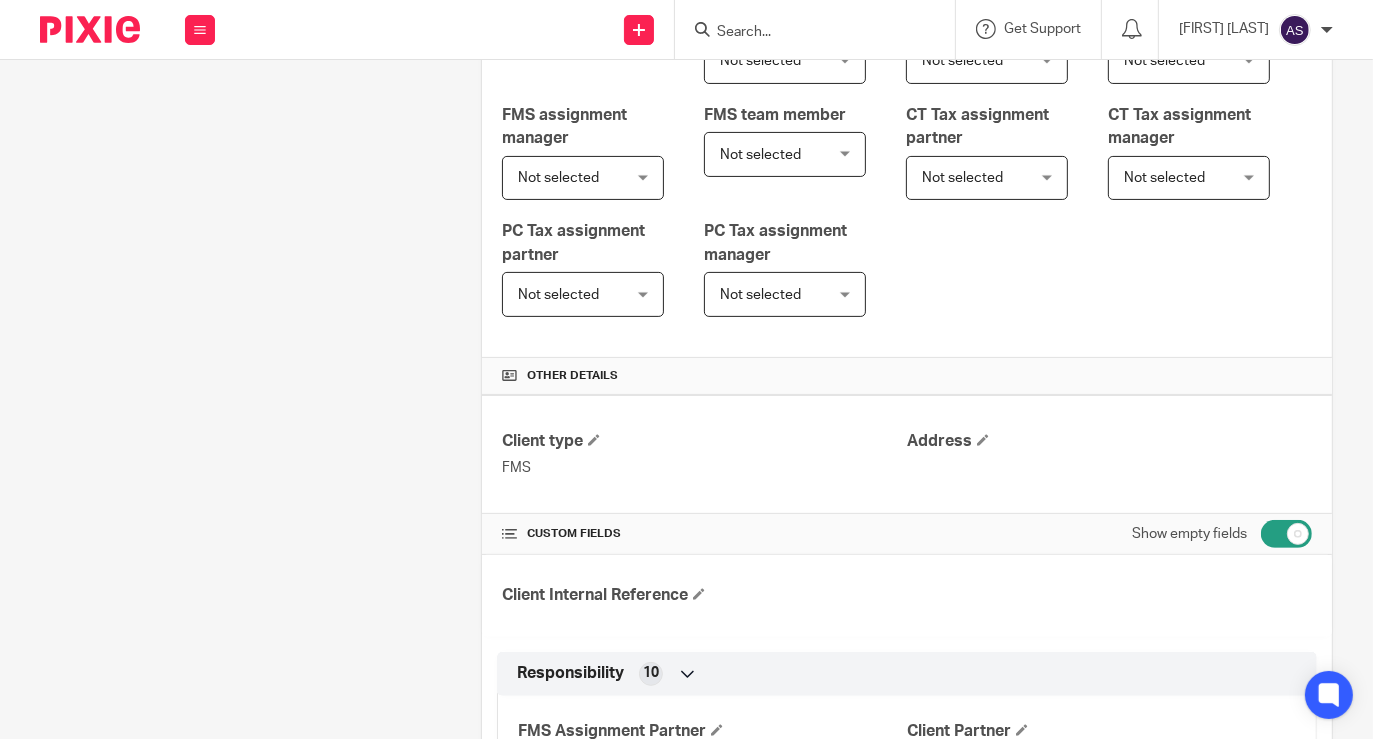 click at bounding box center (821, 29) 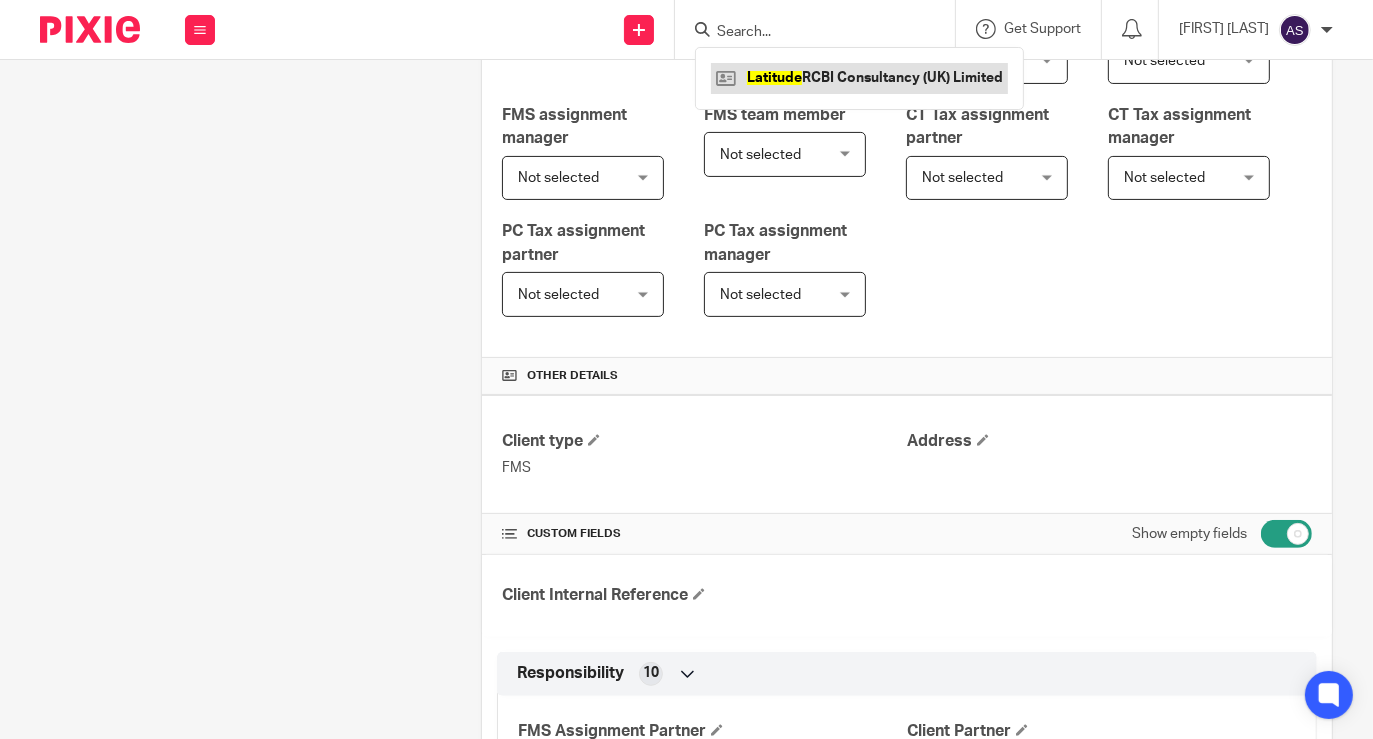 click at bounding box center (859, 78) 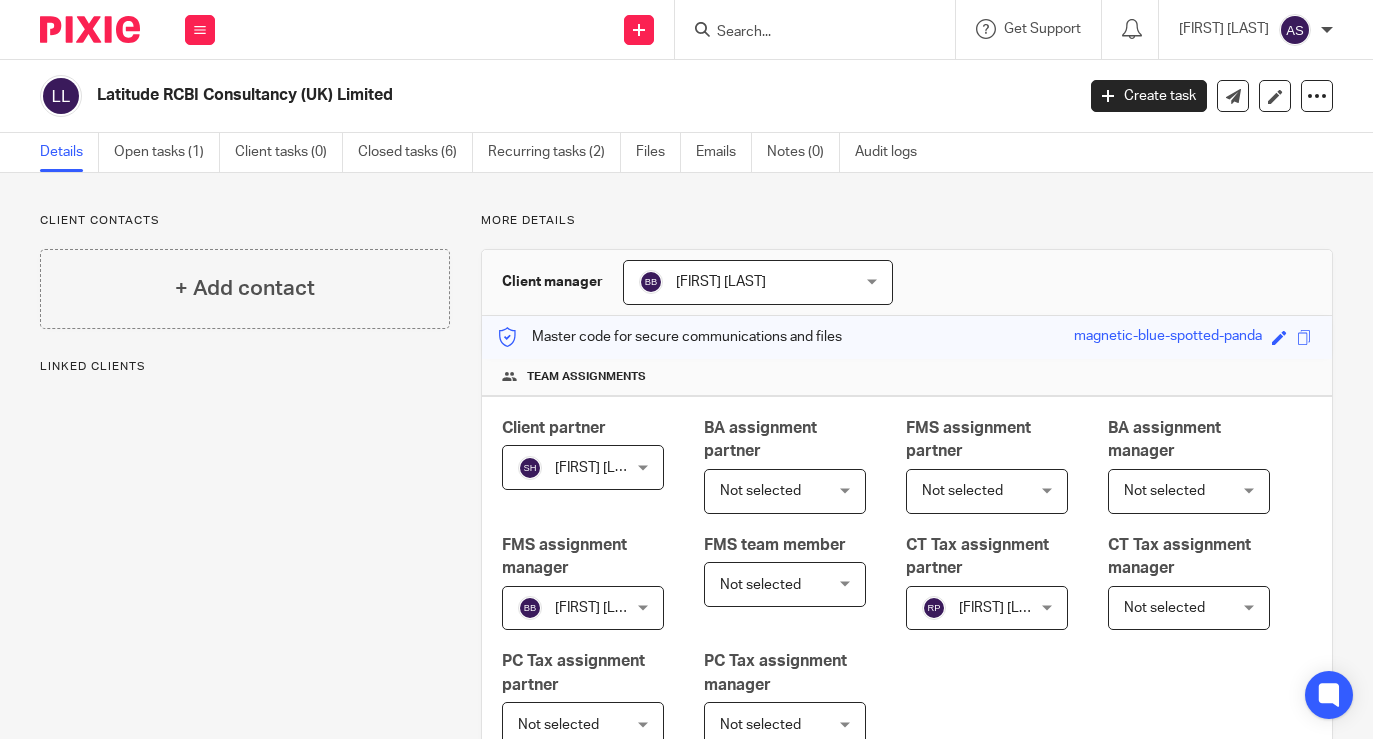 scroll, scrollTop: 0, scrollLeft: 0, axis: both 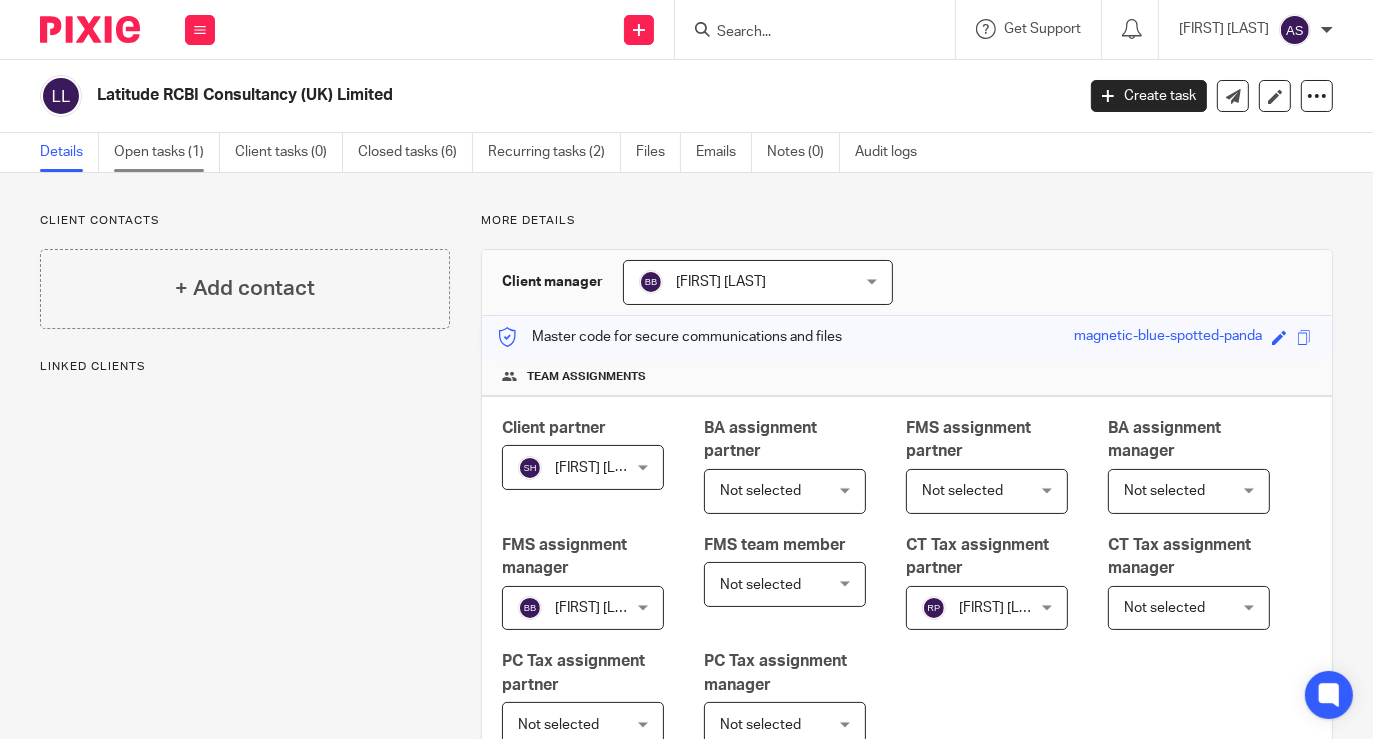 click on "Open tasks (1)" at bounding box center (167, 152) 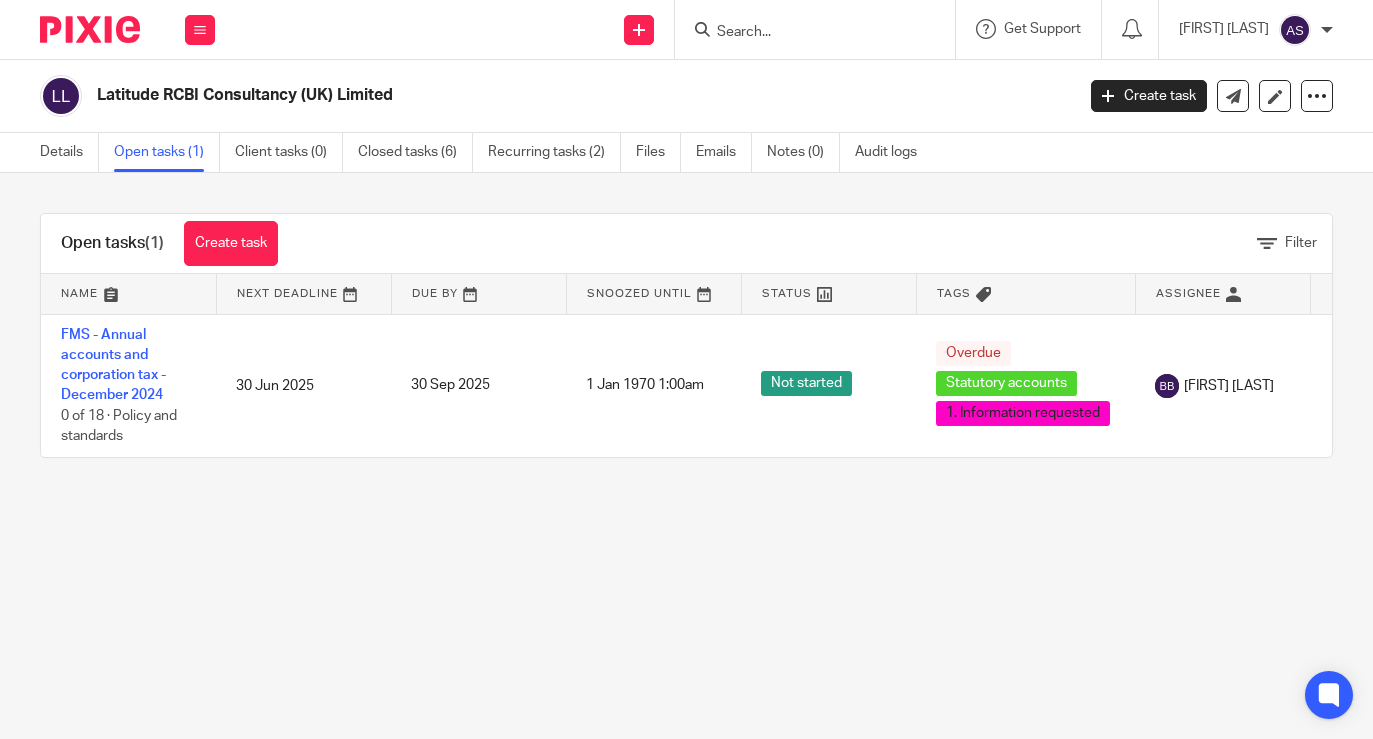 scroll, scrollTop: 0, scrollLeft: 0, axis: both 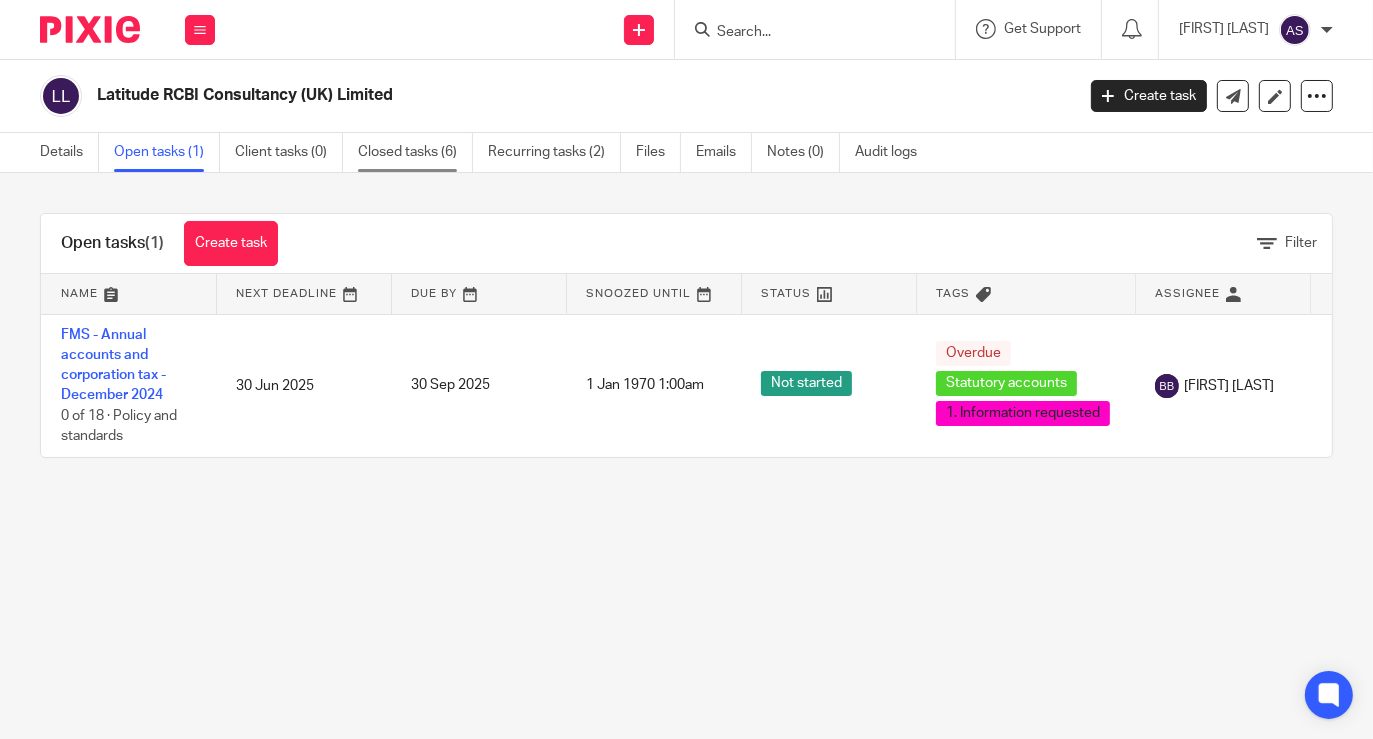 click on "Closed tasks (6)" at bounding box center [415, 152] 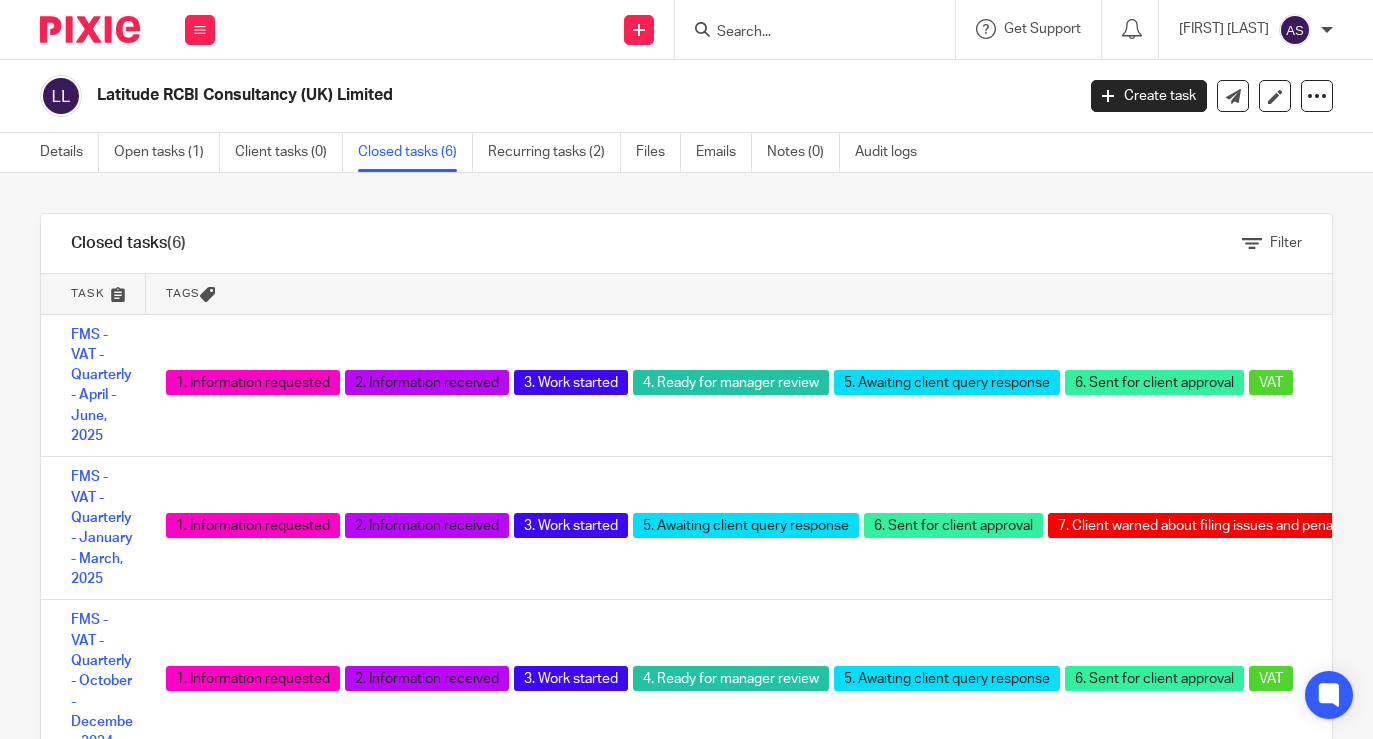 scroll, scrollTop: 0, scrollLeft: 0, axis: both 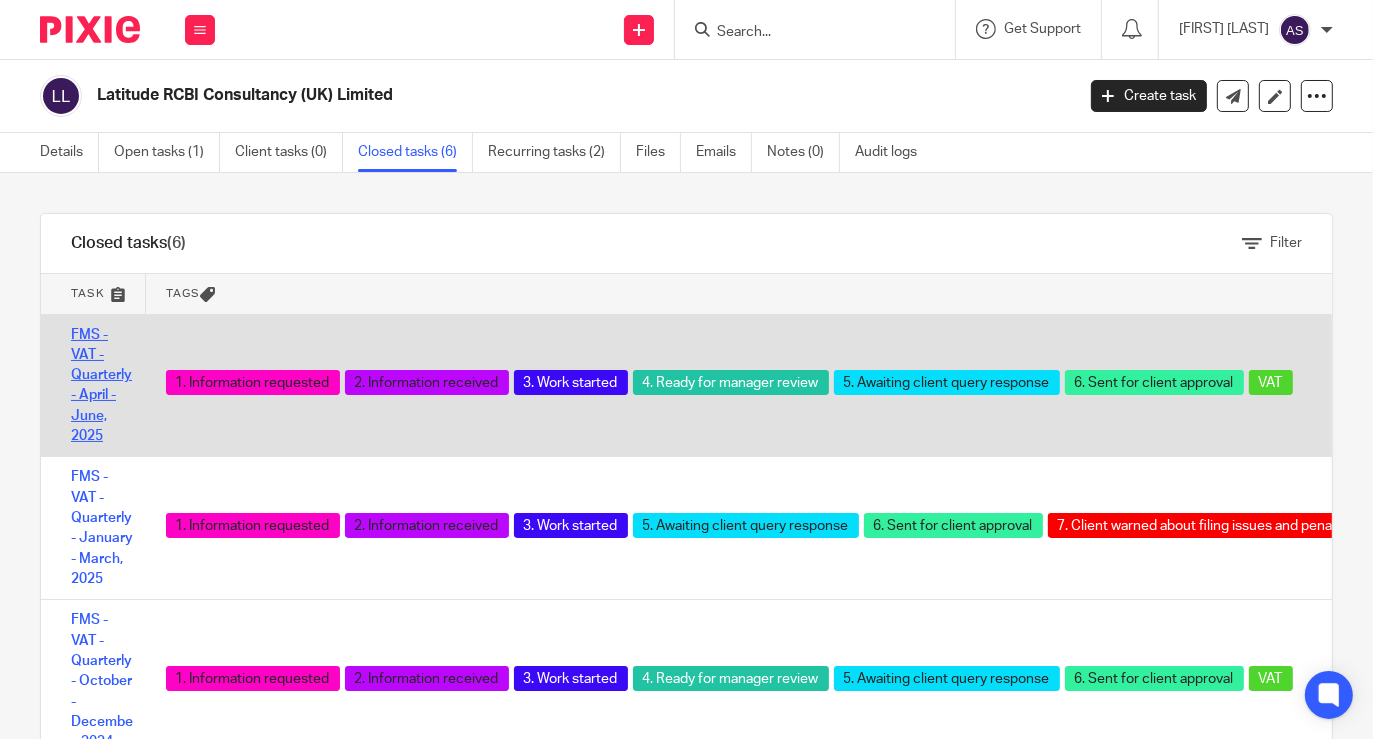click on "FMS - VAT - Quarterly - April - June, 2025" at bounding box center [101, 386] 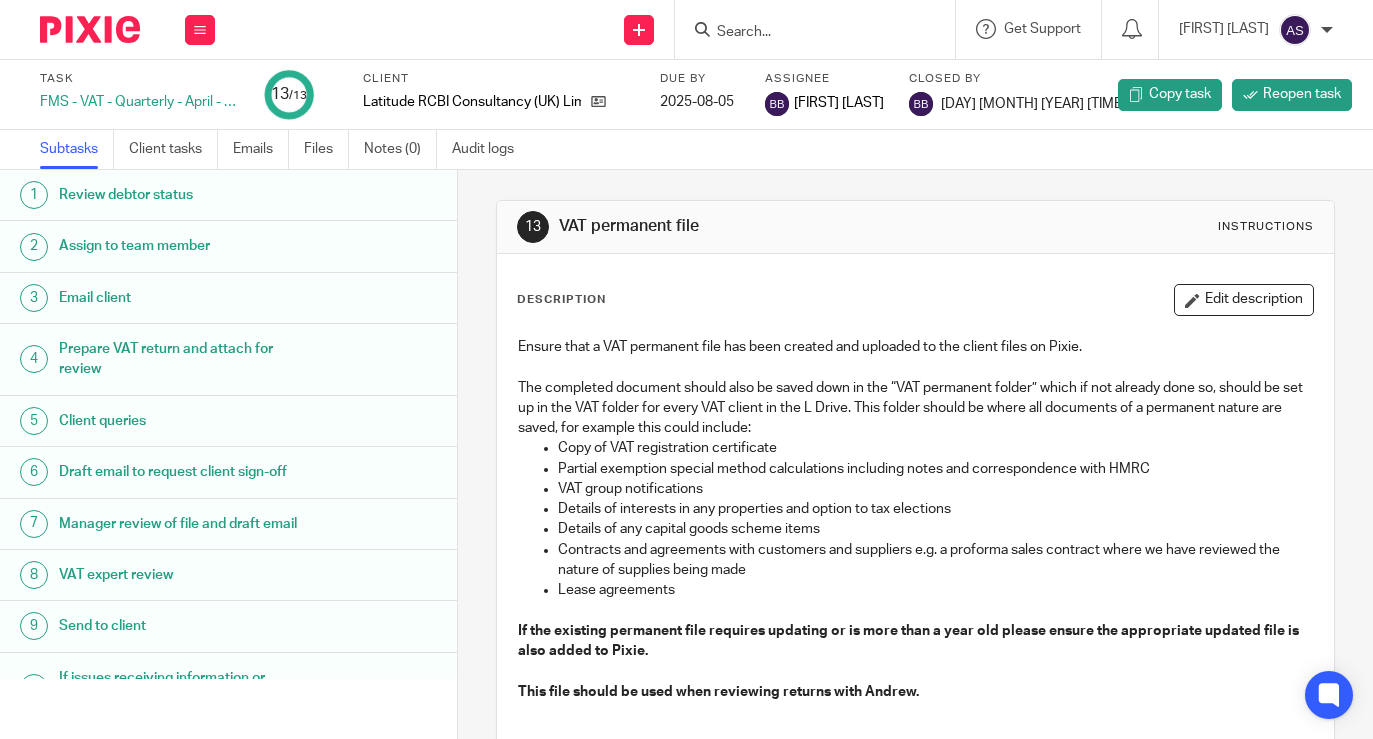 scroll, scrollTop: 0, scrollLeft: 0, axis: both 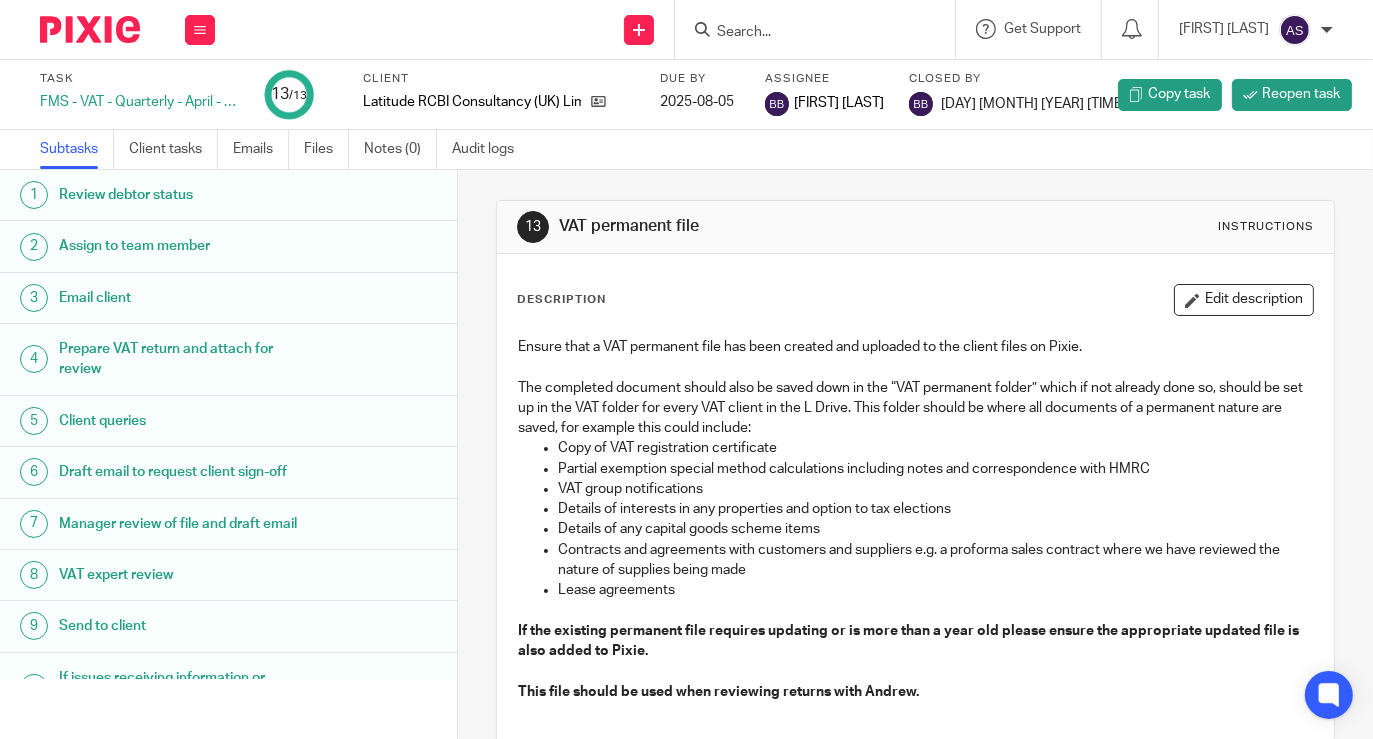 click on "VAT expert review" at bounding box center (185, 575) 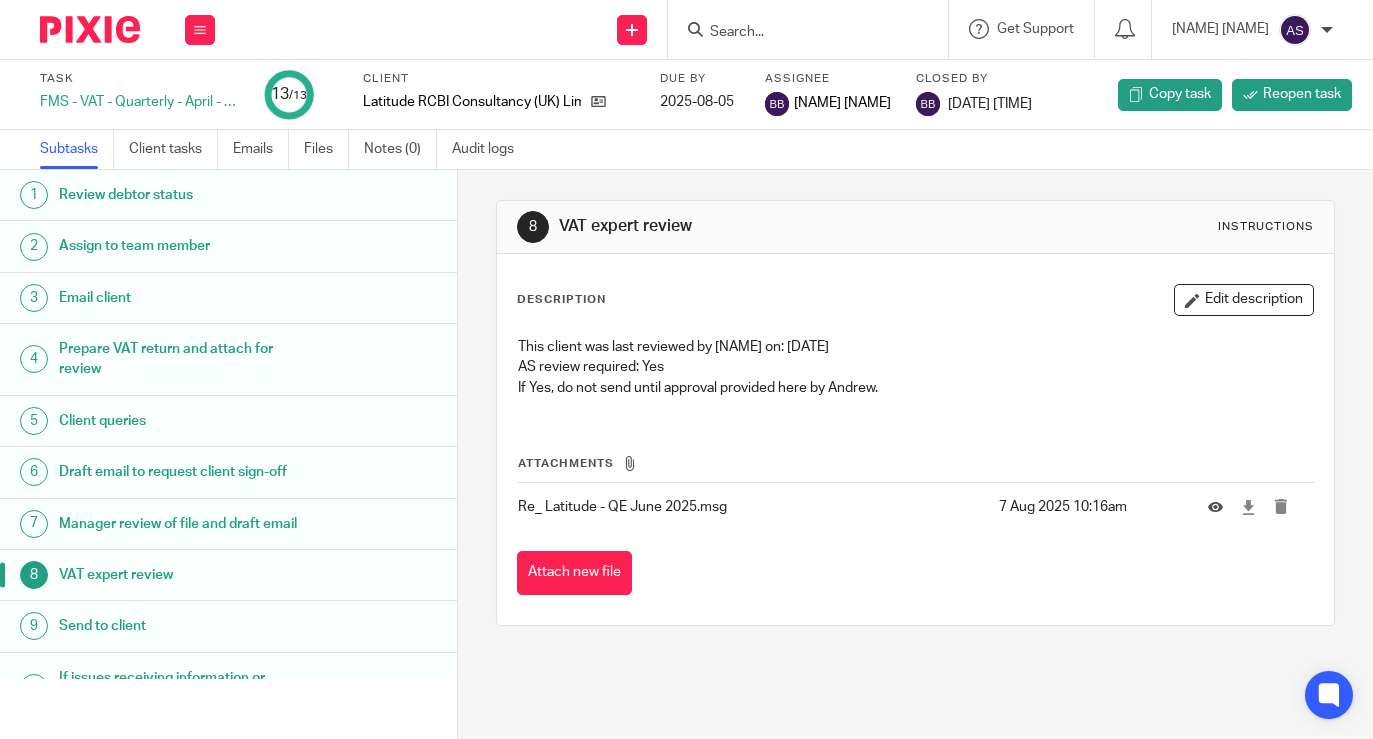 scroll, scrollTop: 0, scrollLeft: 0, axis: both 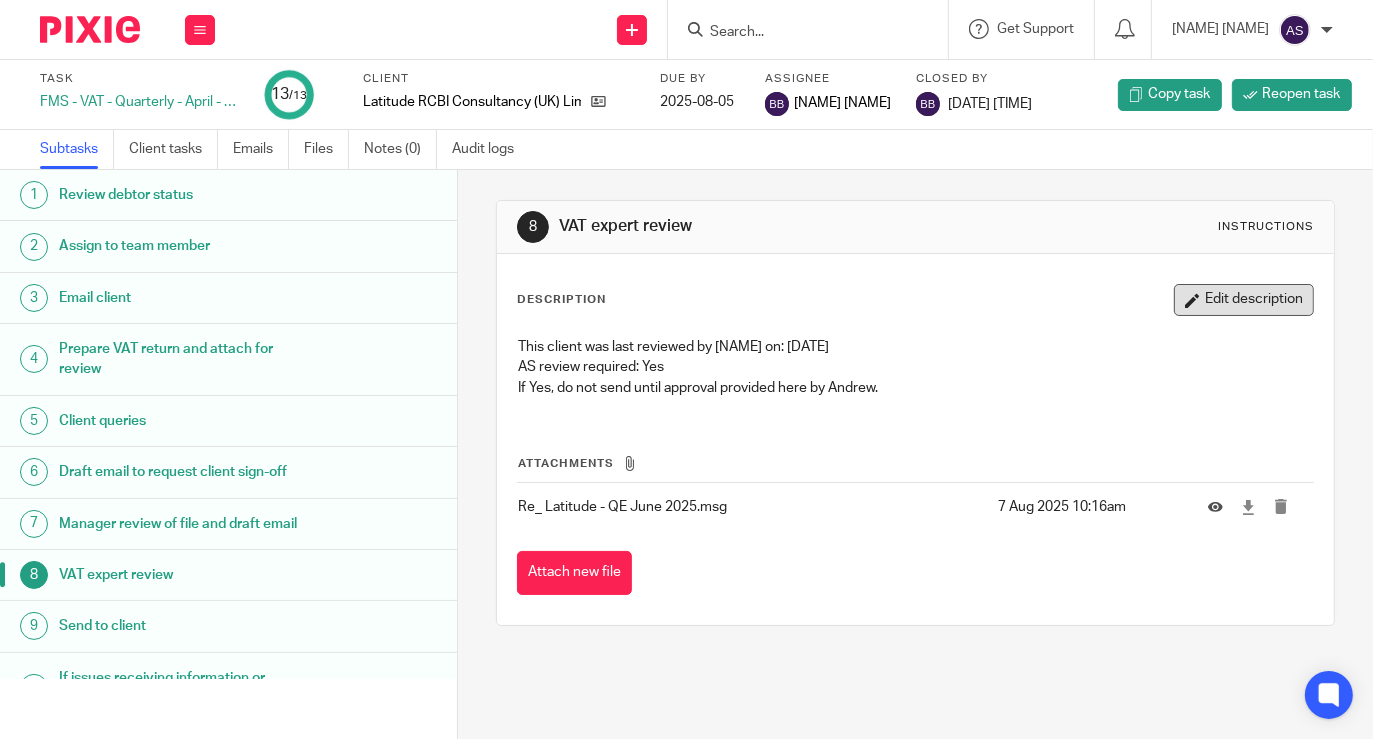 click on "Edit description" at bounding box center [1244, 300] 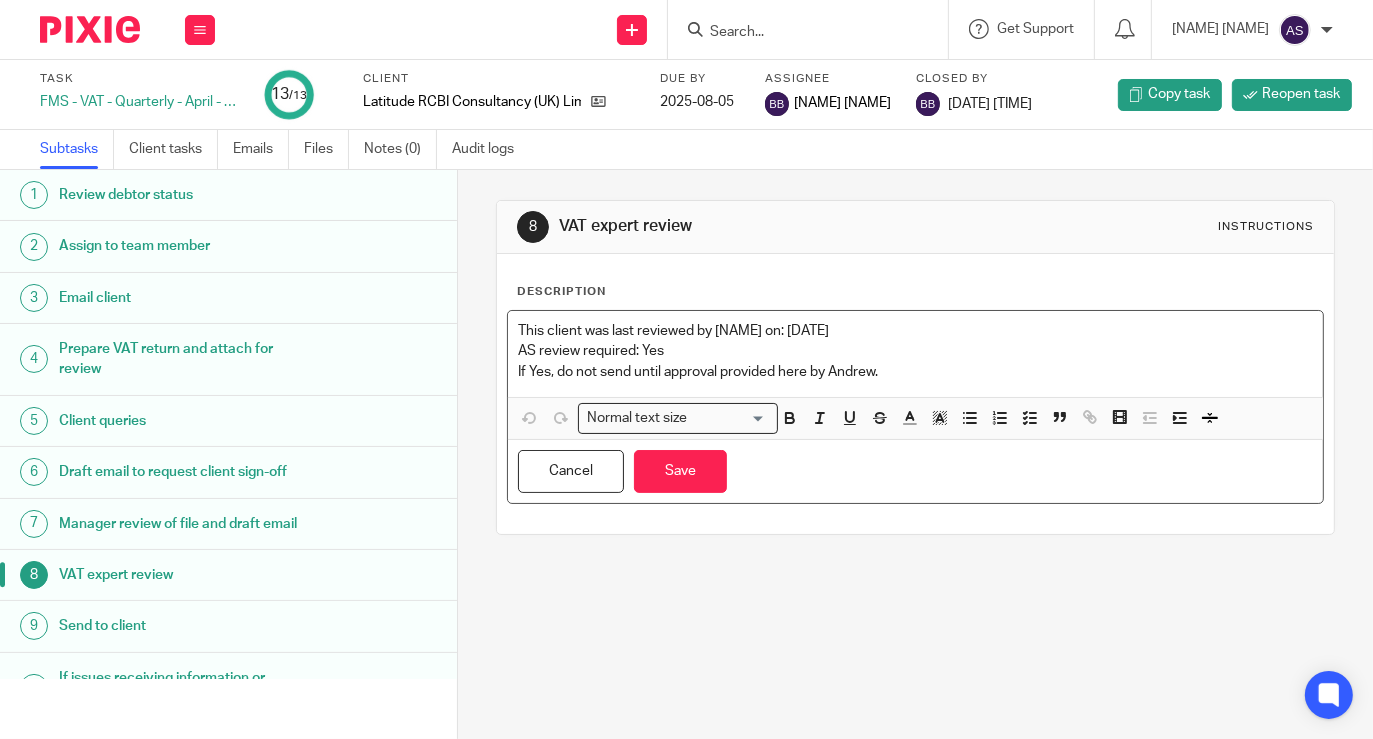 click on "If Yes, do not send until approval provided here by Andrew." at bounding box center [915, 372] 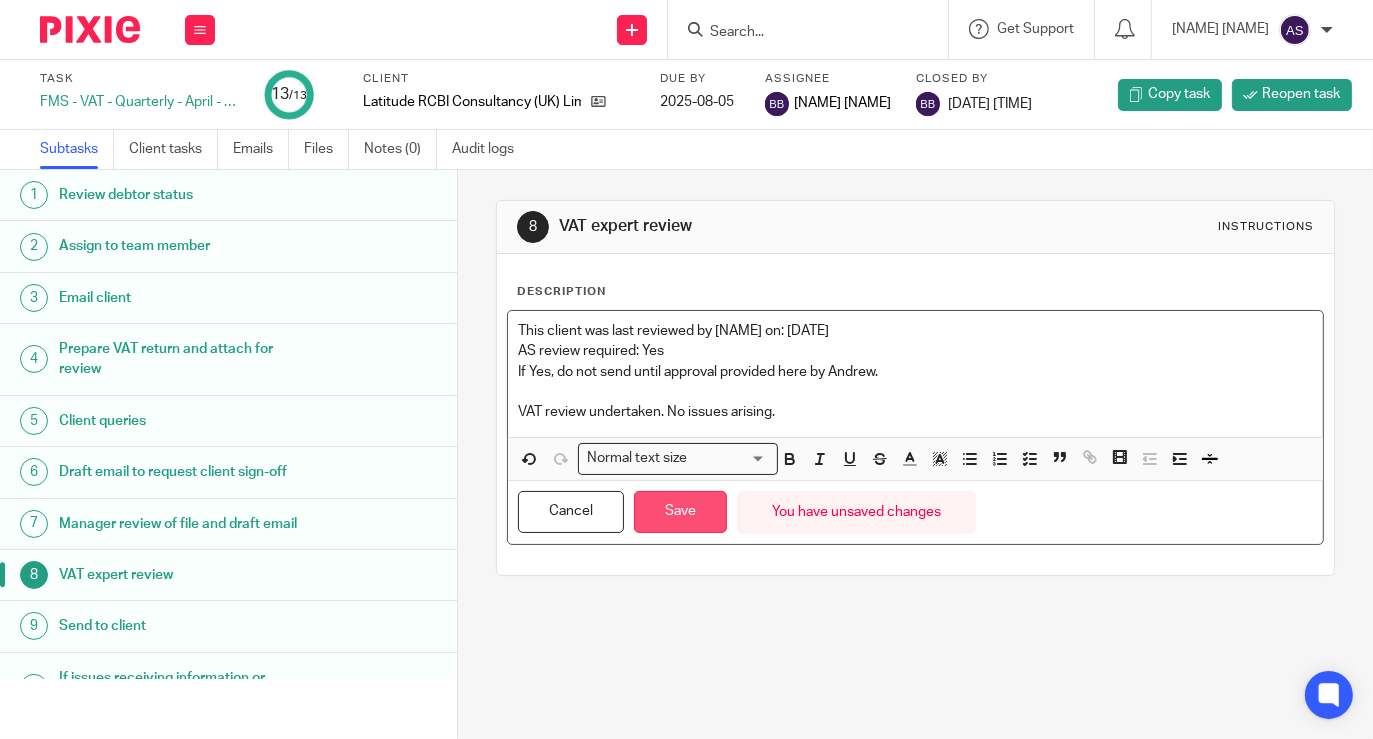 click on "Save" at bounding box center [680, 512] 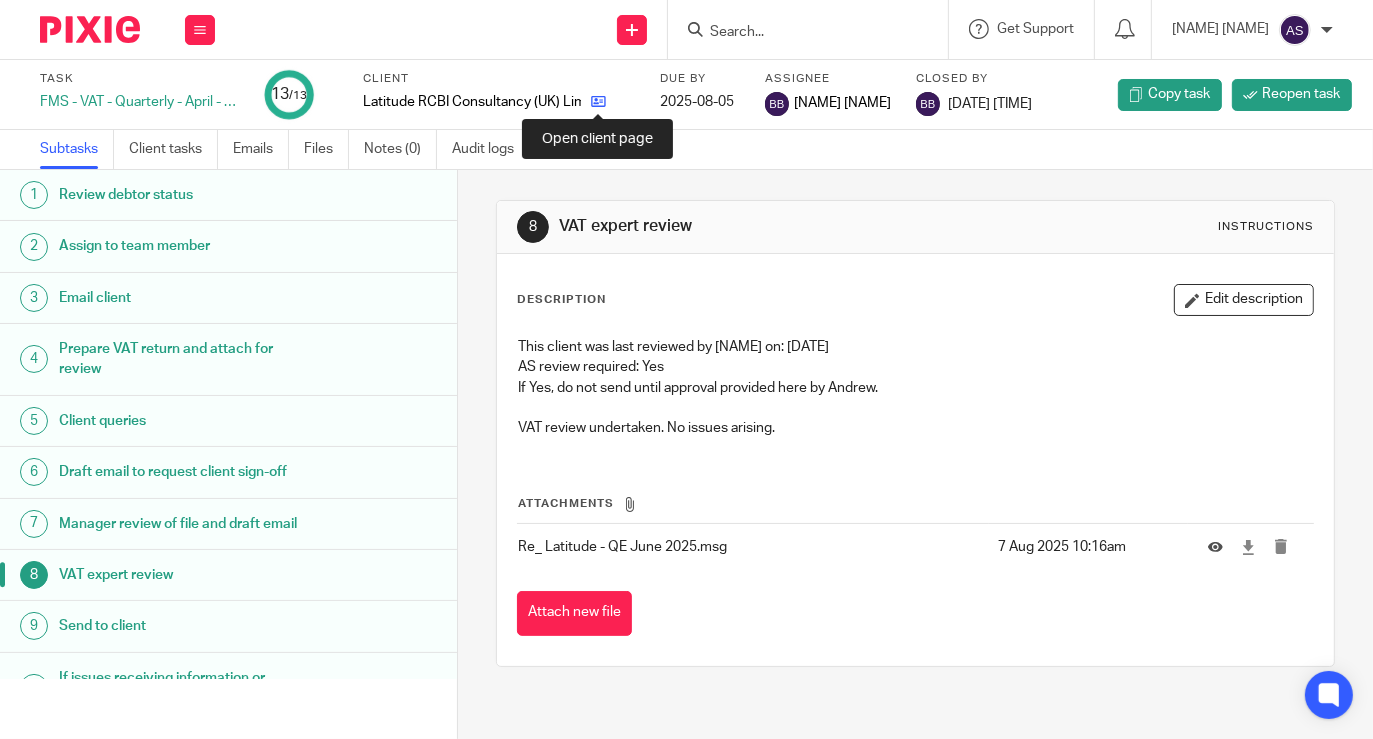 click at bounding box center (598, 101) 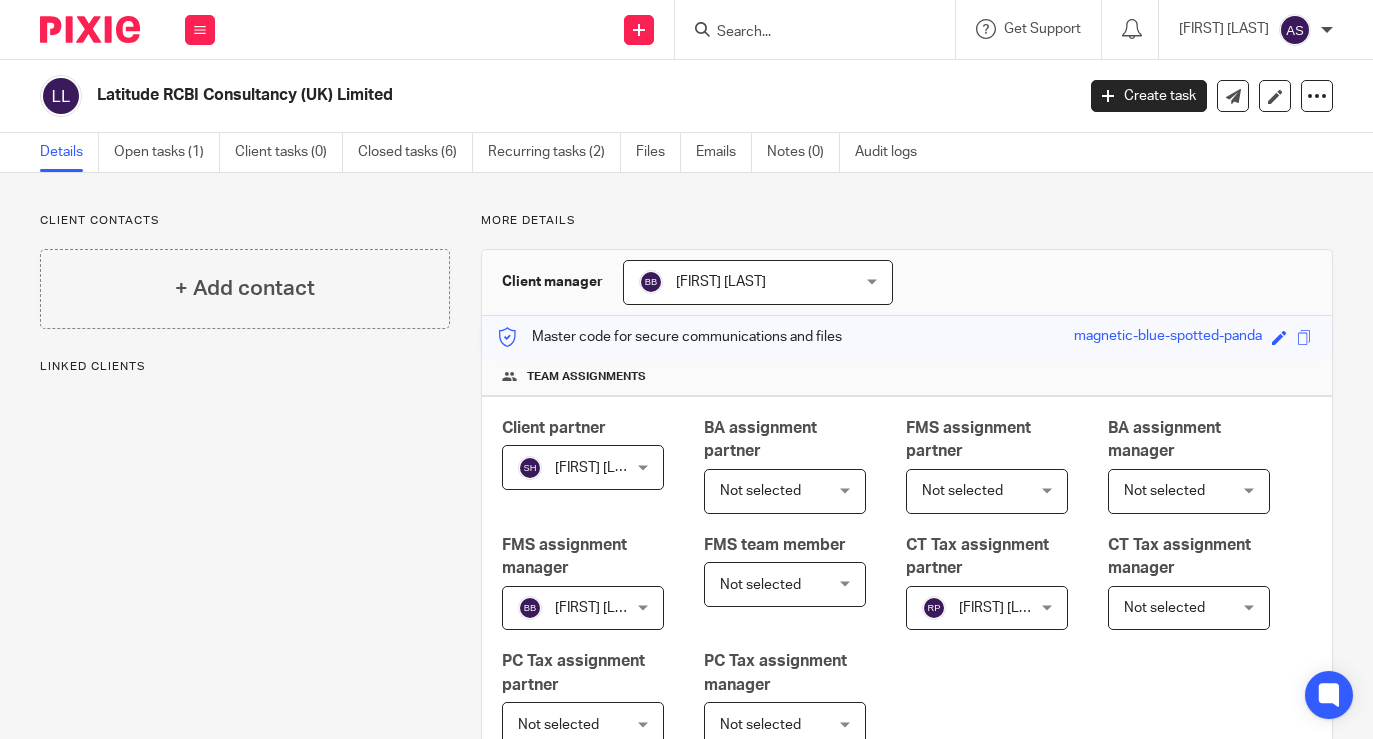 scroll, scrollTop: 0, scrollLeft: 0, axis: both 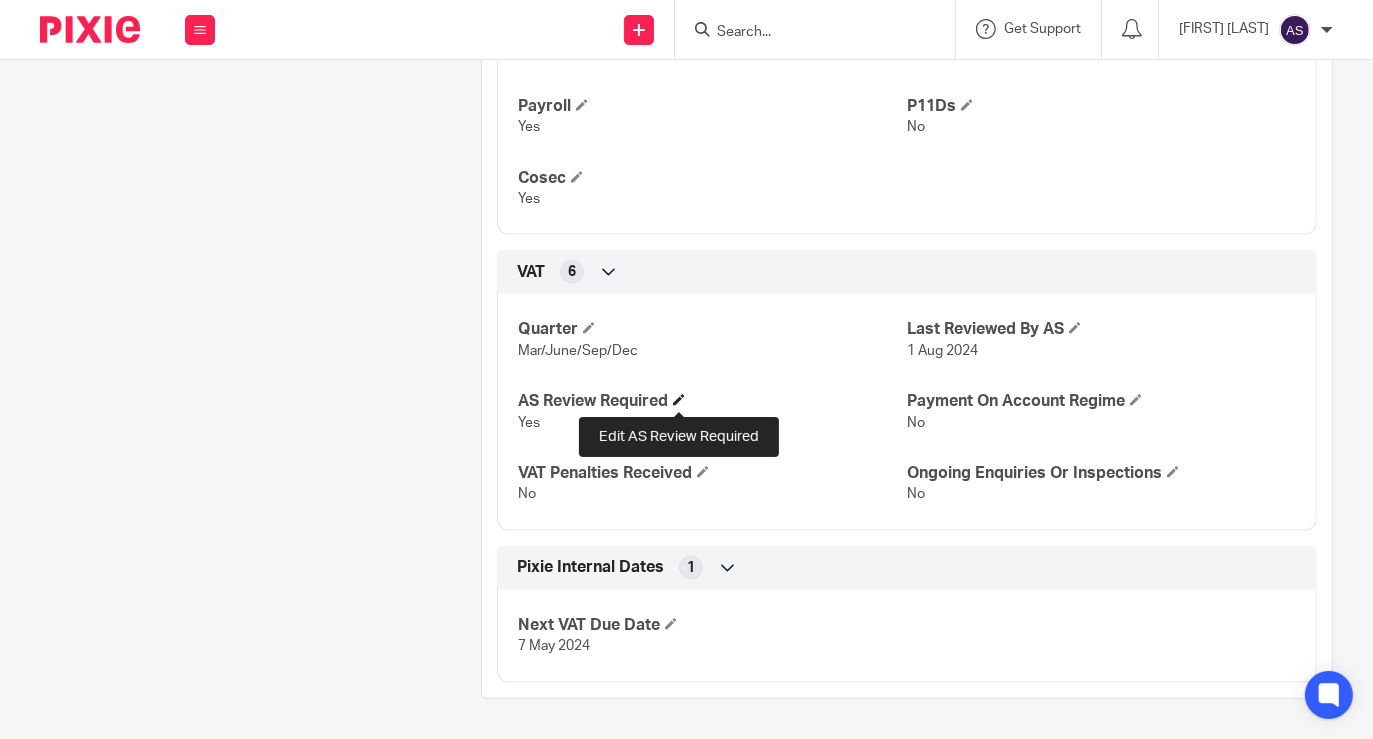 click at bounding box center (679, 400) 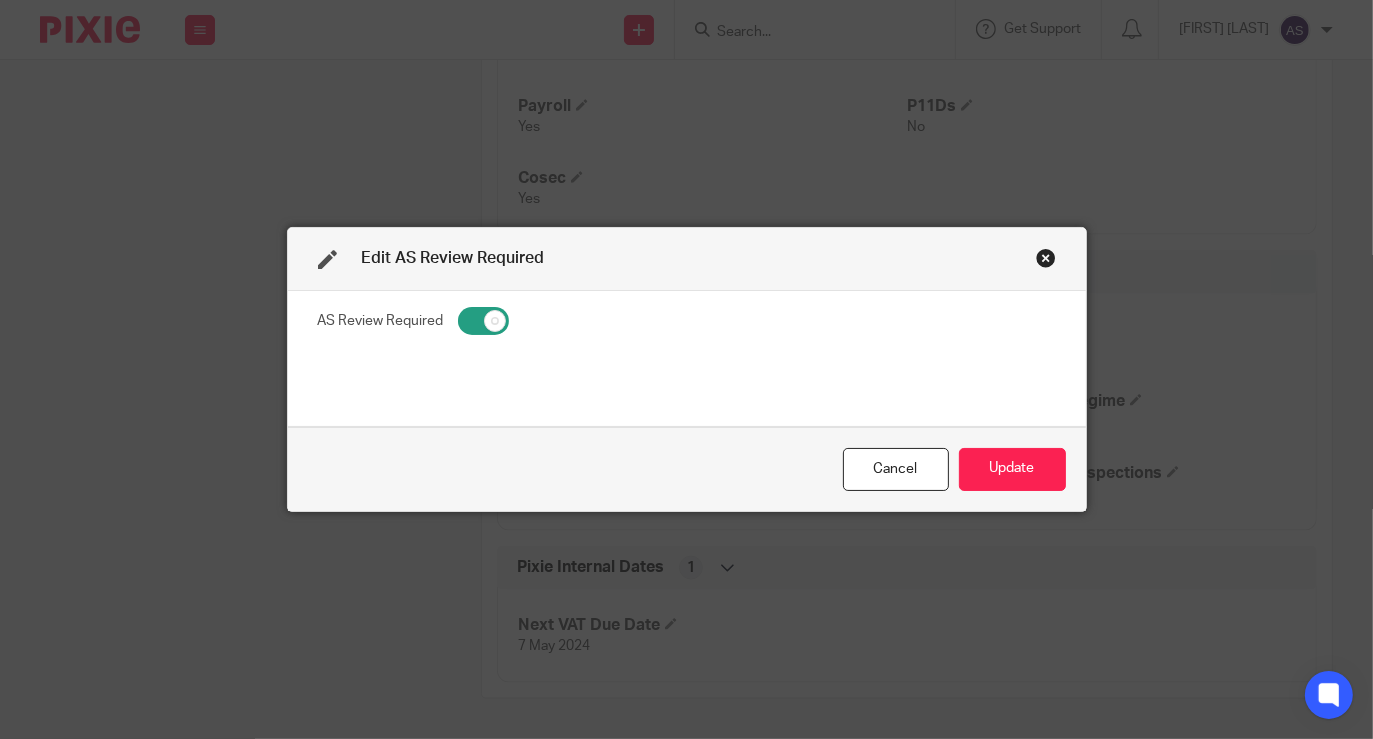click at bounding box center (483, 321) 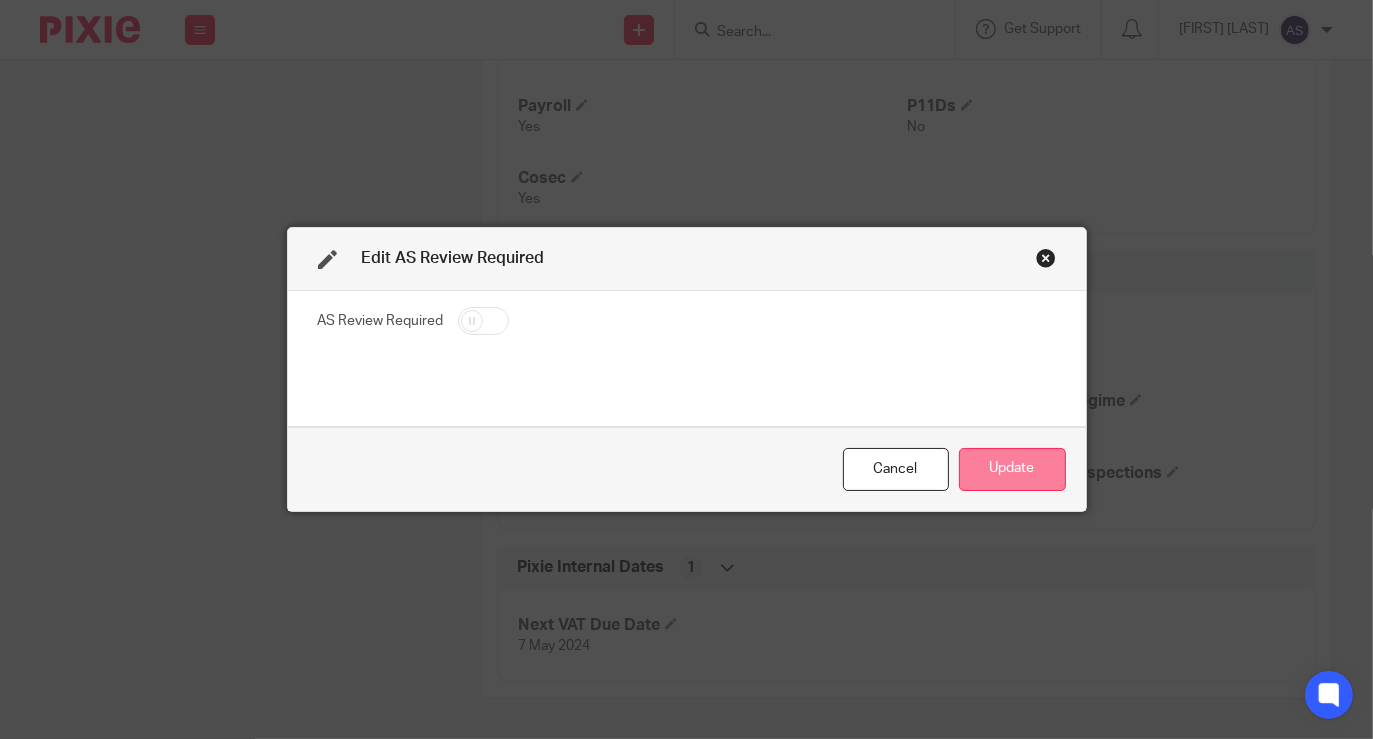 click on "Update" at bounding box center [1012, 469] 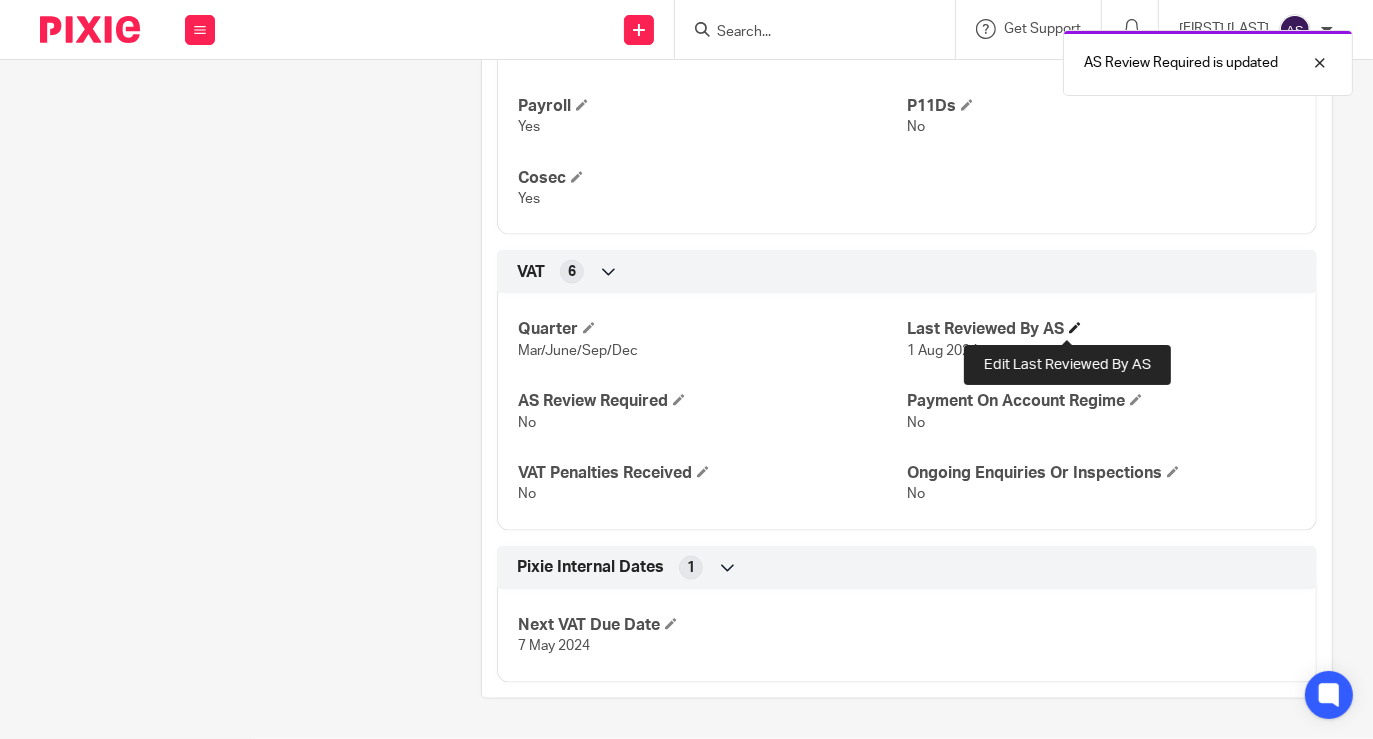 click at bounding box center (1075, 328) 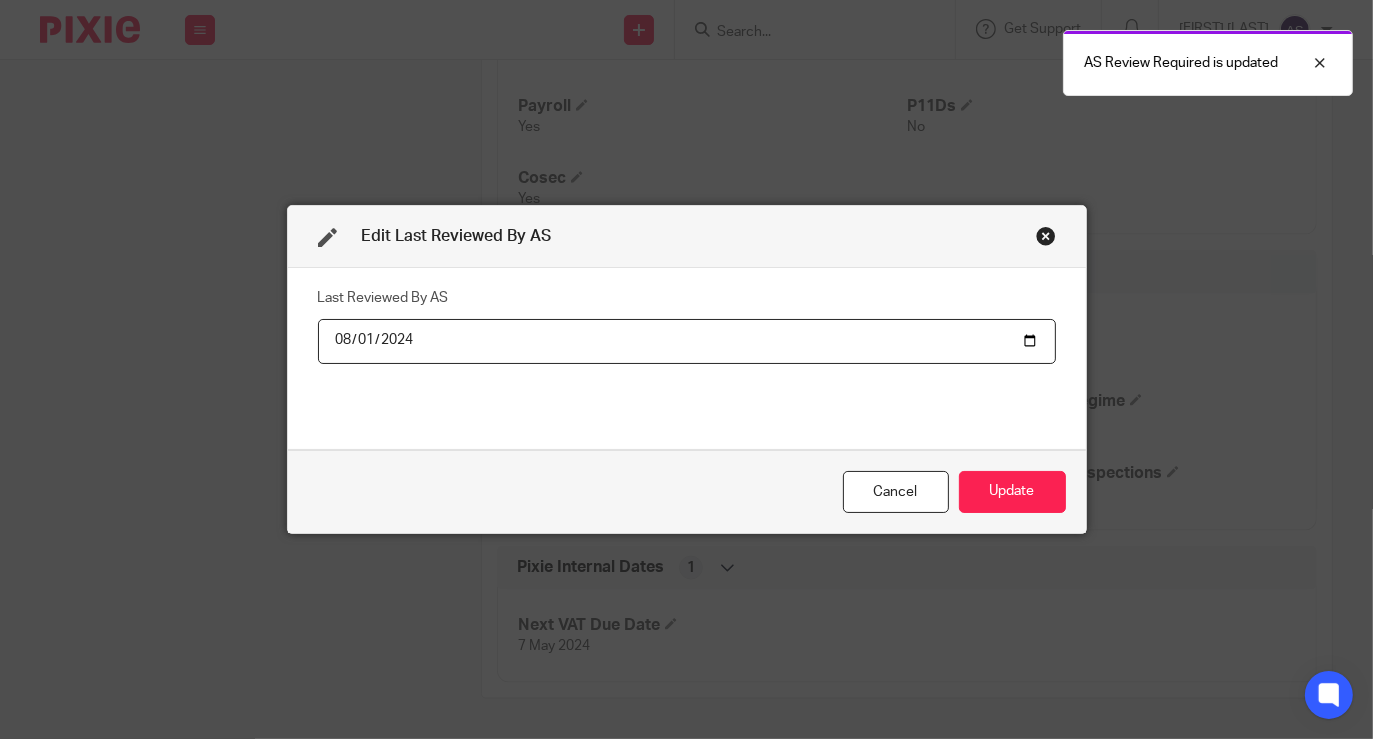 click on "2024-08-01" at bounding box center (687, 341) 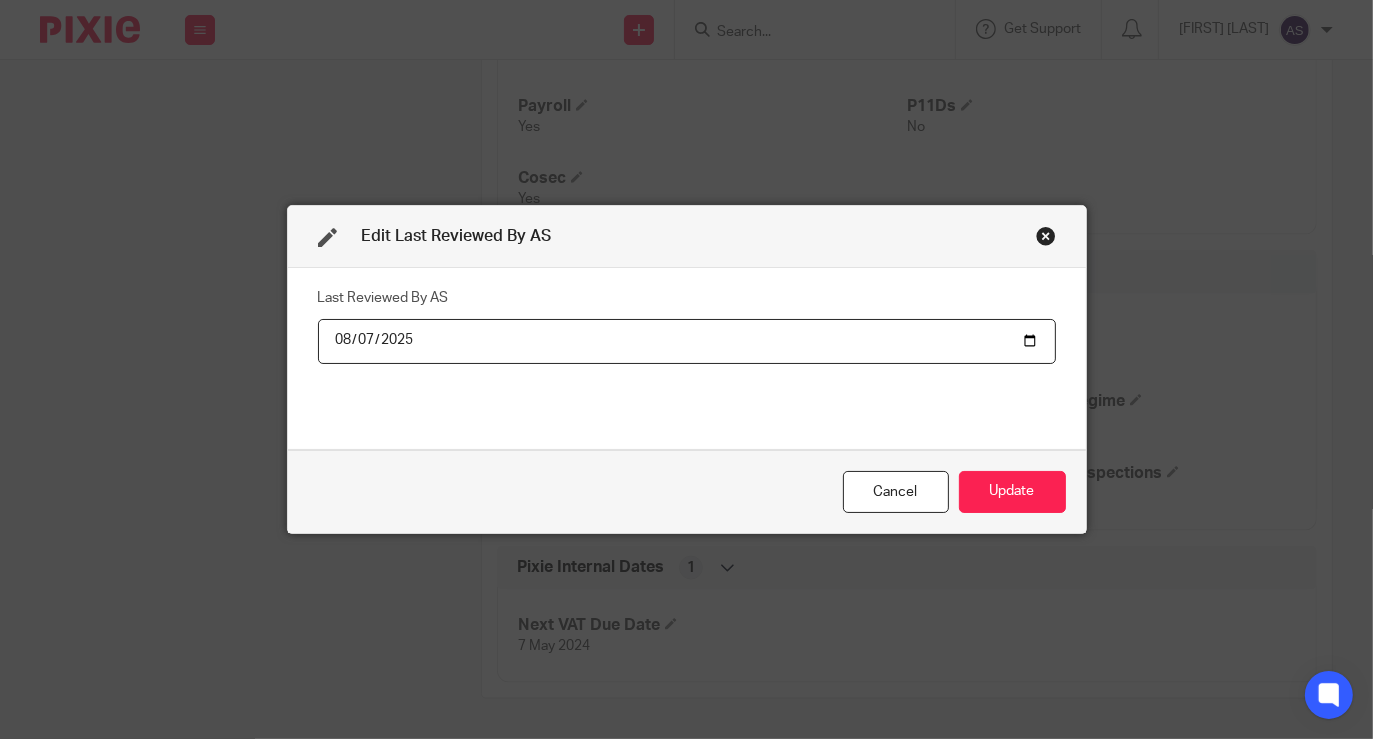 type on "2025-08-07" 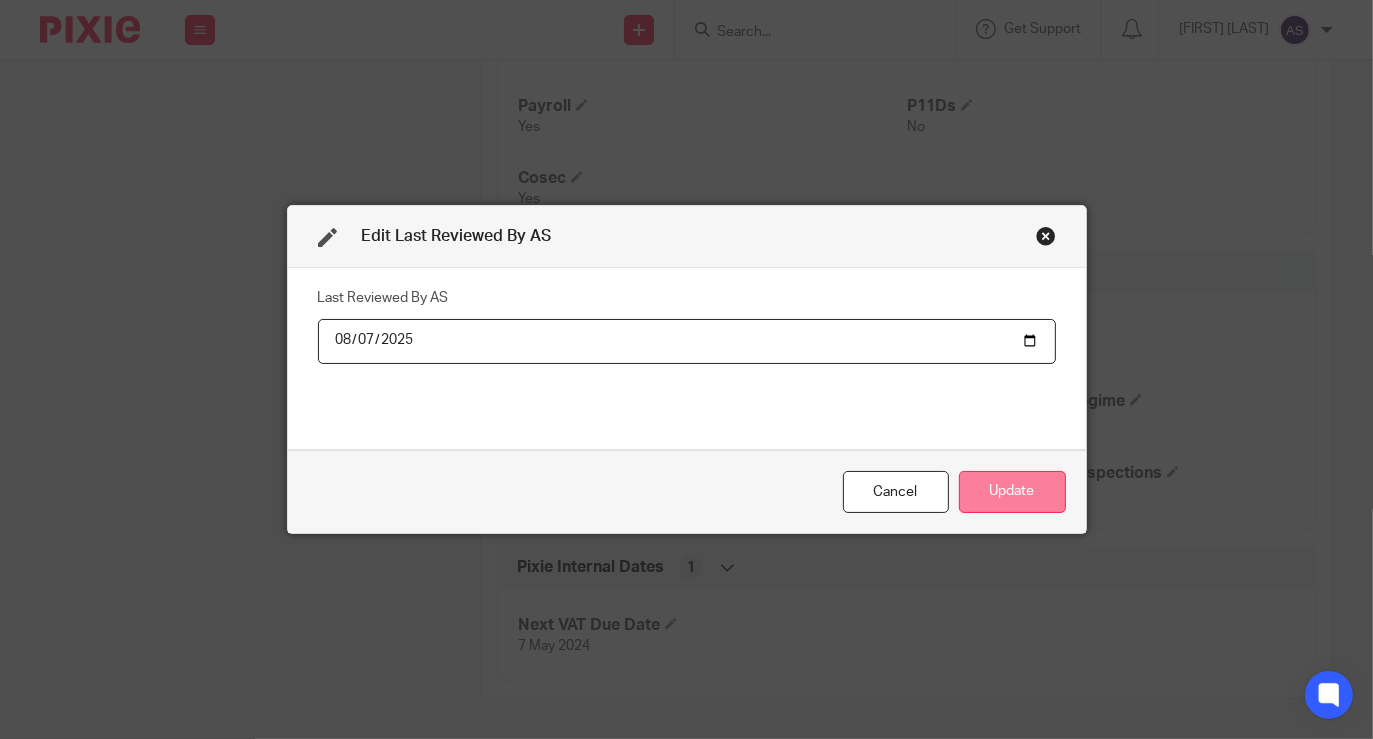 click on "Update" at bounding box center (1012, 492) 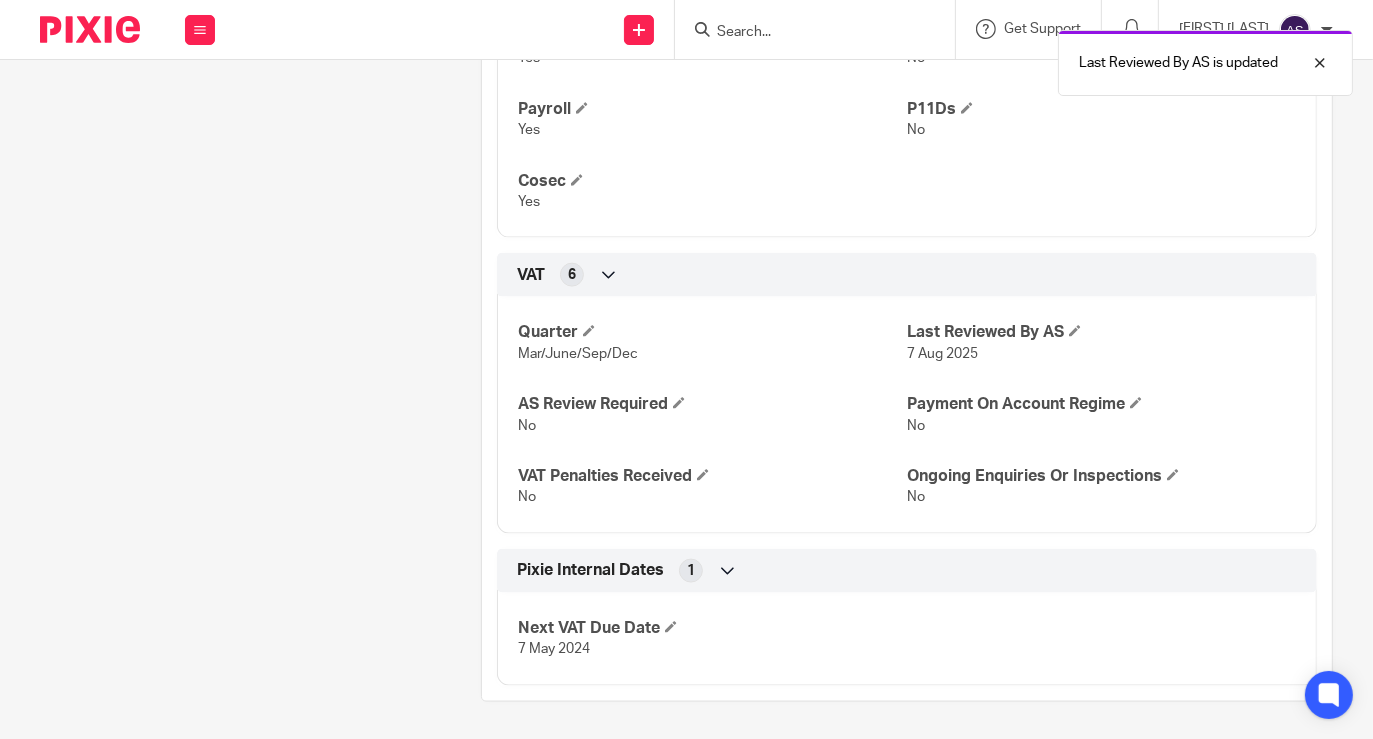 scroll, scrollTop: 2343, scrollLeft: 0, axis: vertical 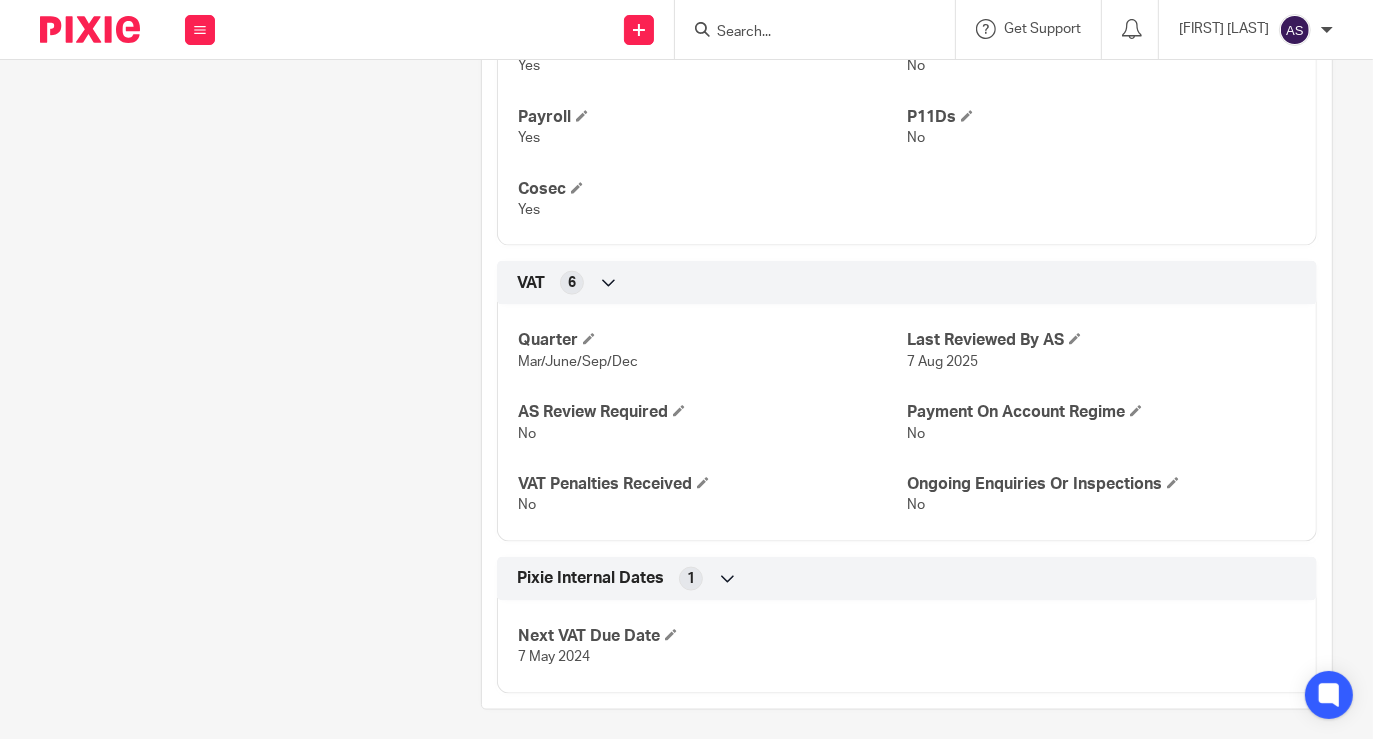 click at bounding box center (805, 33) 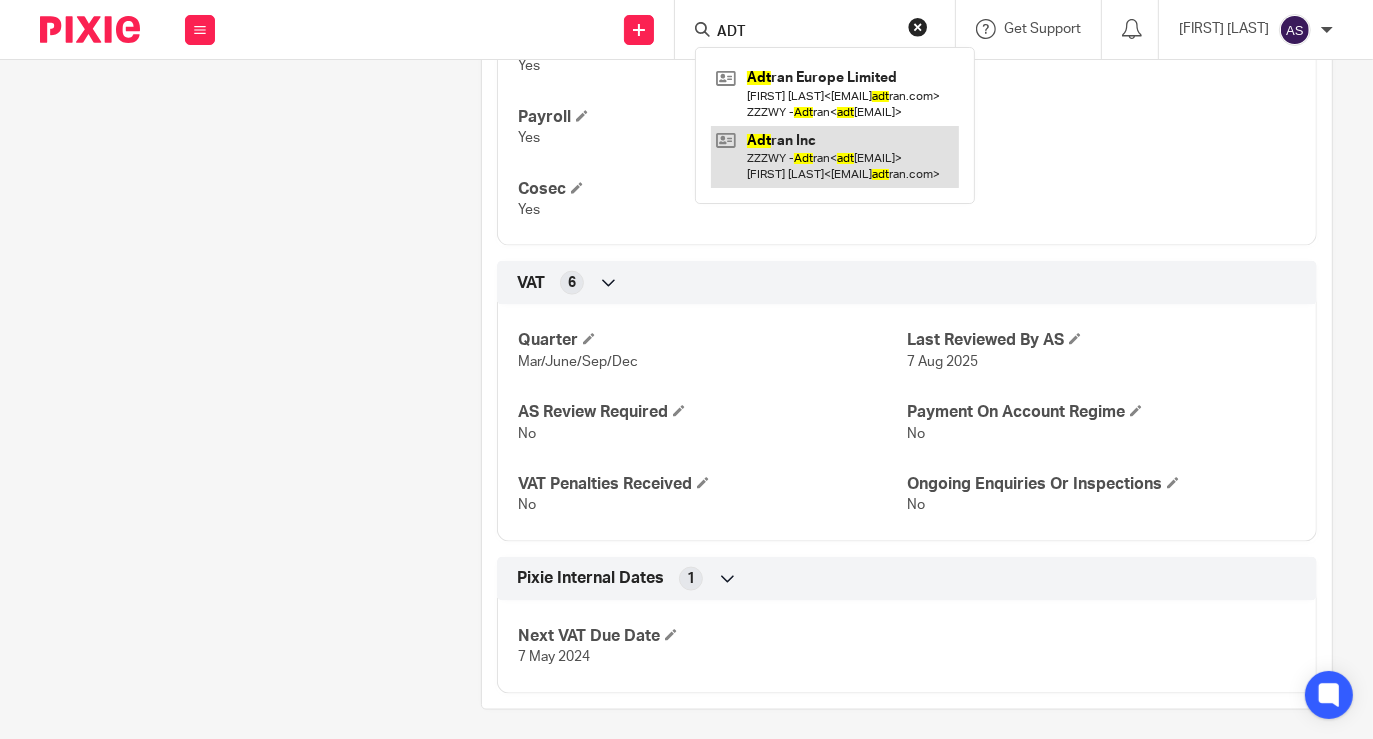 type on "ADT" 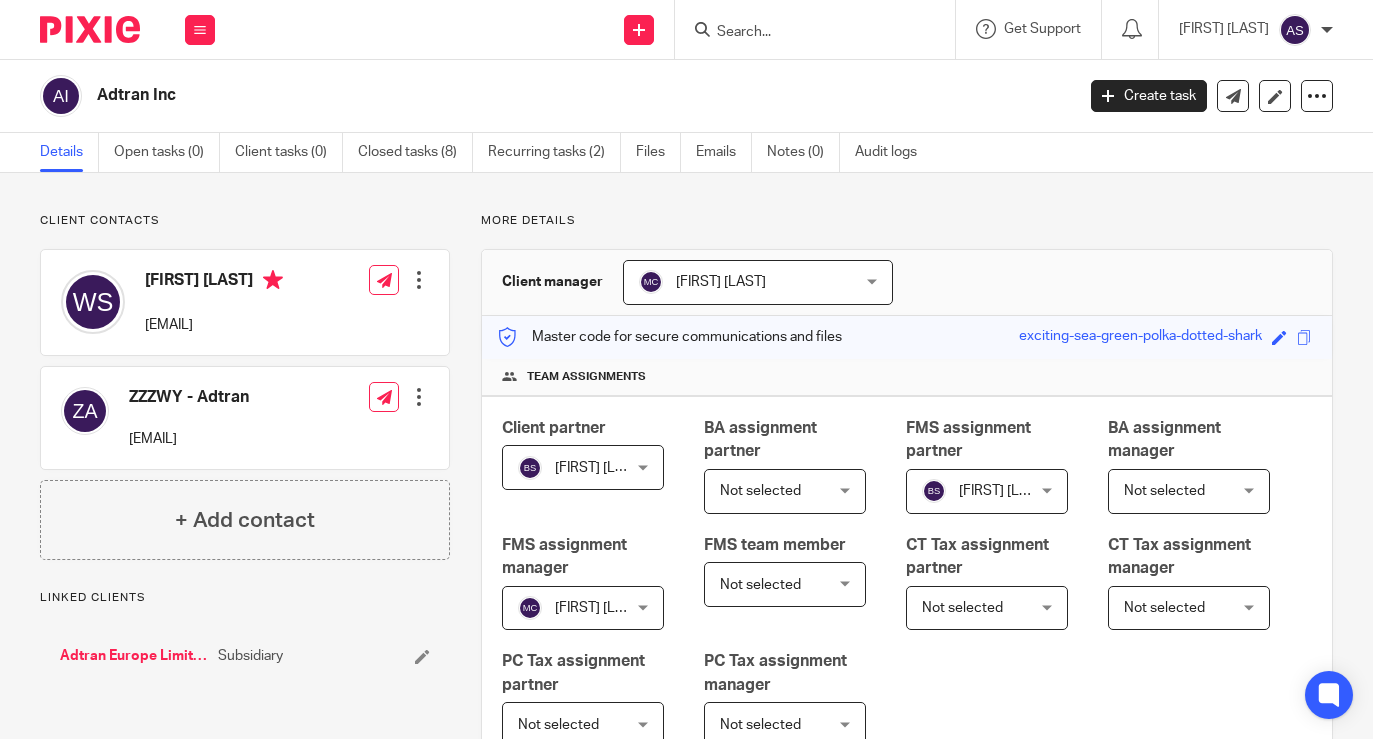 scroll, scrollTop: 0, scrollLeft: 0, axis: both 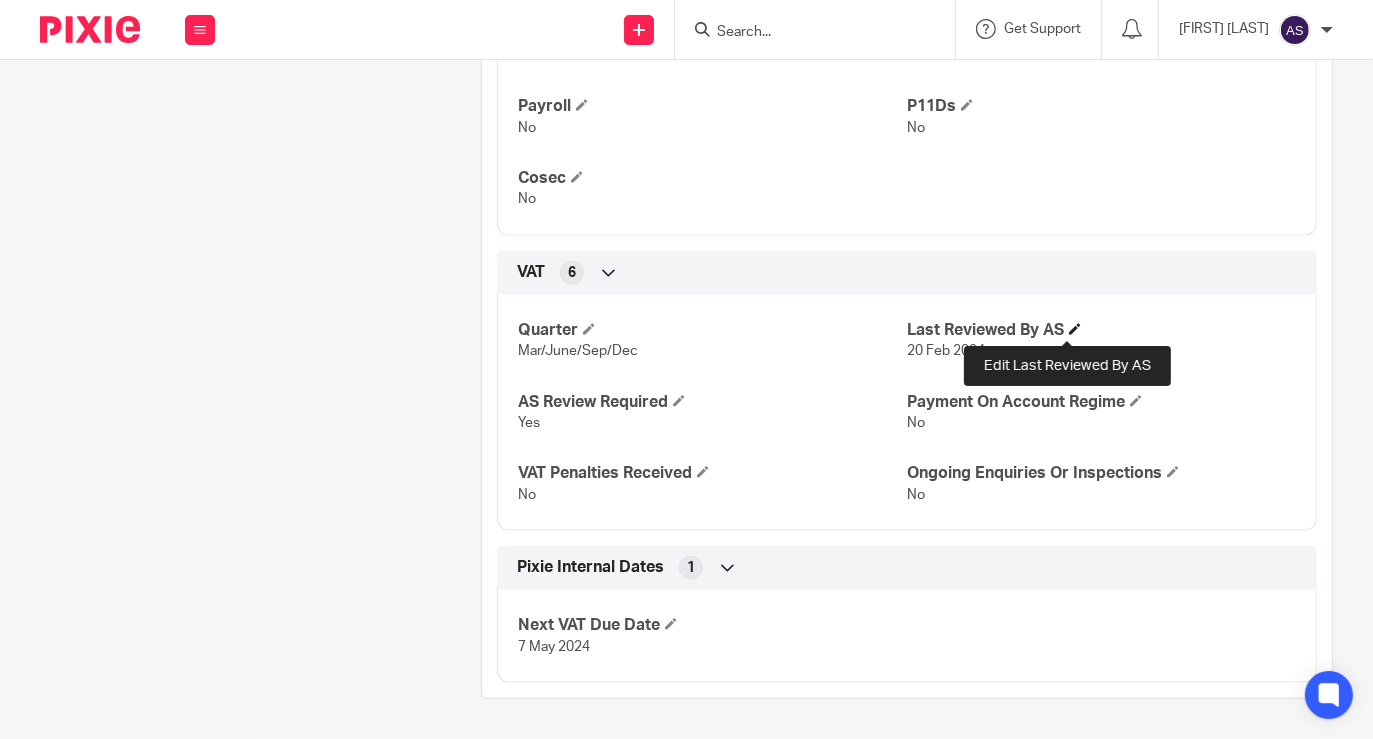 click at bounding box center [1075, 329] 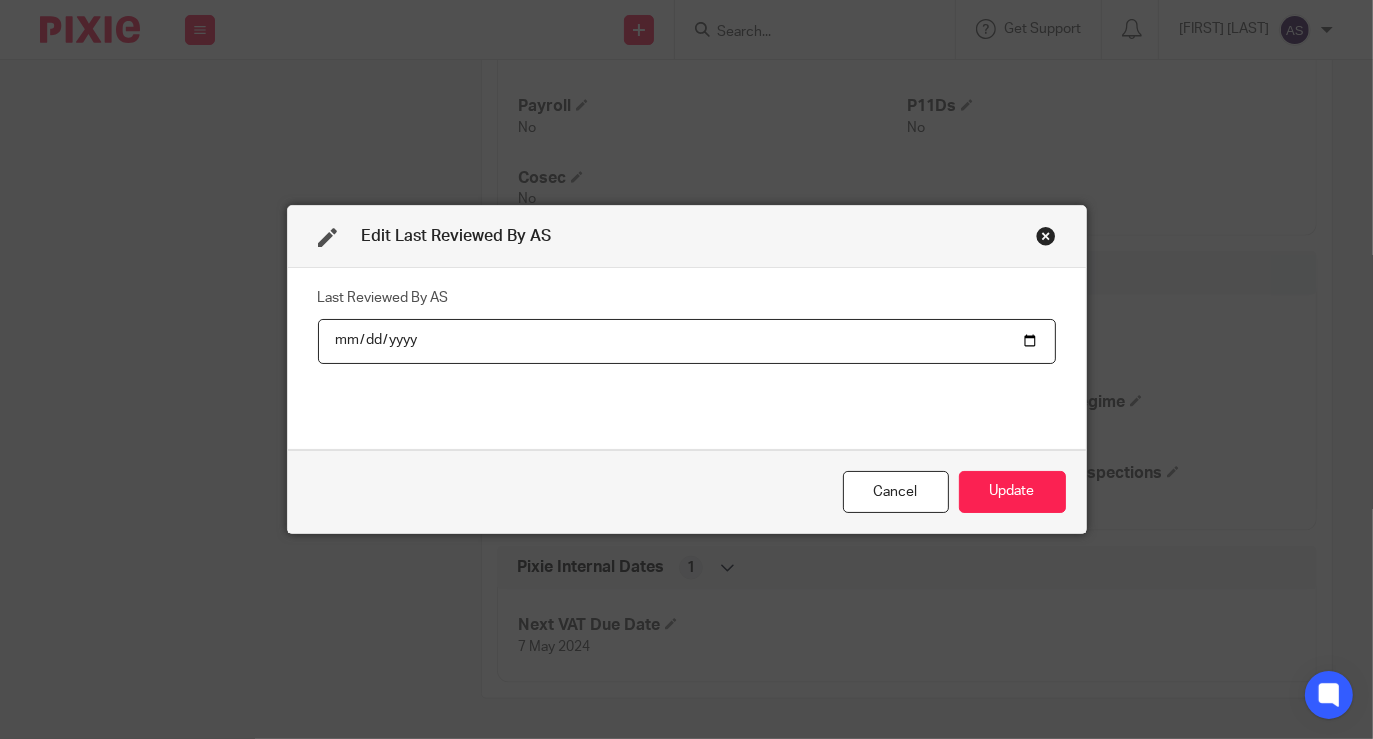 click on "[DATE]" at bounding box center [687, 341] 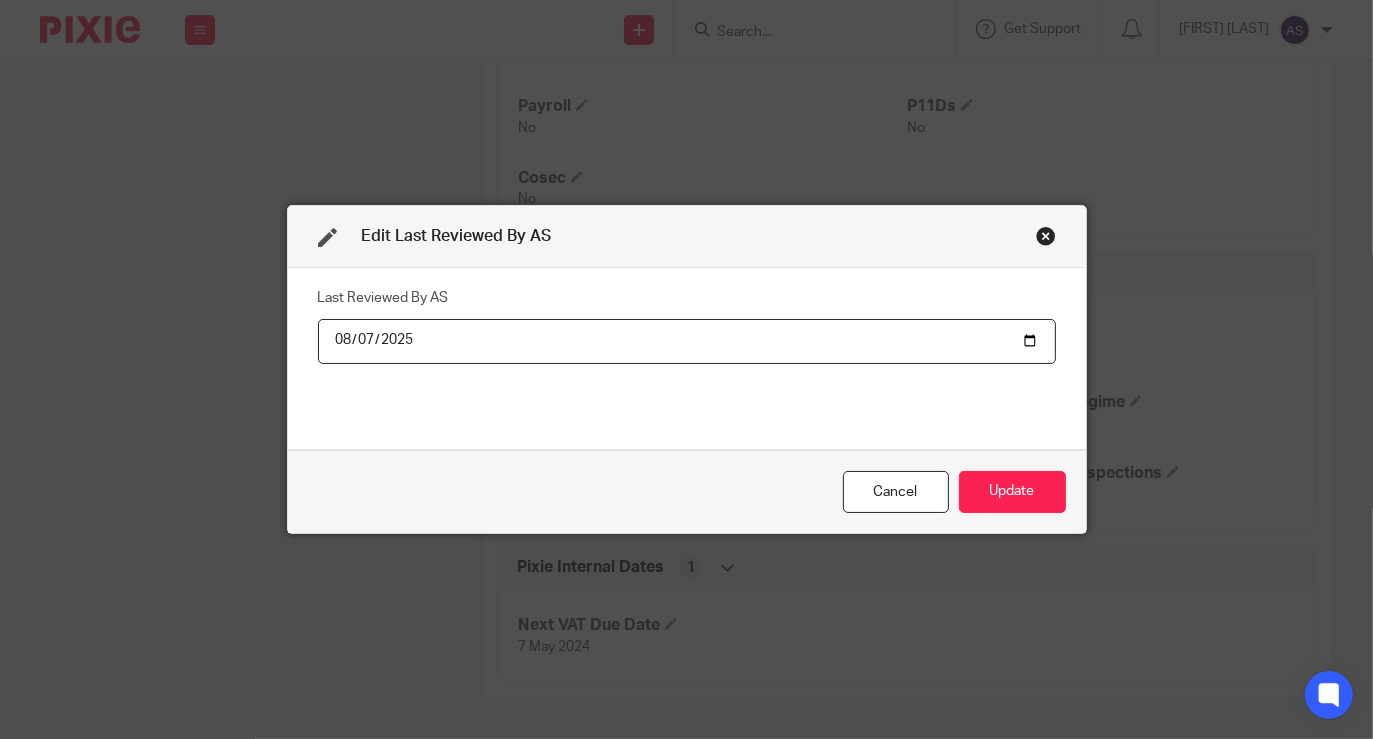 type on "2025-08-07" 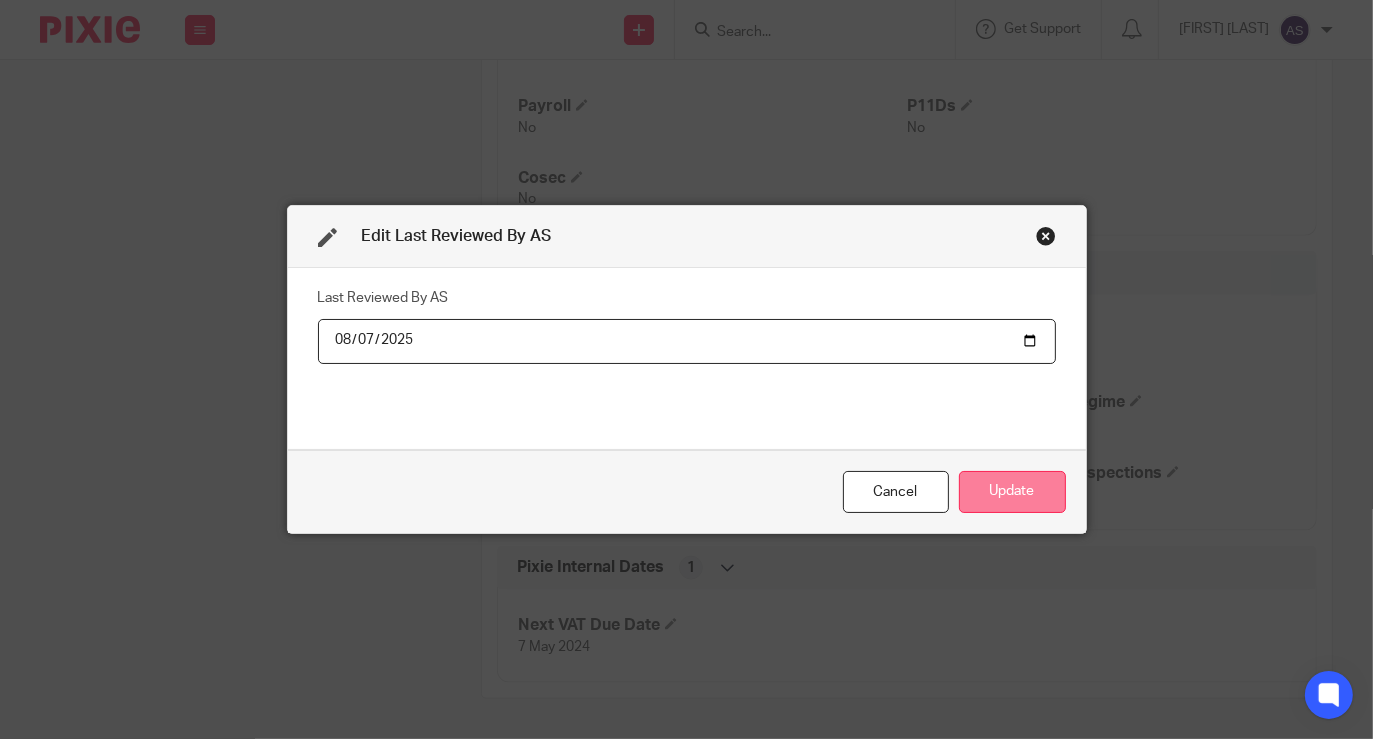 click on "Update" at bounding box center [1012, 492] 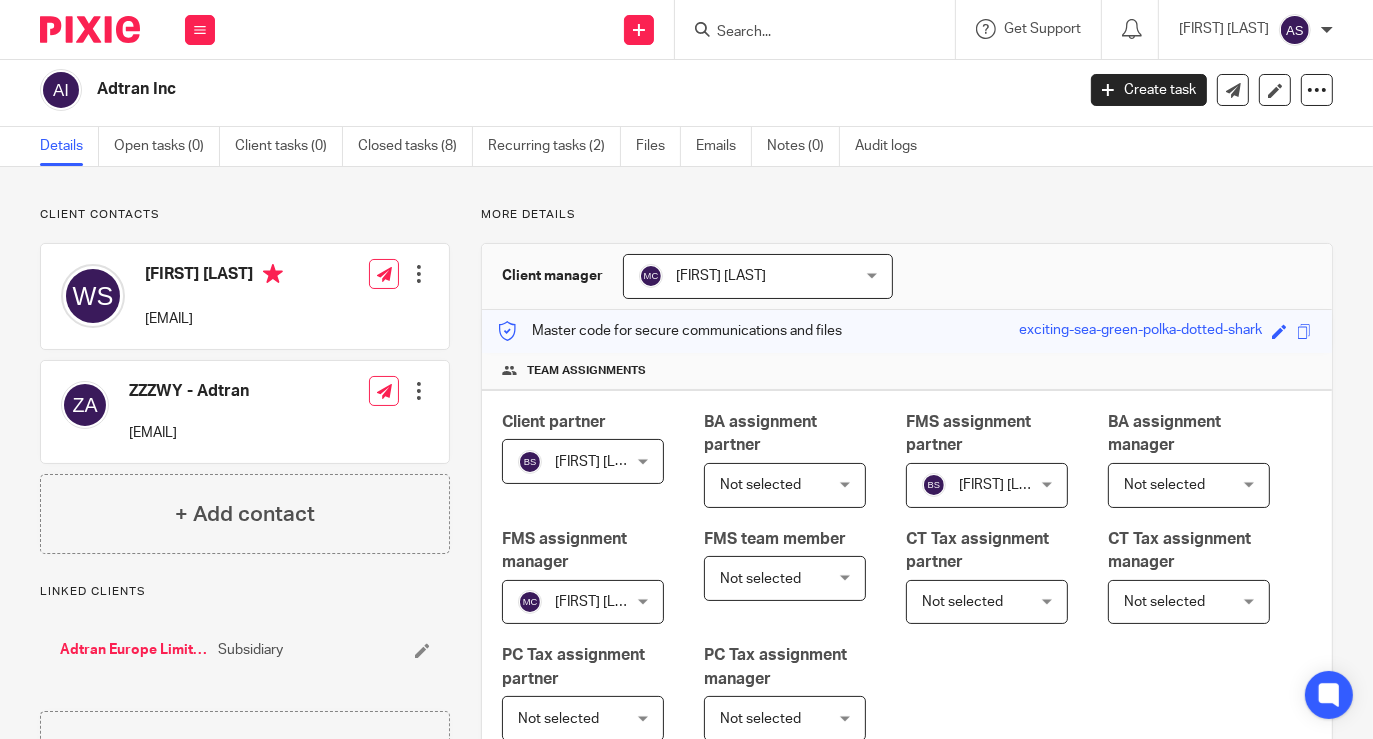 scroll, scrollTop: 0, scrollLeft: 0, axis: both 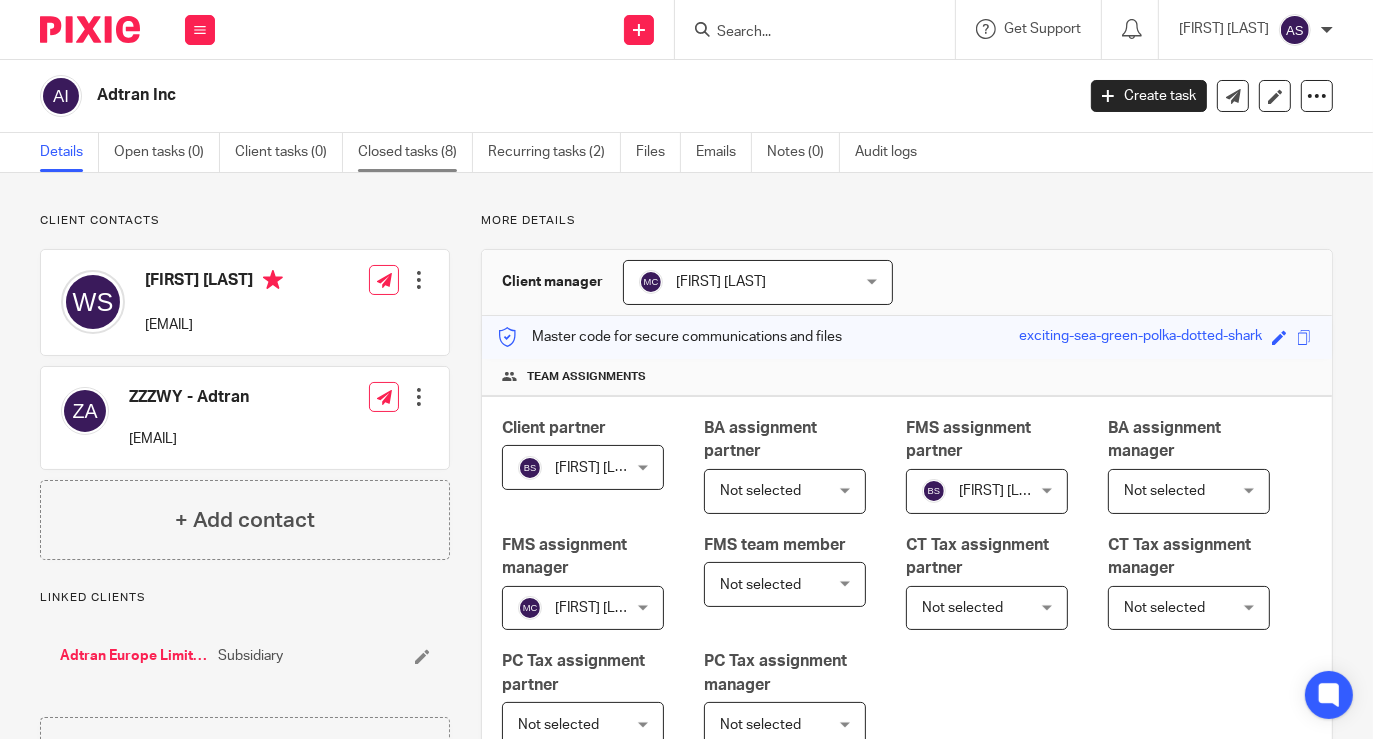 click on "Closed tasks (8)" at bounding box center [415, 152] 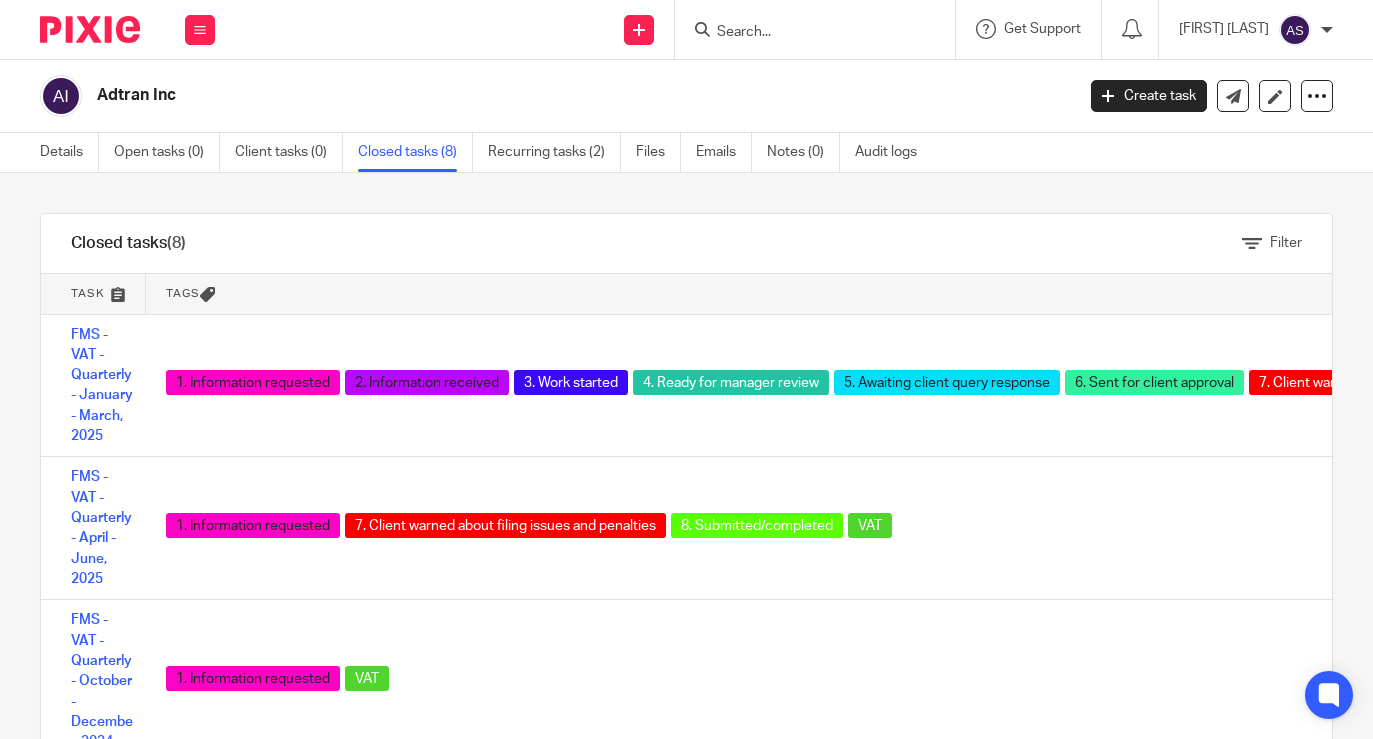 scroll, scrollTop: 0, scrollLeft: 0, axis: both 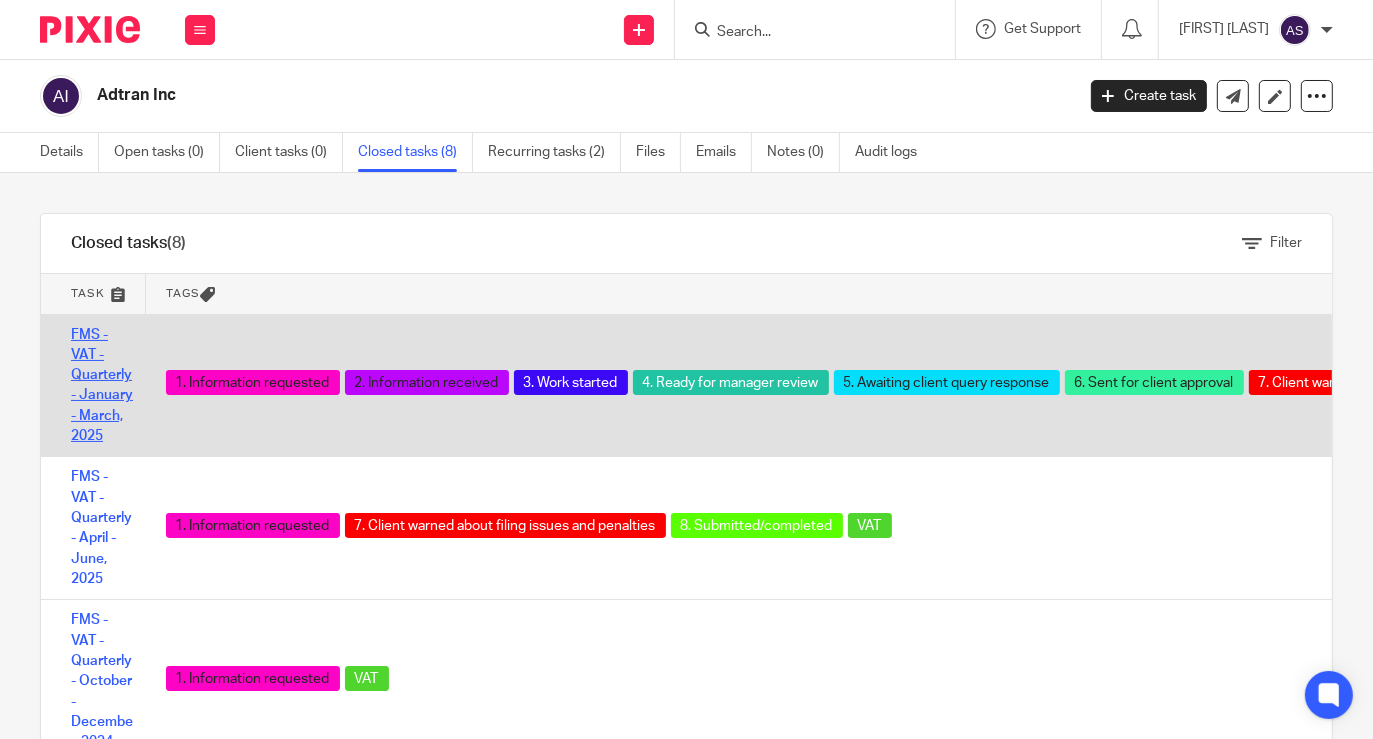 click on "FMS - VAT - Quarterly - January - March, 2025" at bounding box center (102, 386) 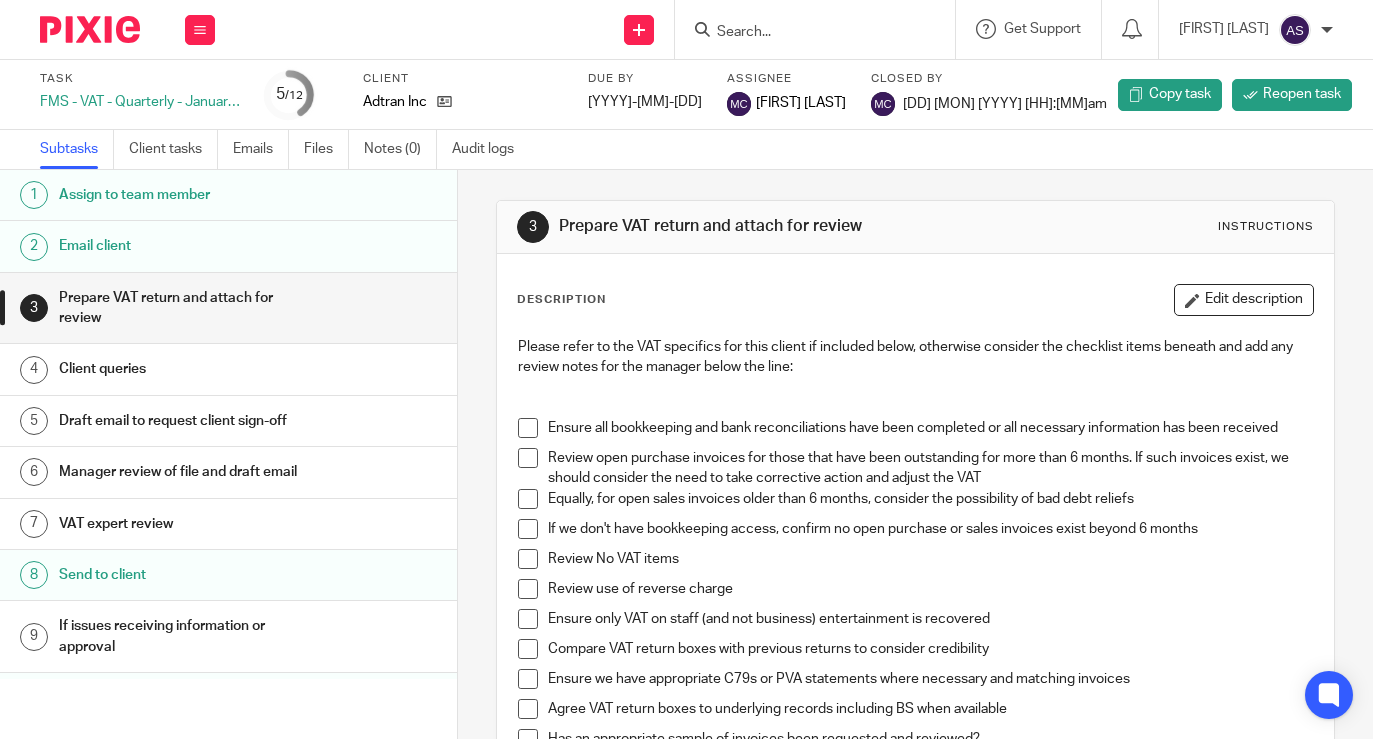 scroll, scrollTop: 0, scrollLeft: 0, axis: both 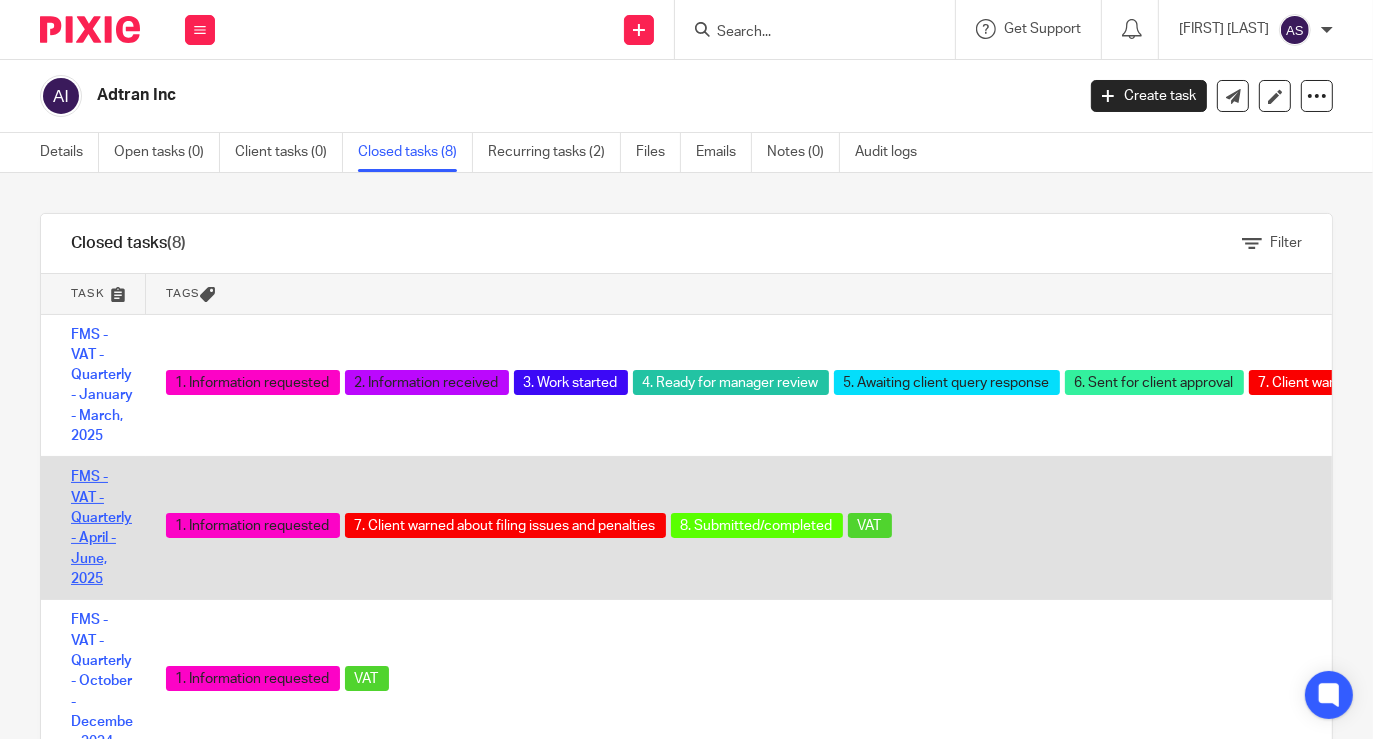 click on "FMS - VAT - Quarterly - April - June, 2025" at bounding box center (93, 528) 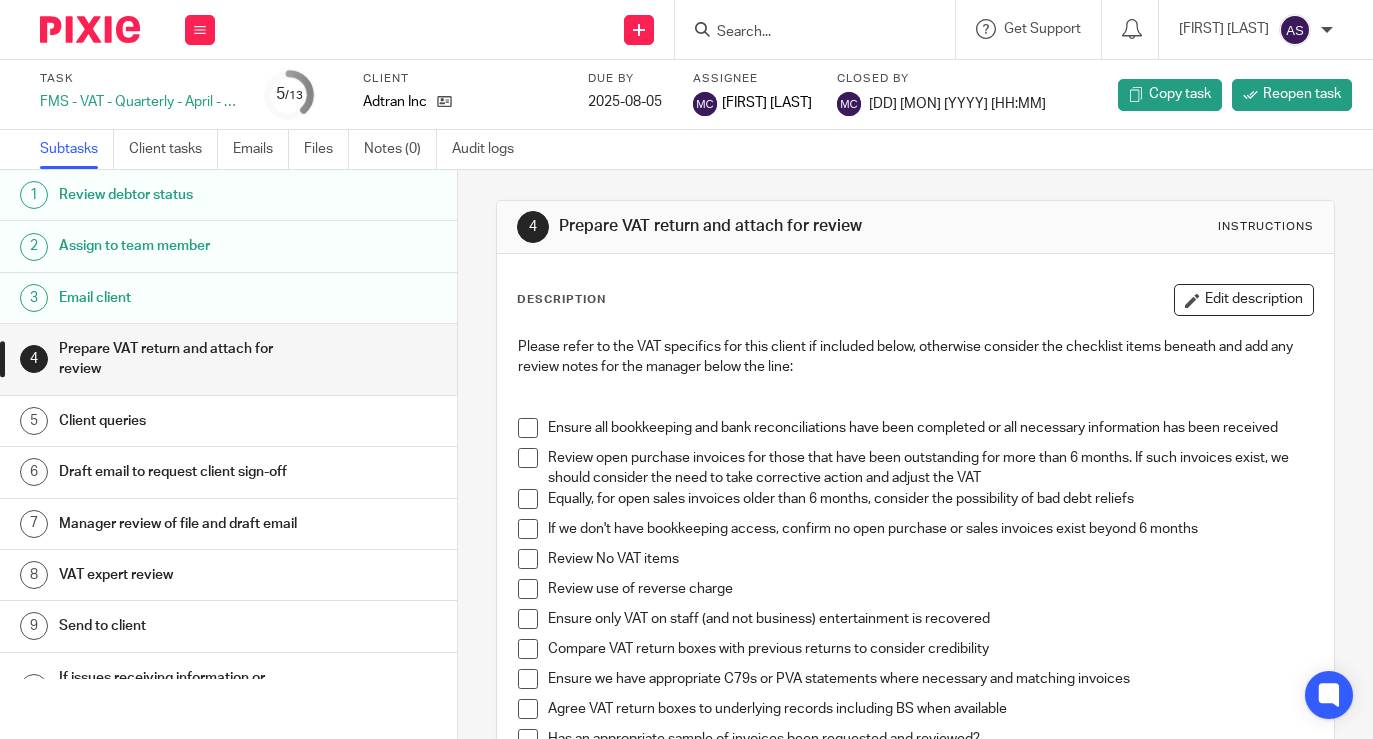scroll, scrollTop: 0, scrollLeft: 0, axis: both 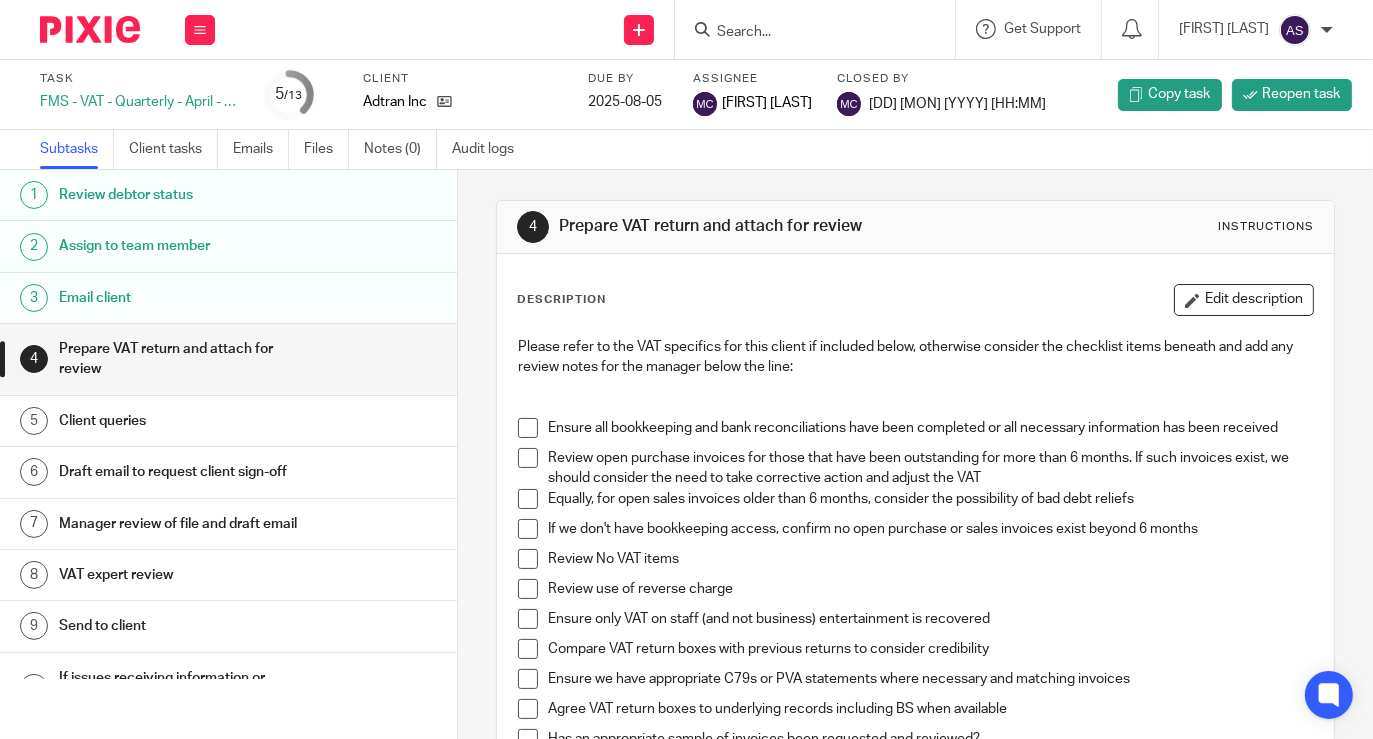 click on "VAT expert review" at bounding box center [185, 575] 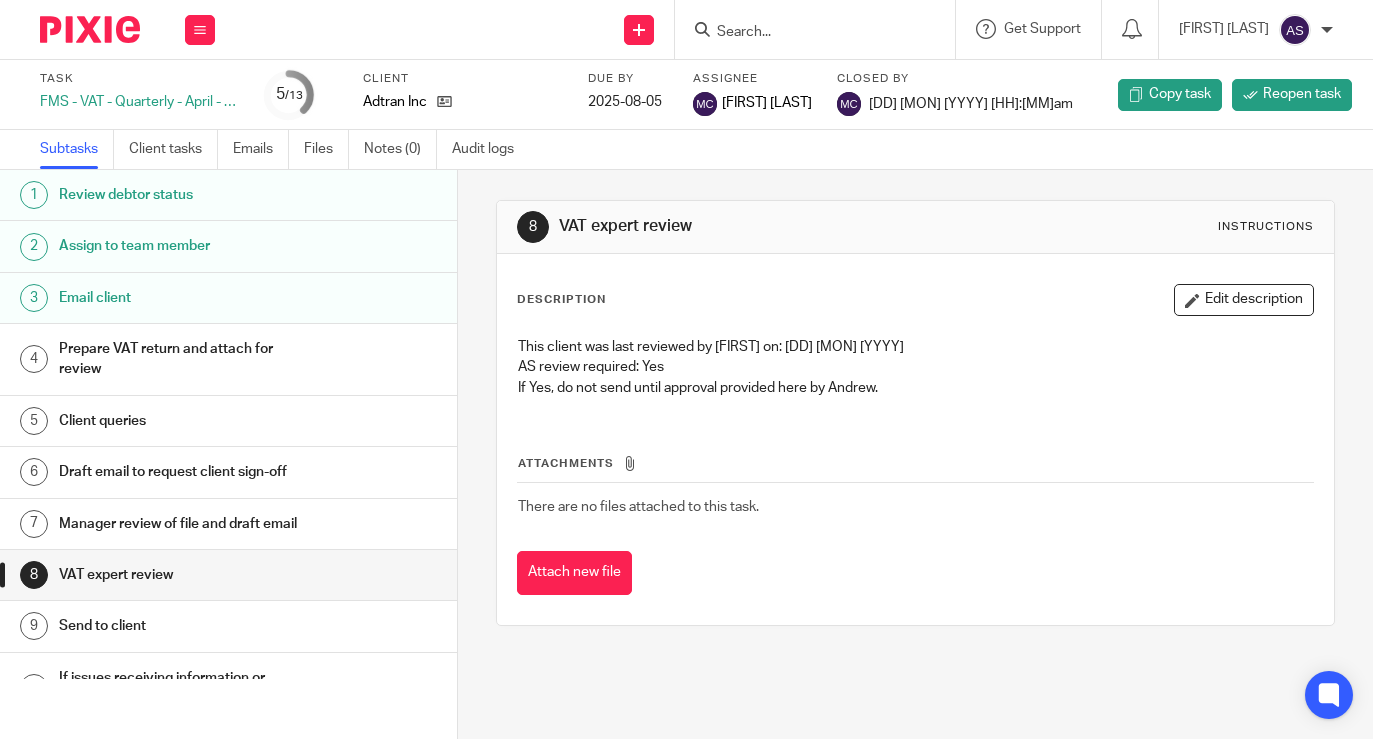 scroll, scrollTop: 0, scrollLeft: 0, axis: both 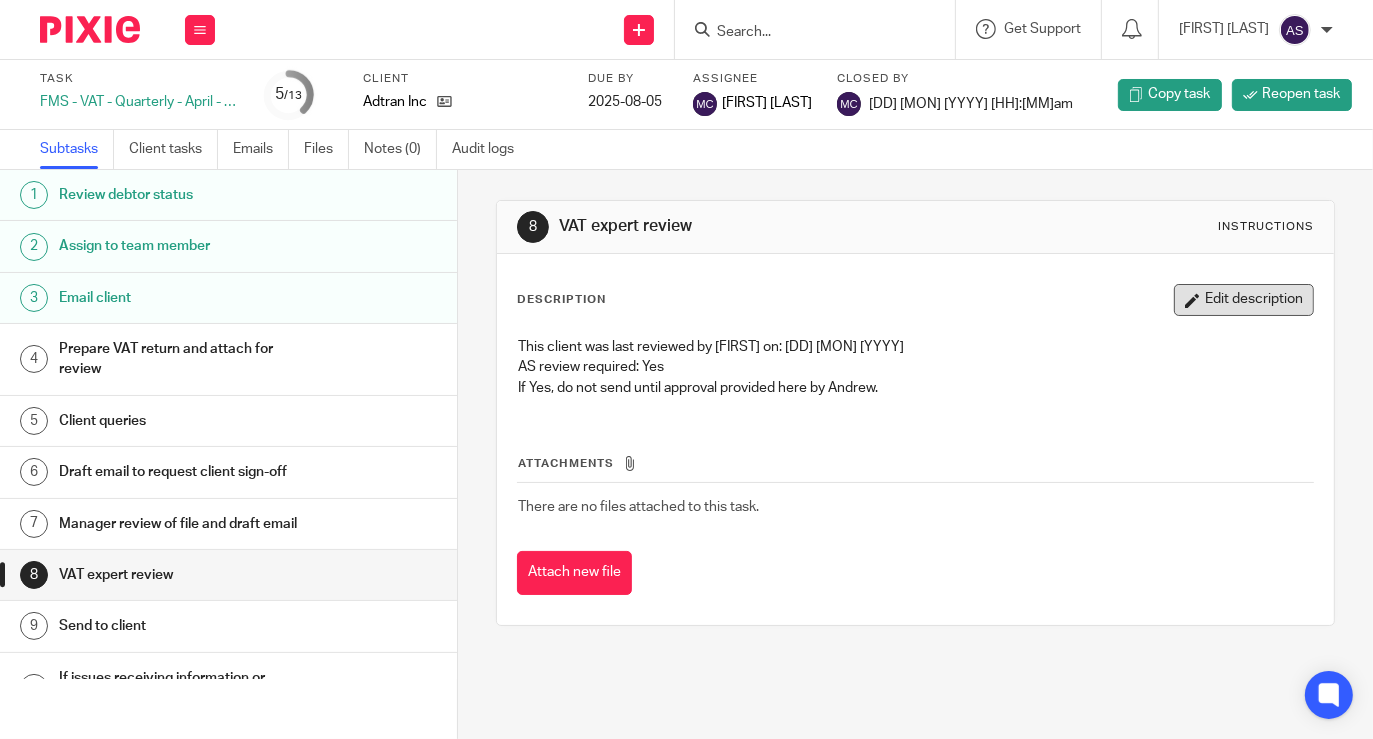 click on "Edit description" at bounding box center (1244, 300) 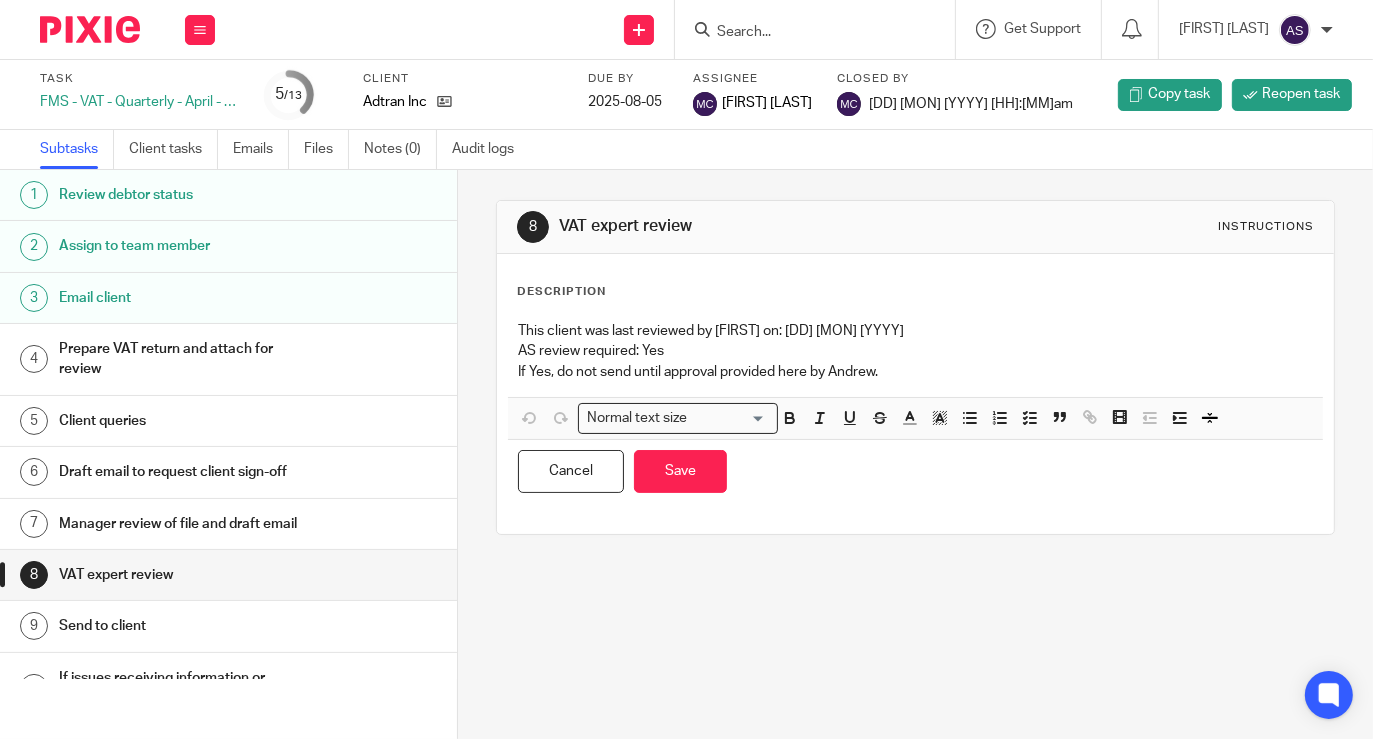 click on "If Yes, do not send until approval provided here by Andrew." at bounding box center (915, 372) 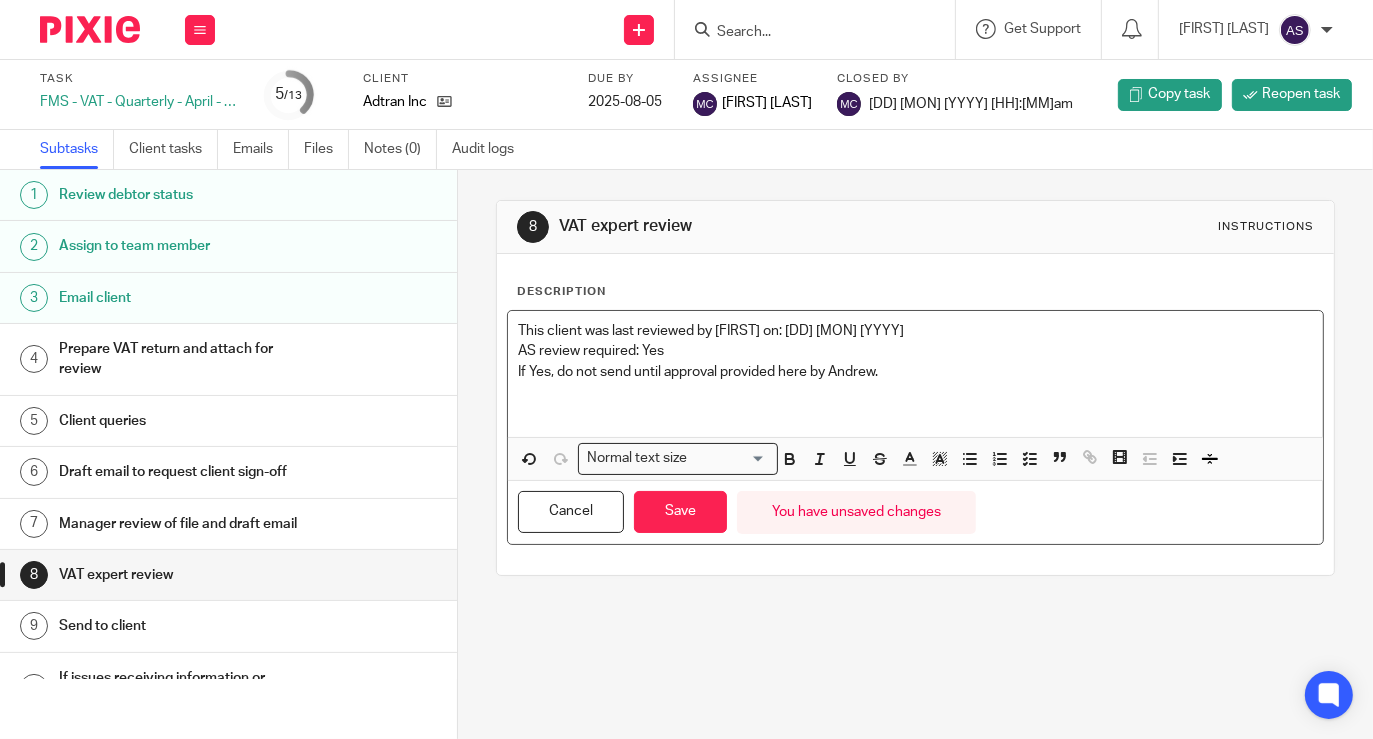 type 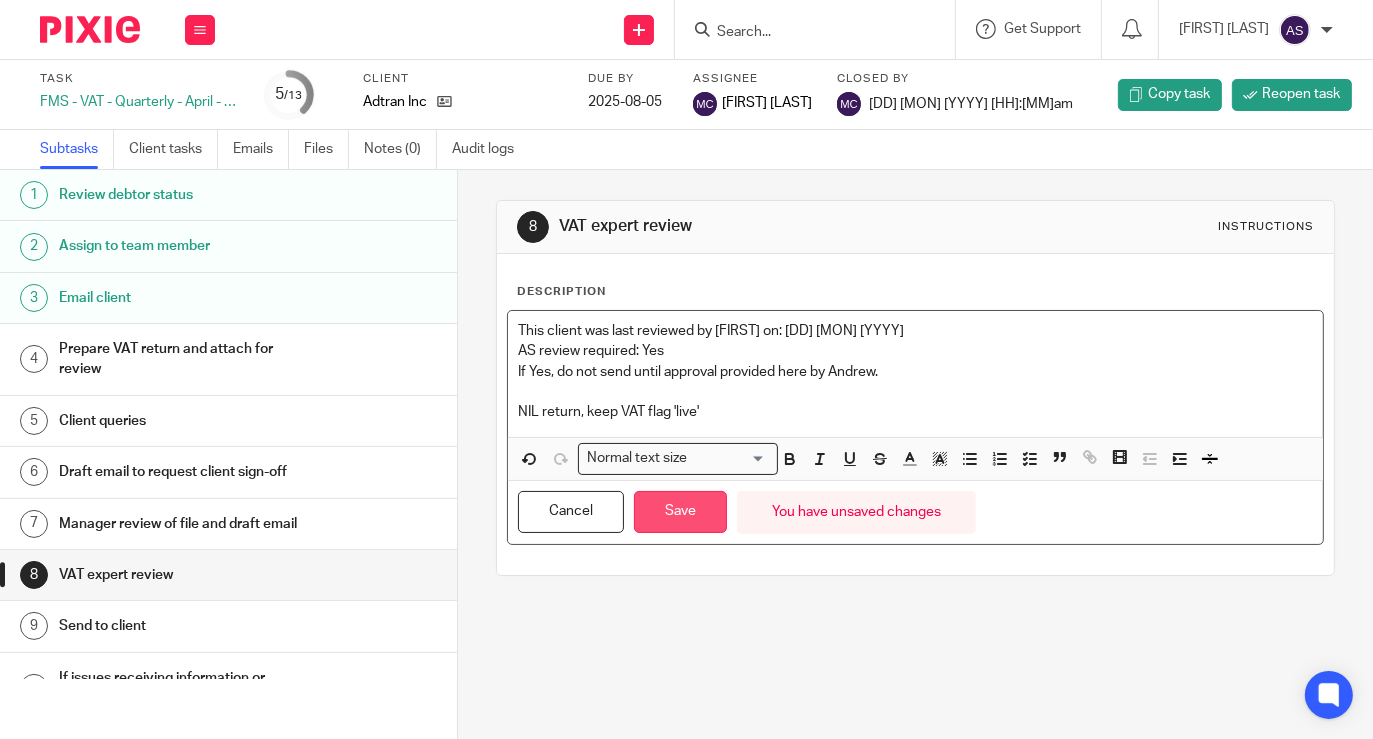 click on "Save" at bounding box center (680, 512) 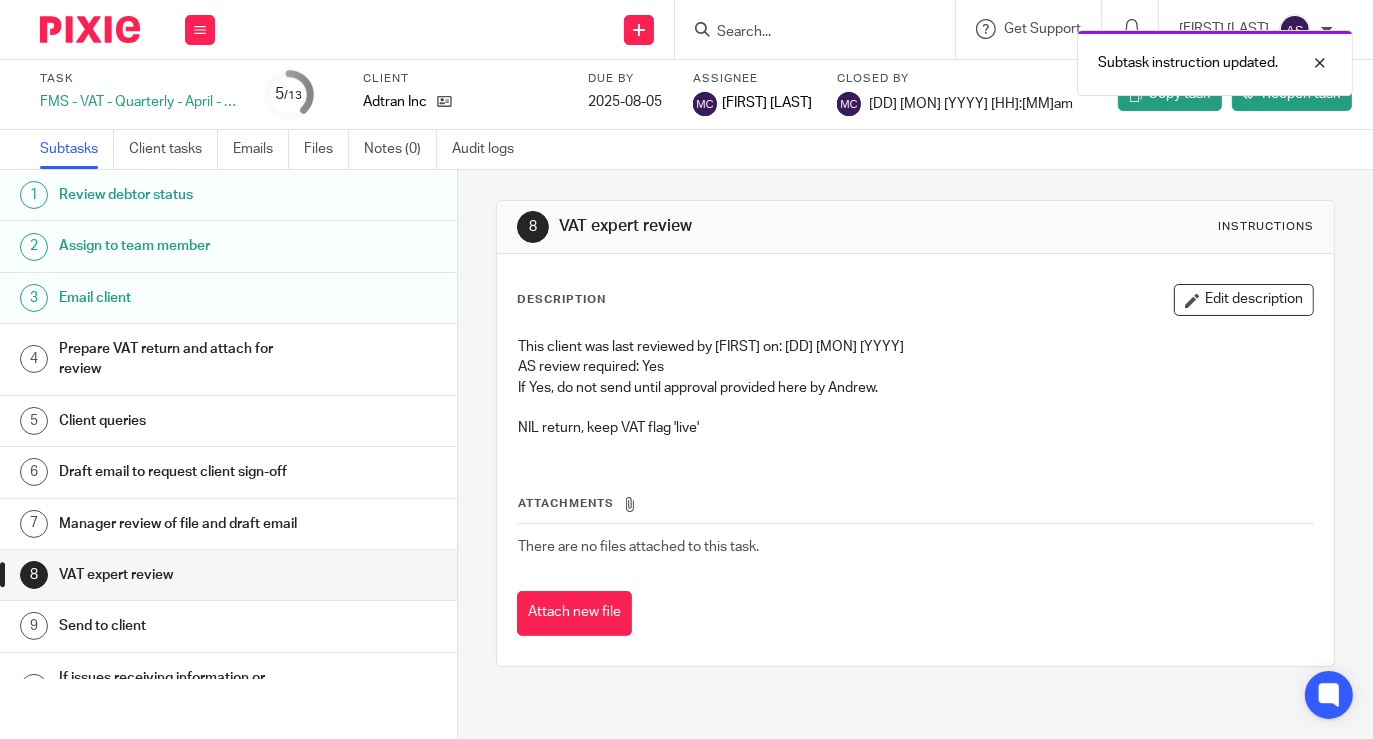 click on "Subtask instruction updated." at bounding box center (1020, 58) 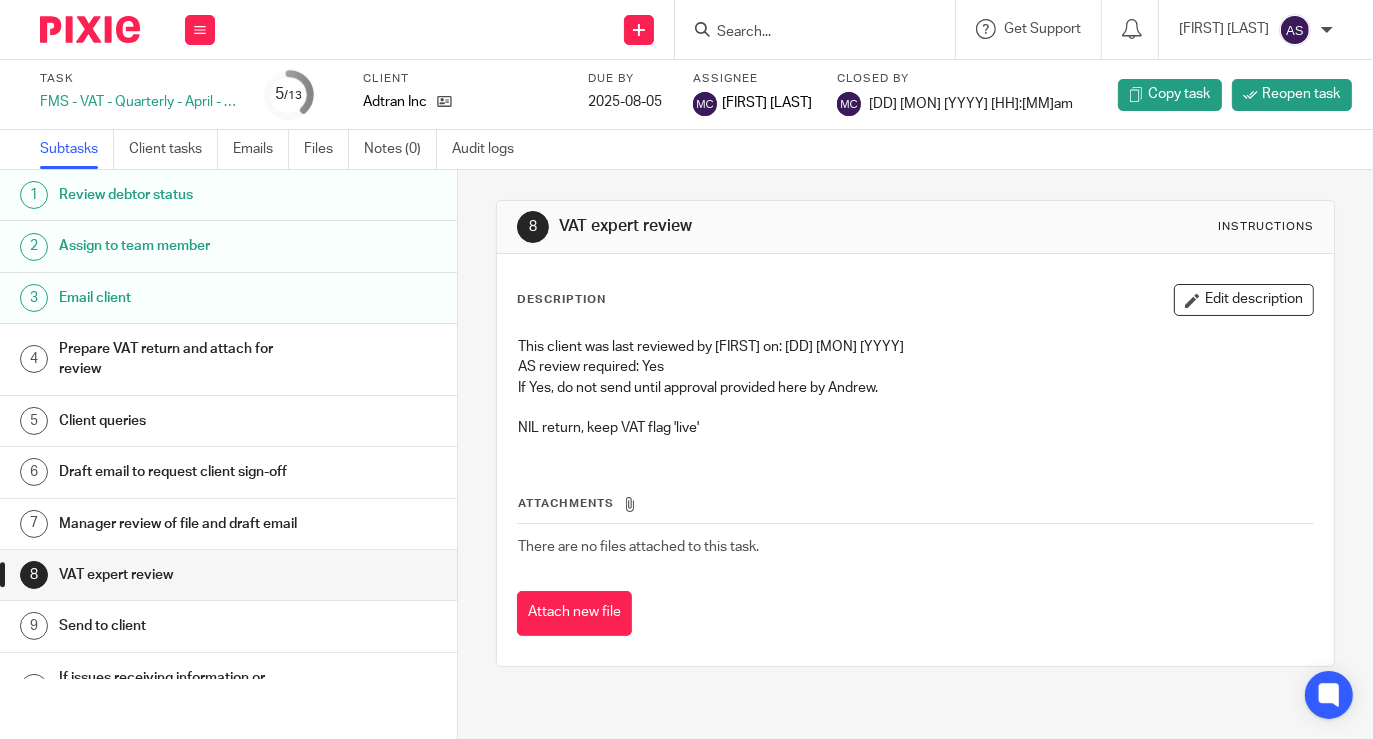 click at bounding box center (805, 33) 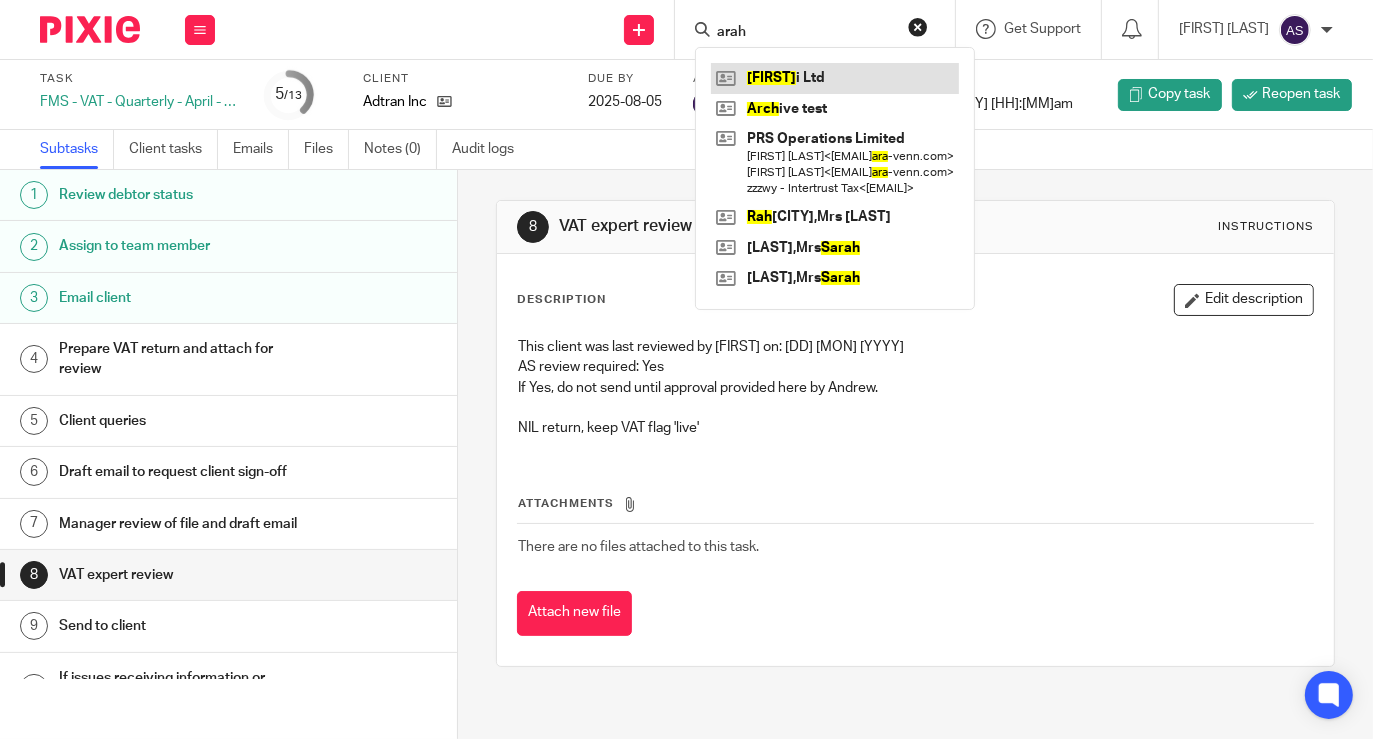 type on "arah" 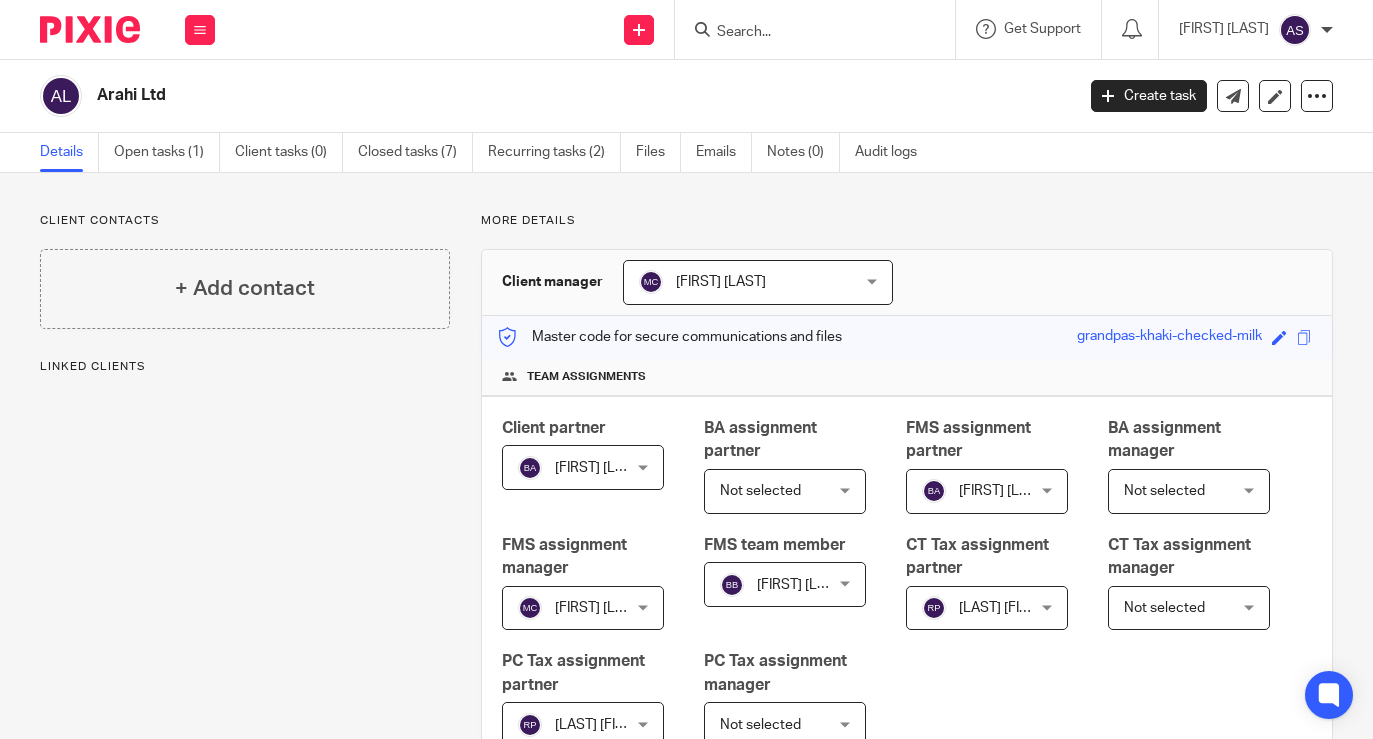 scroll, scrollTop: 0, scrollLeft: 0, axis: both 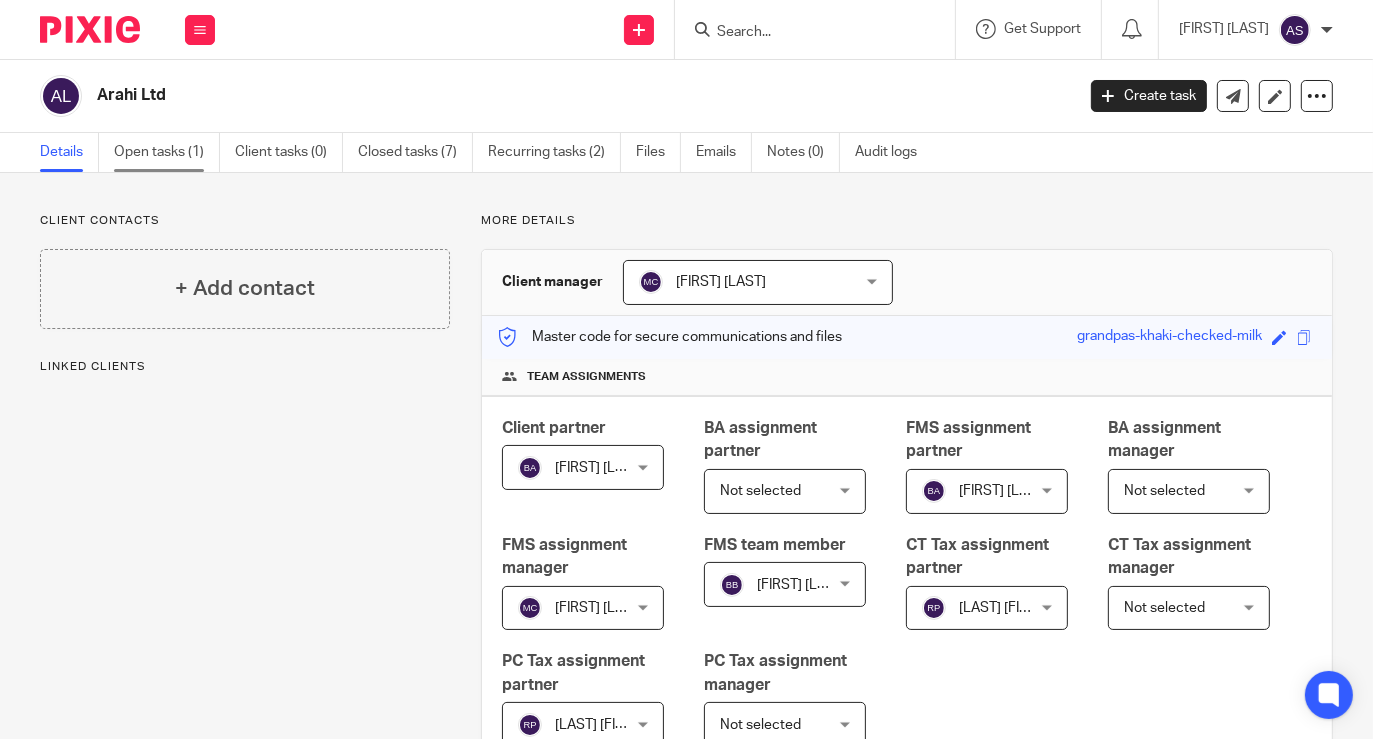 click on "Open tasks (1)" at bounding box center (167, 152) 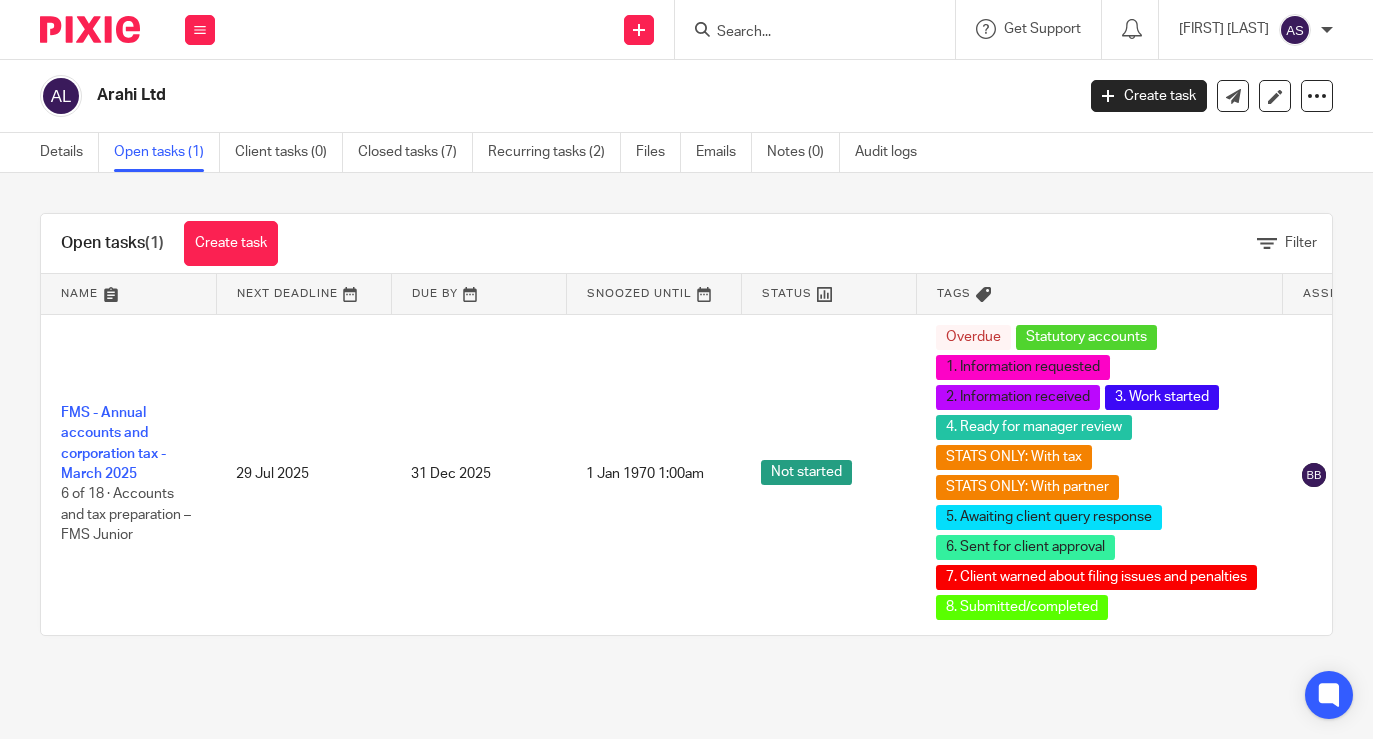 scroll, scrollTop: 0, scrollLeft: 0, axis: both 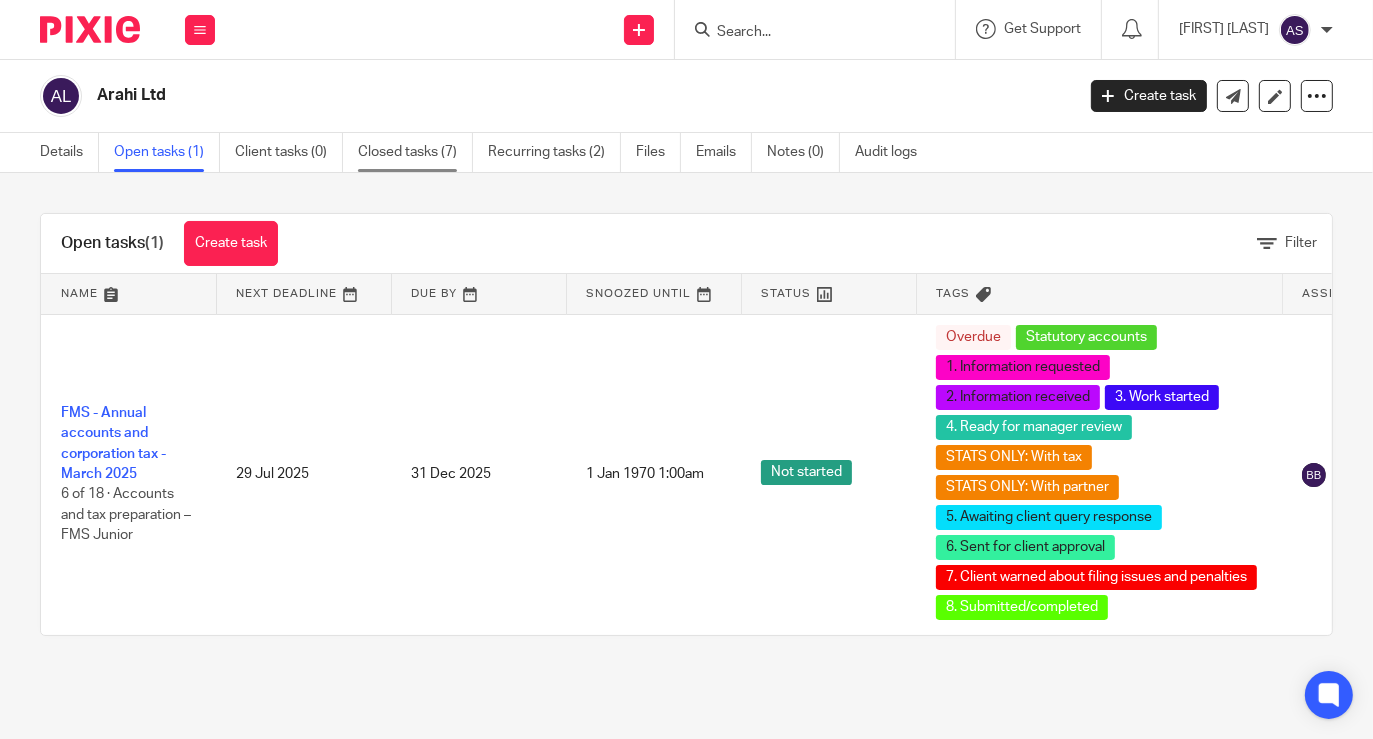 click on "Closed tasks (7)" at bounding box center (415, 152) 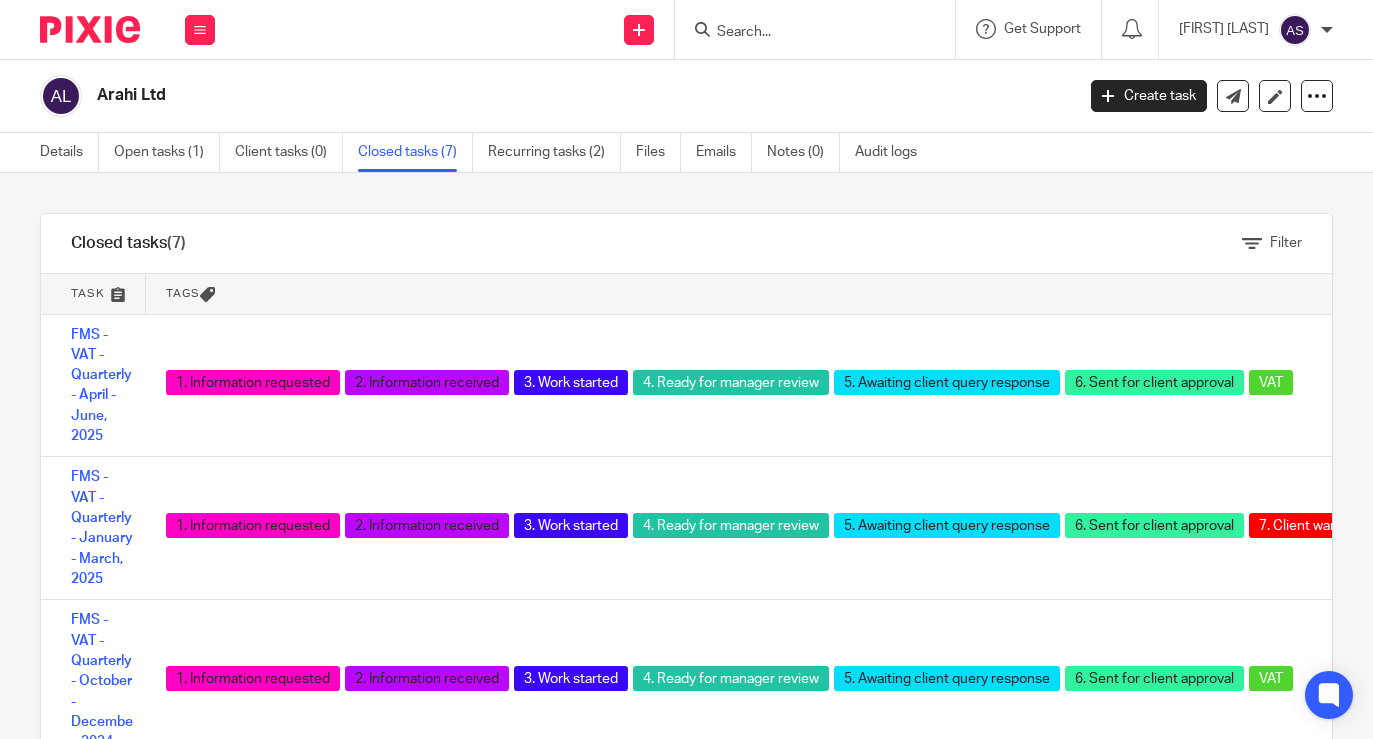 scroll, scrollTop: 0, scrollLeft: 0, axis: both 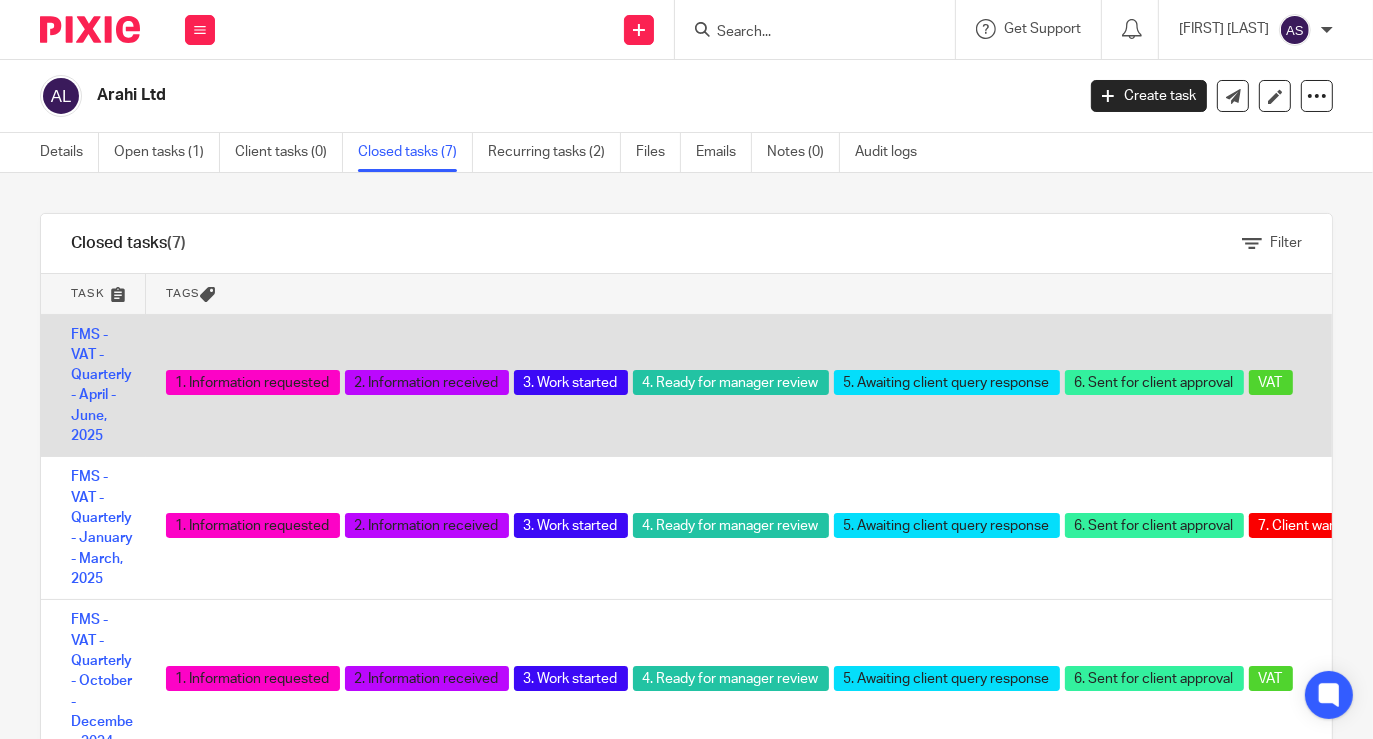 click on "FMS - VAT - Quarterly - April - June, 2025" at bounding box center (93, 385) 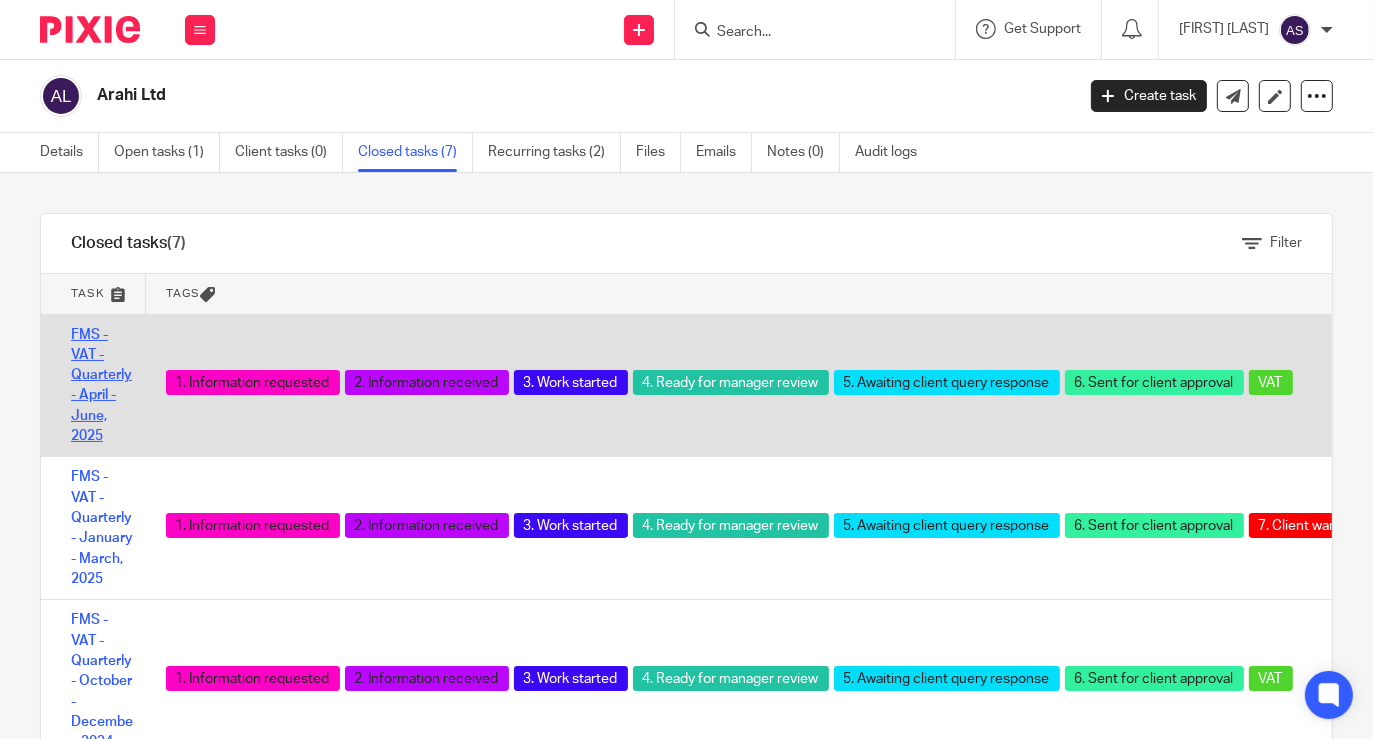 click on "FMS - VAT - Quarterly - April - June, 2025" at bounding box center [101, 386] 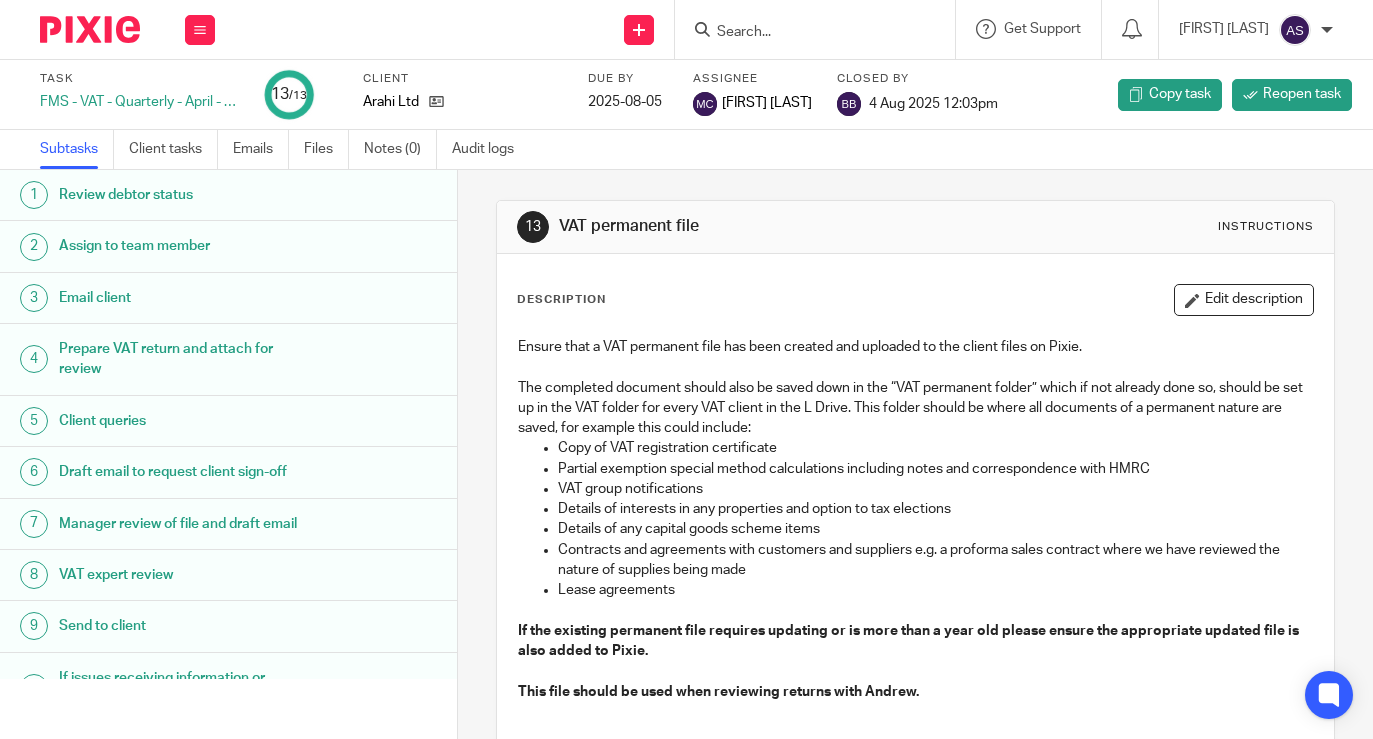 scroll, scrollTop: 0, scrollLeft: 0, axis: both 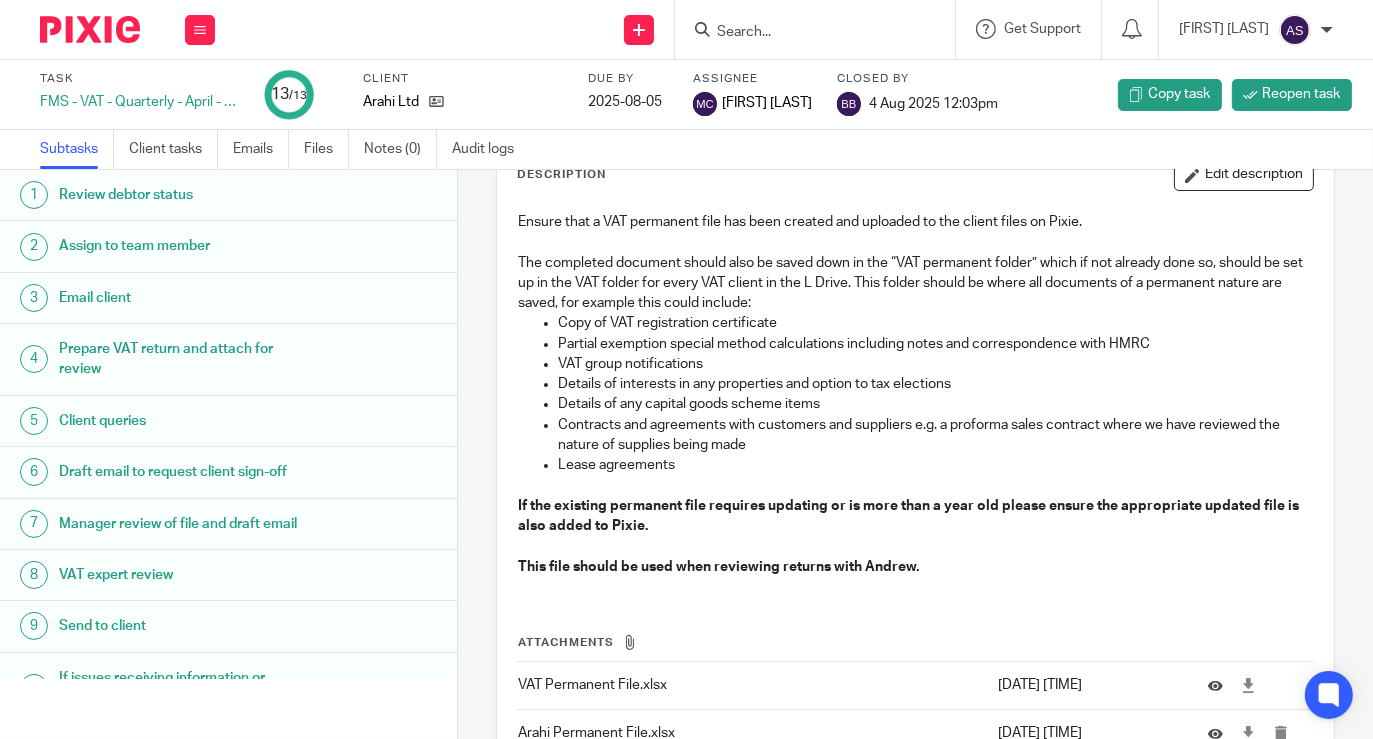 click on "VAT expert review" at bounding box center (185, 575) 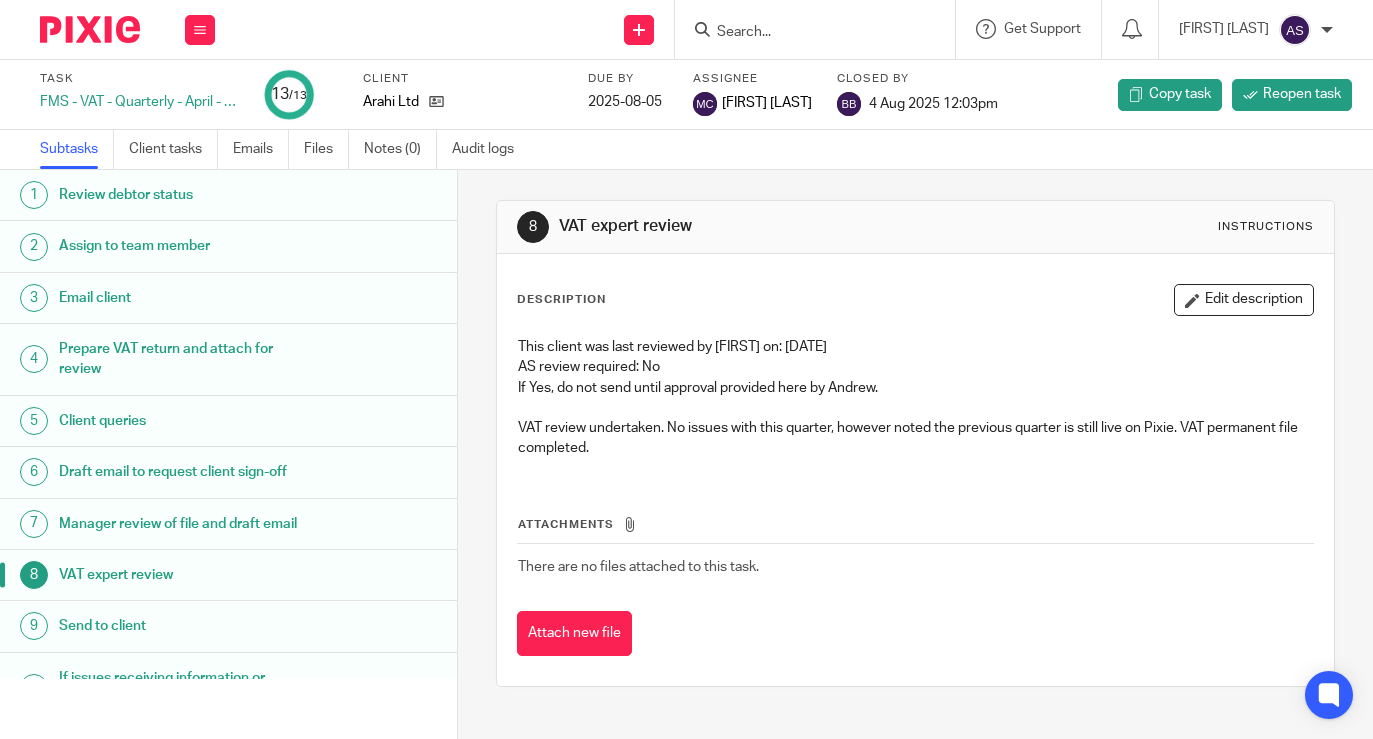 scroll, scrollTop: 0, scrollLeft: 0, axis: both 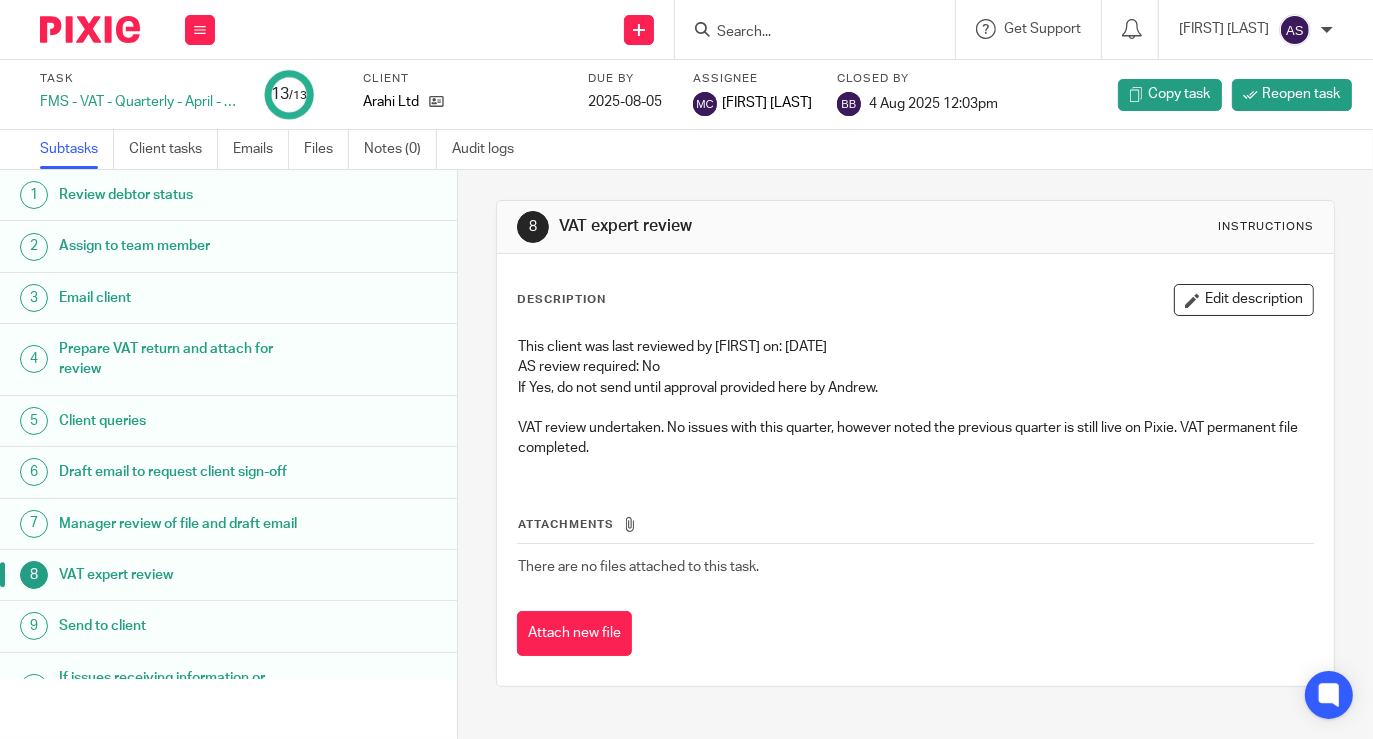 click at bounding box center (821, 29) 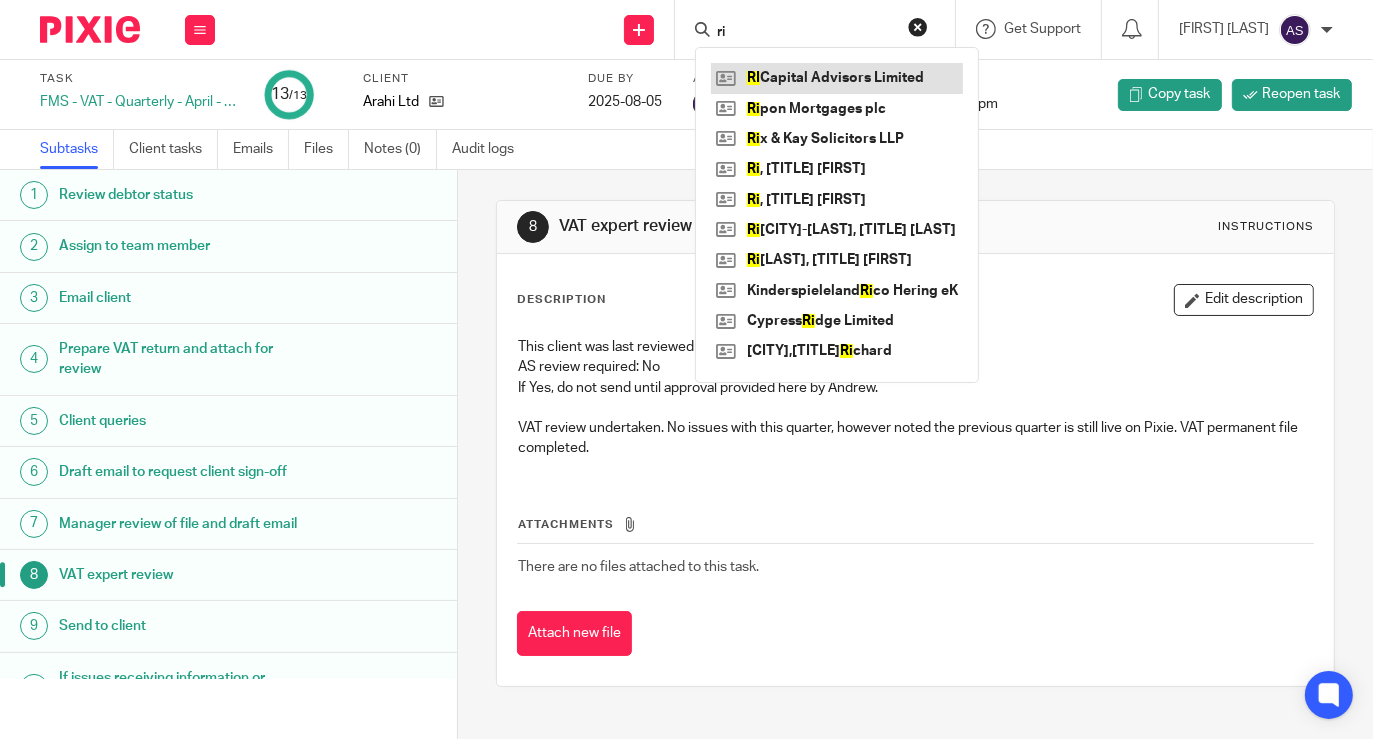 type on "ri" 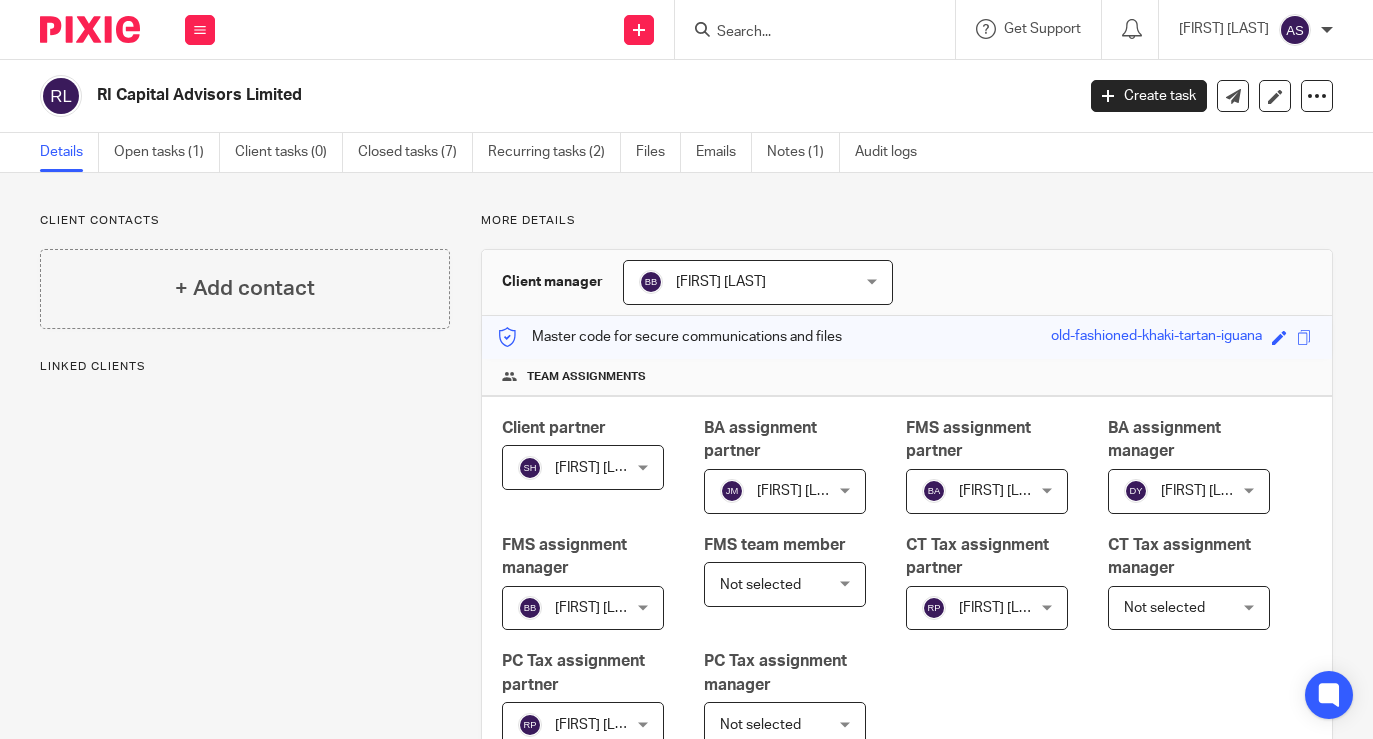 scroll, scrollTop: 0, scrollLeft: 0, axis: both 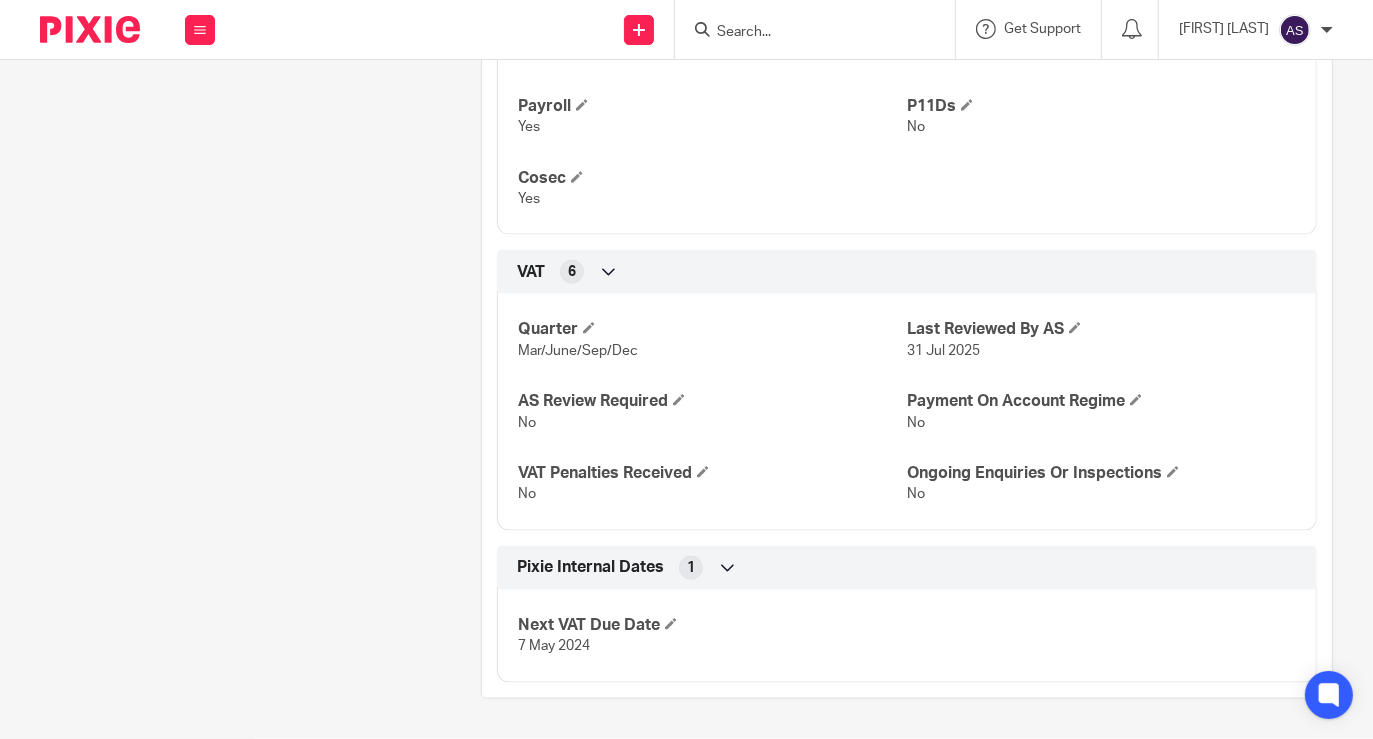 click at bounding box center (805, 33) 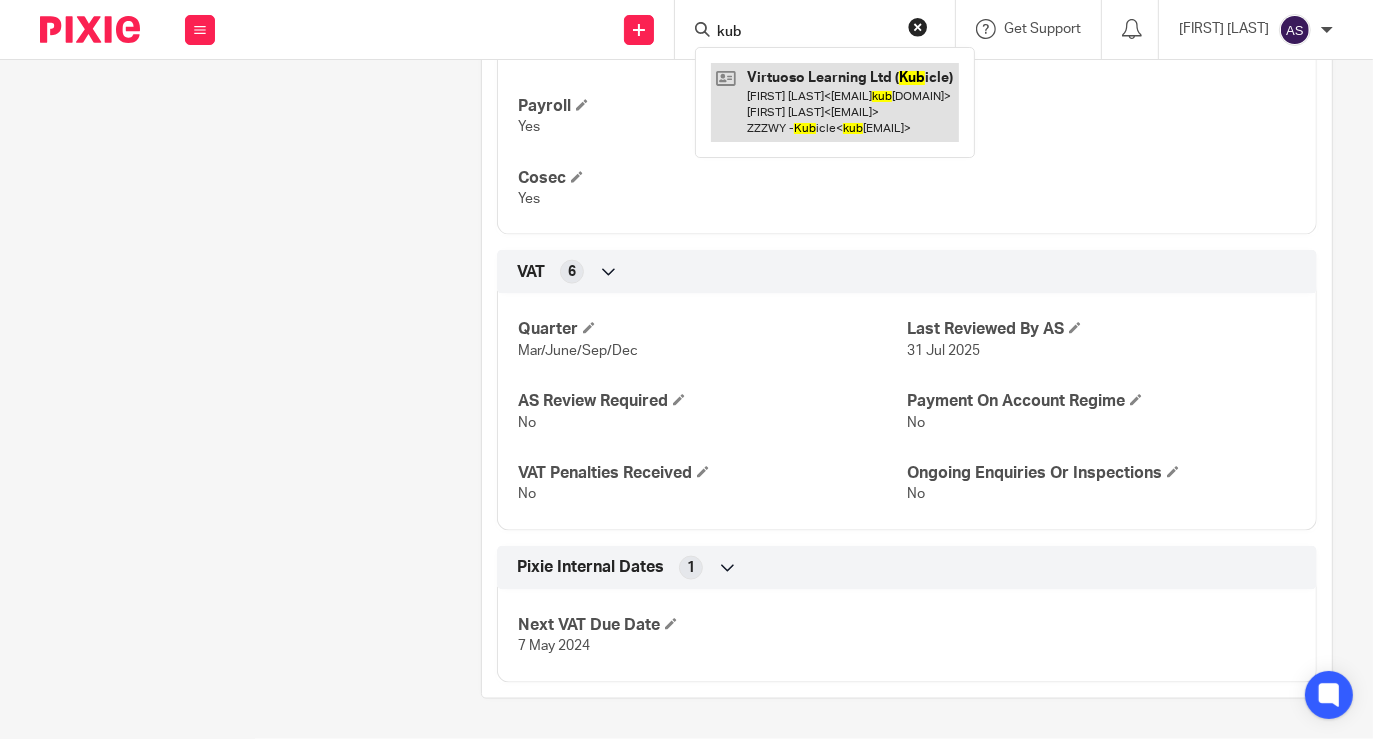 type on "kub" 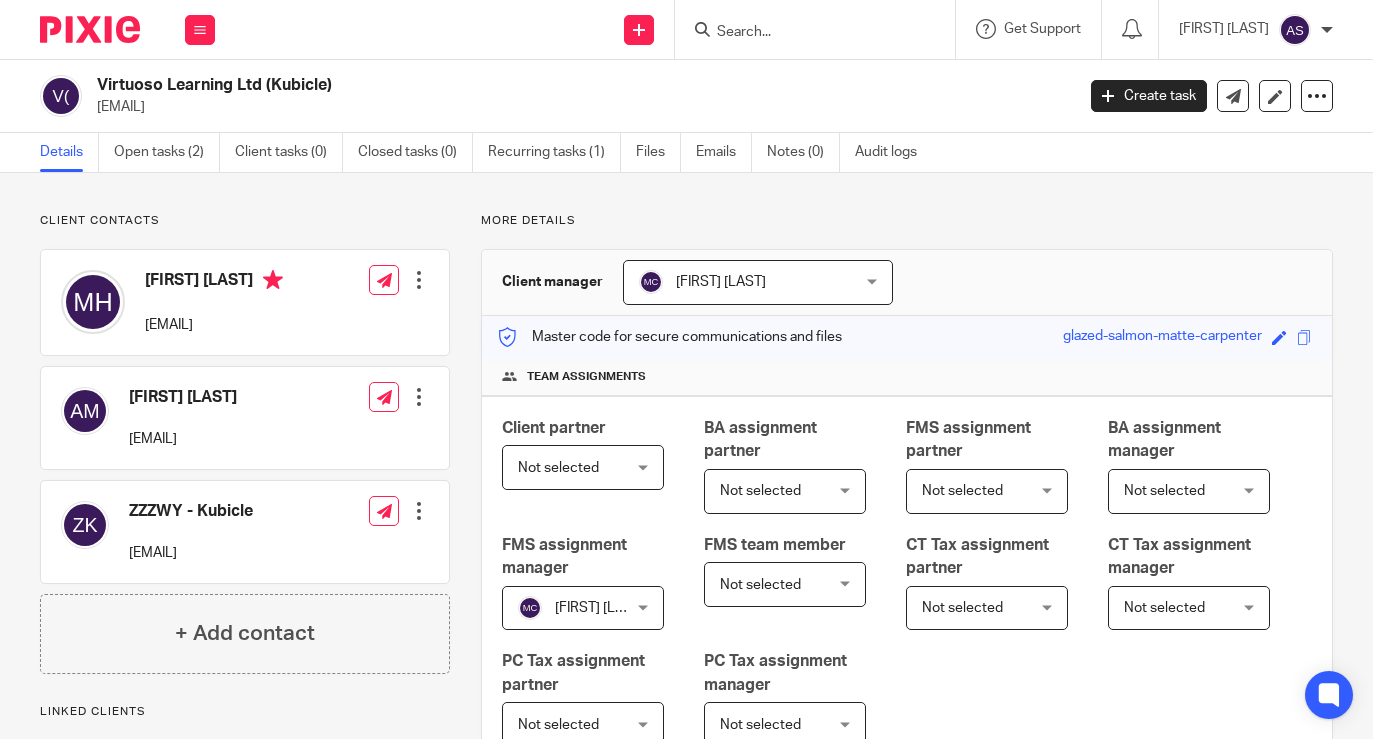 scroll, scrollTop: 0, scrollLeft: 0, axis: both 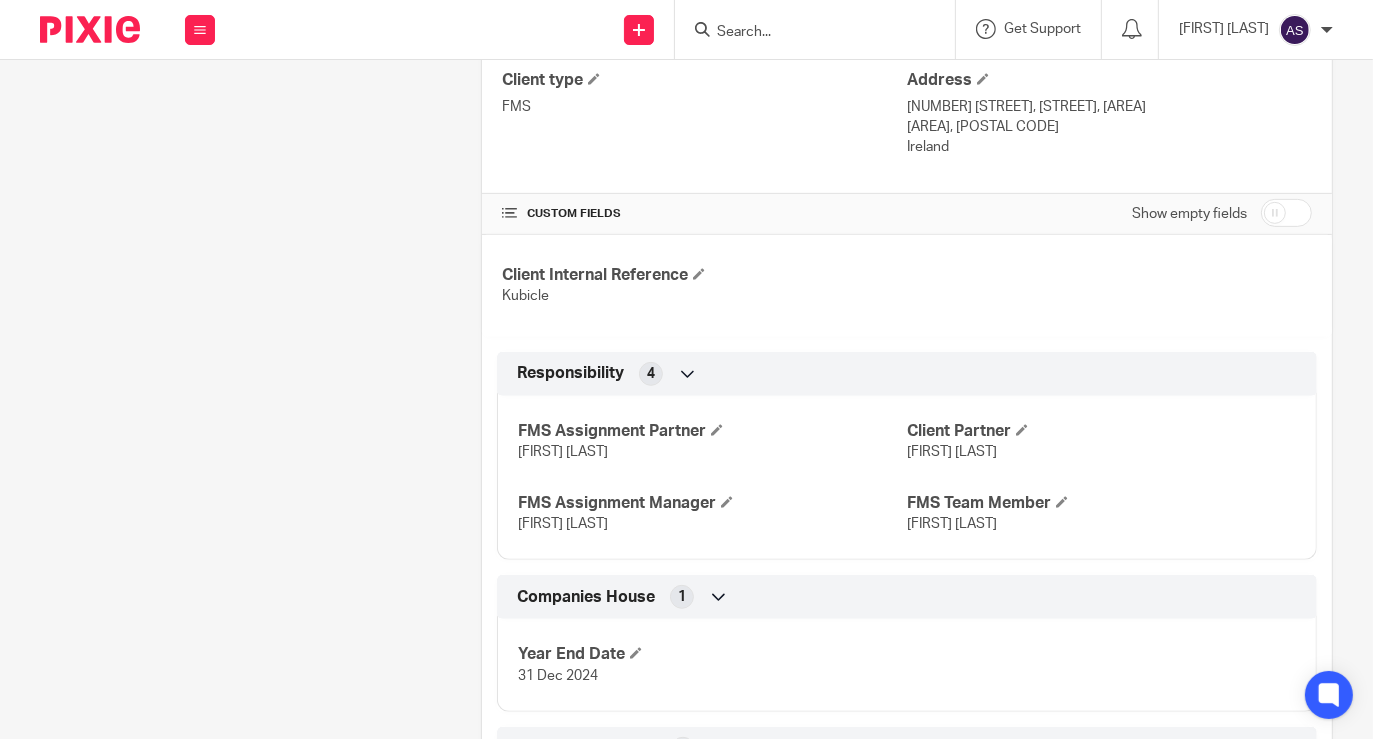 click at bounding box center (1286, 213) 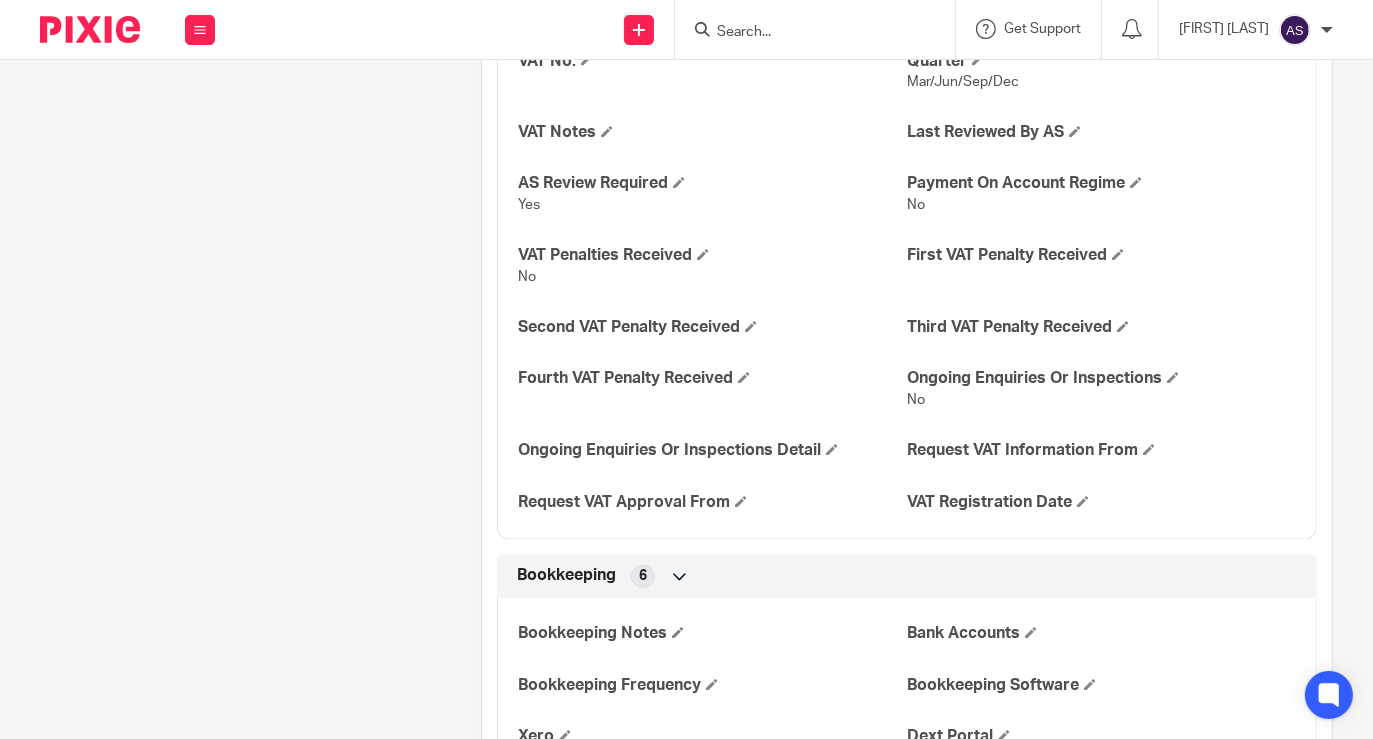 scroll, scrollTop: 3333, scrollLeft: 0, axis: vertical 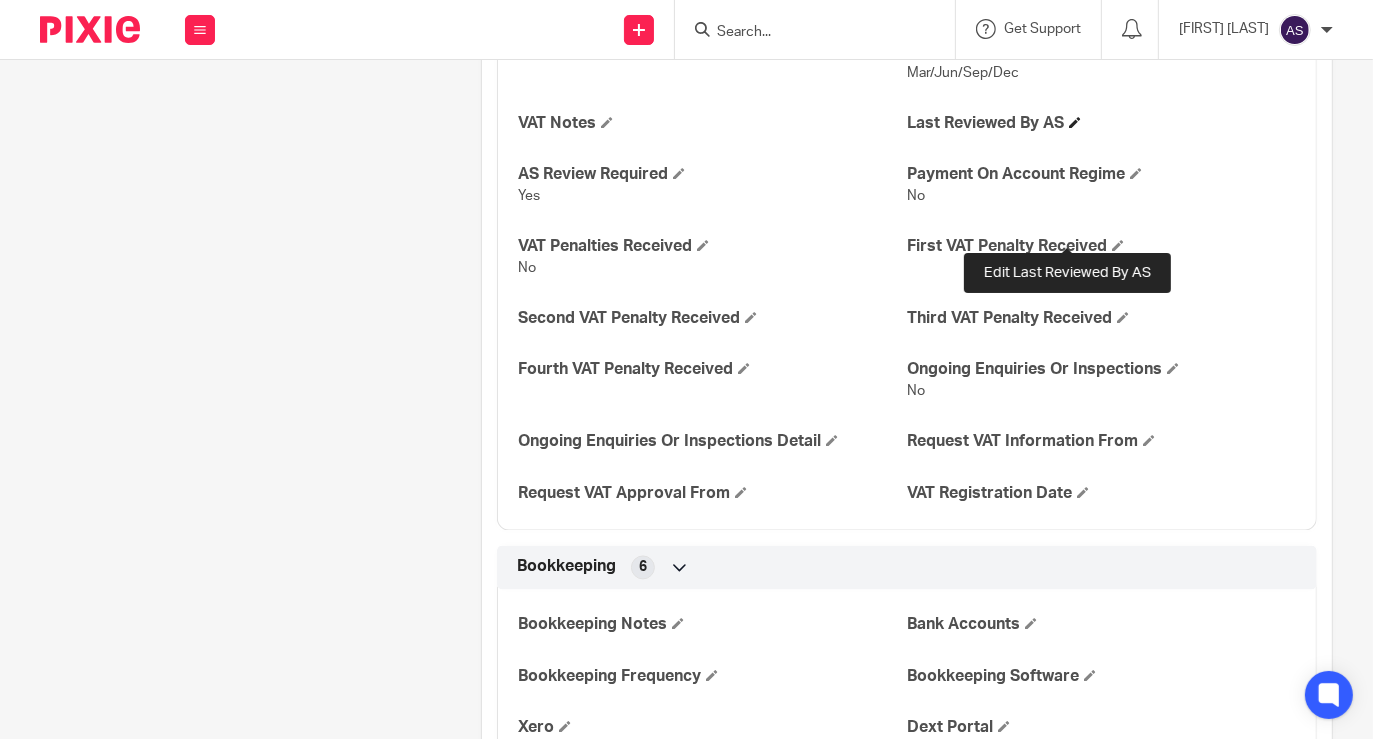 click at bounding box center [1075, 123] 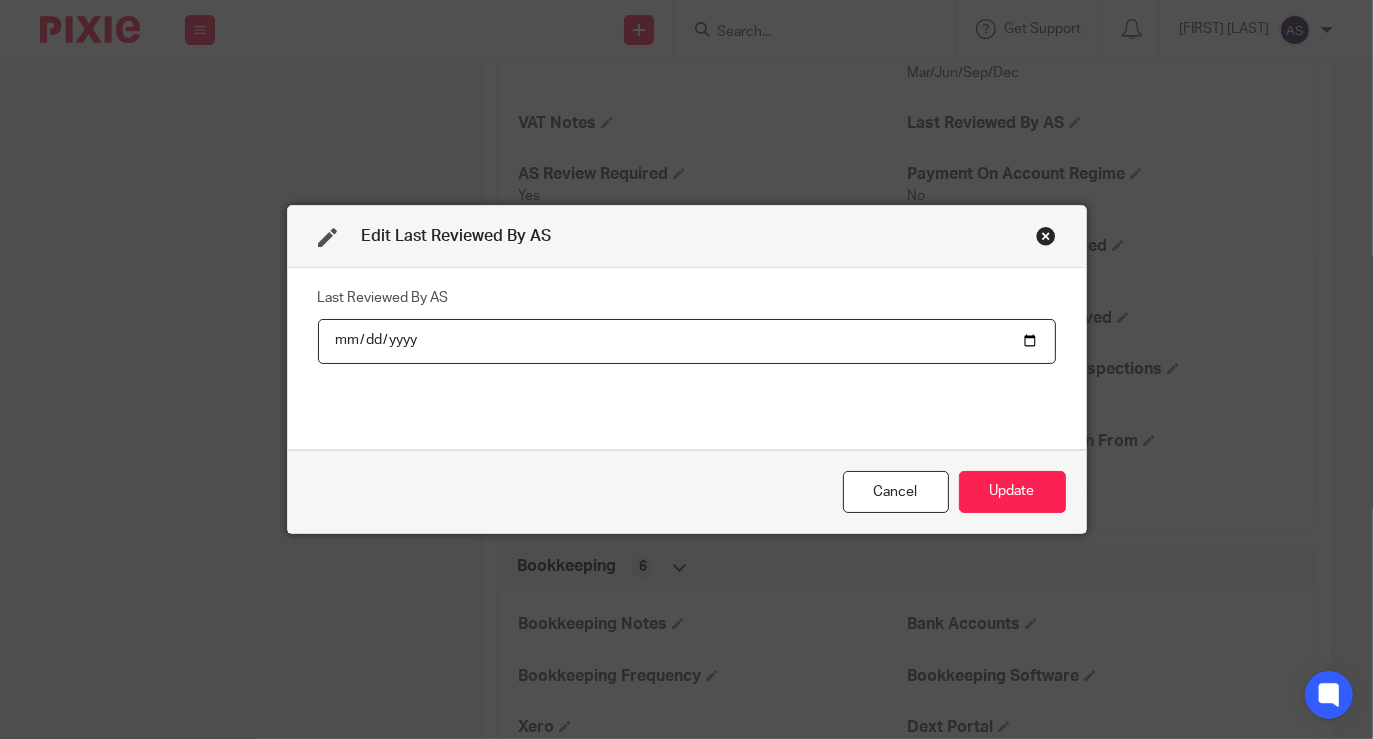 click on "Update" at bounding box center [1012, 492] 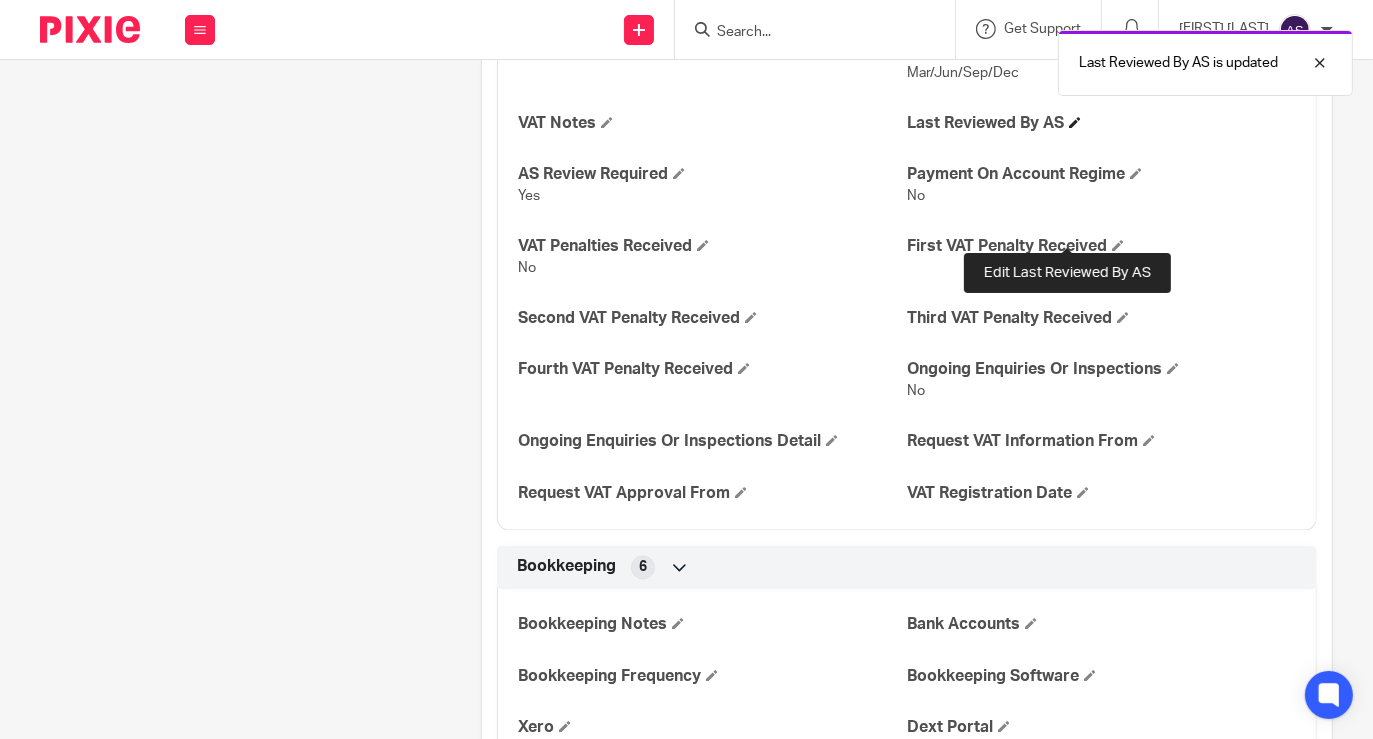 click at bounding box center (1075, 123) 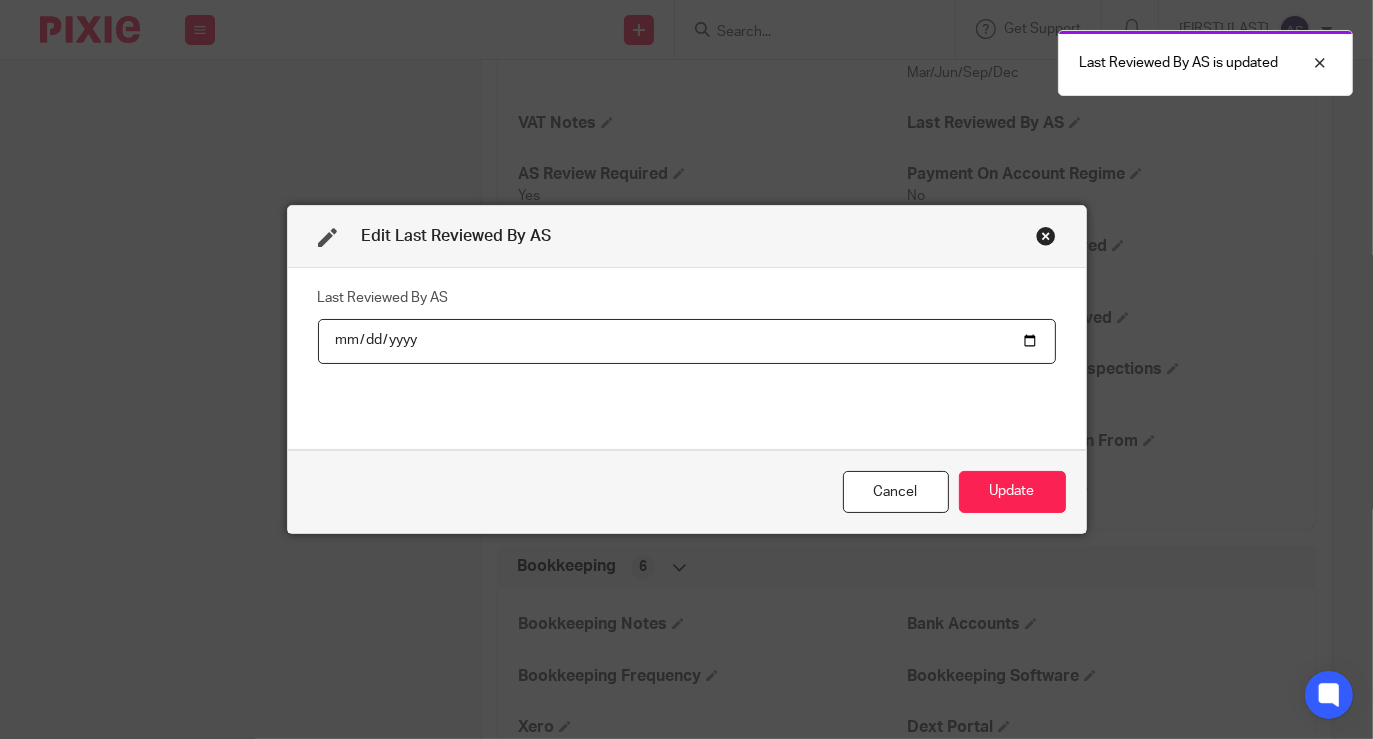 click at bounding box center (687, 341) 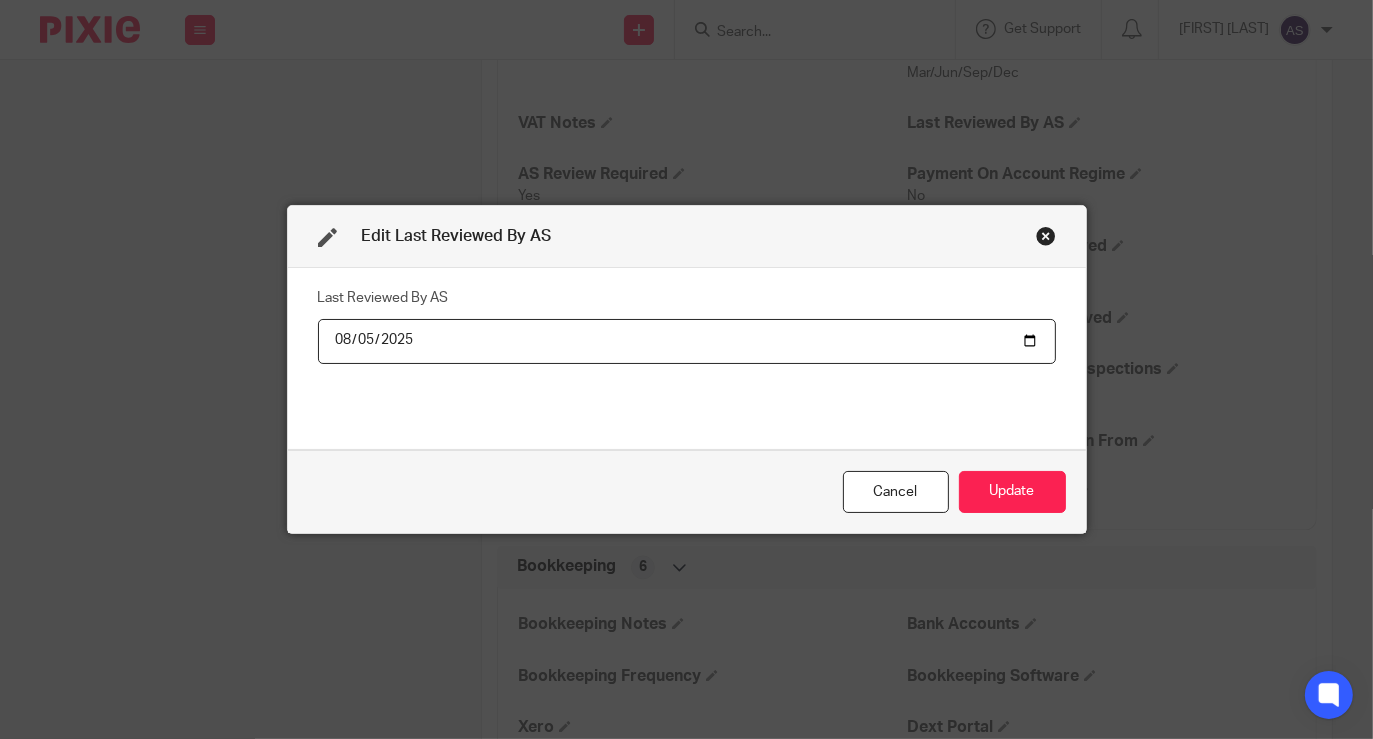 type on "2025-08-05" 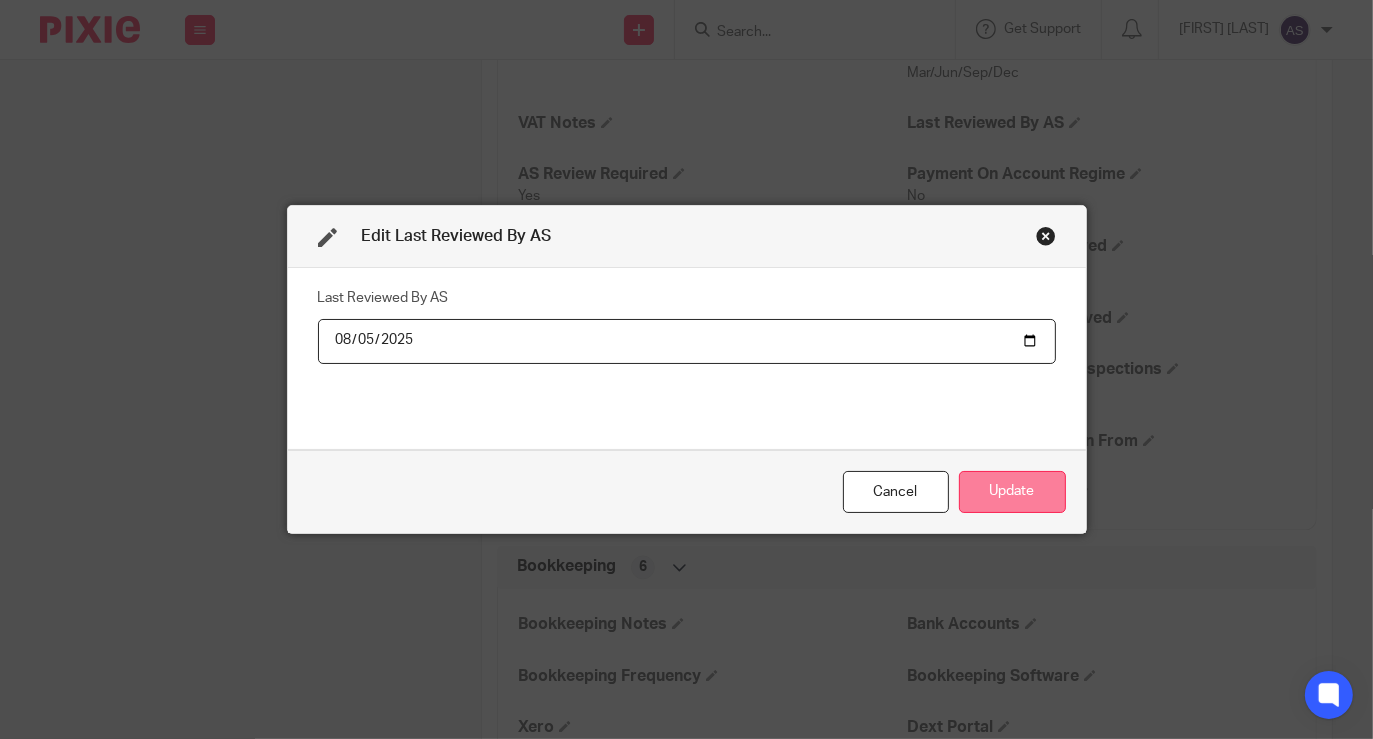 click on "Update" at bounding box center (1012, 492) 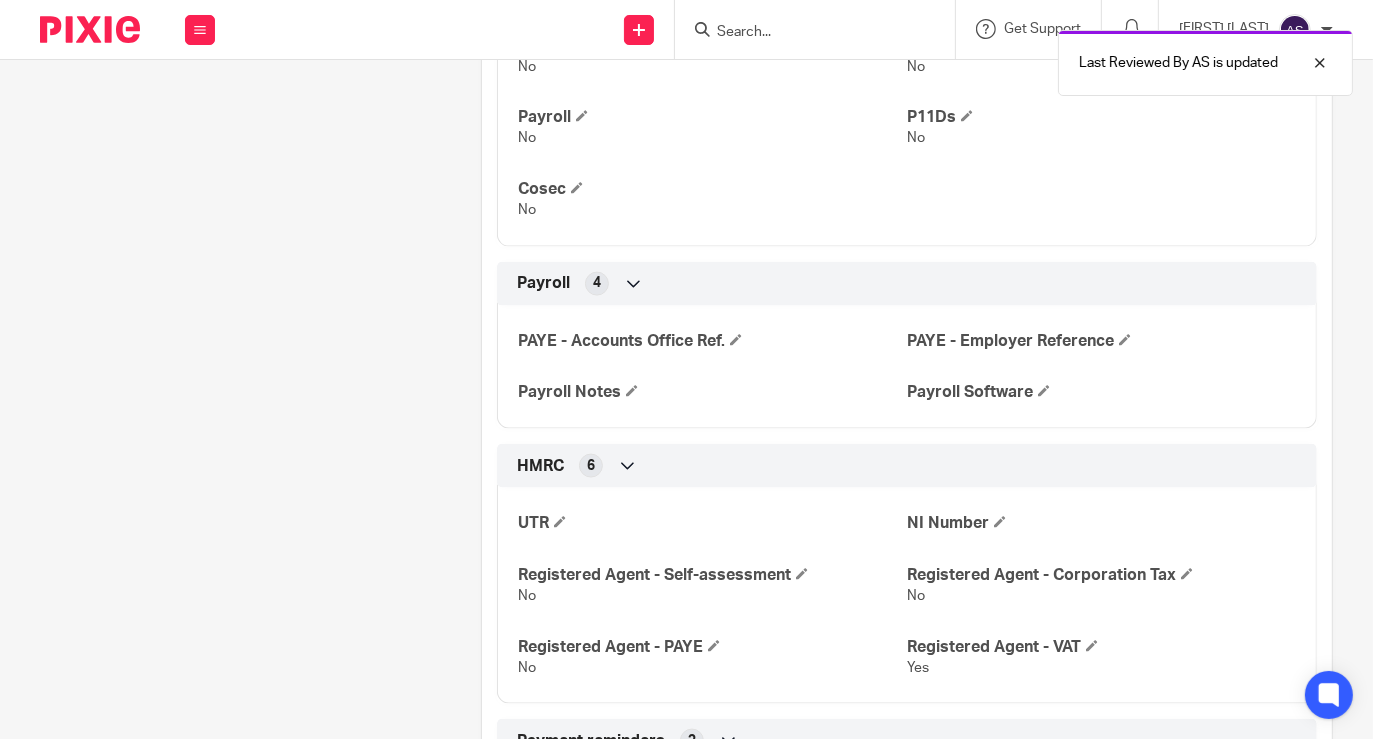 scroll, scrollTop: 2416, scrollLeft: 0, axis: vertical 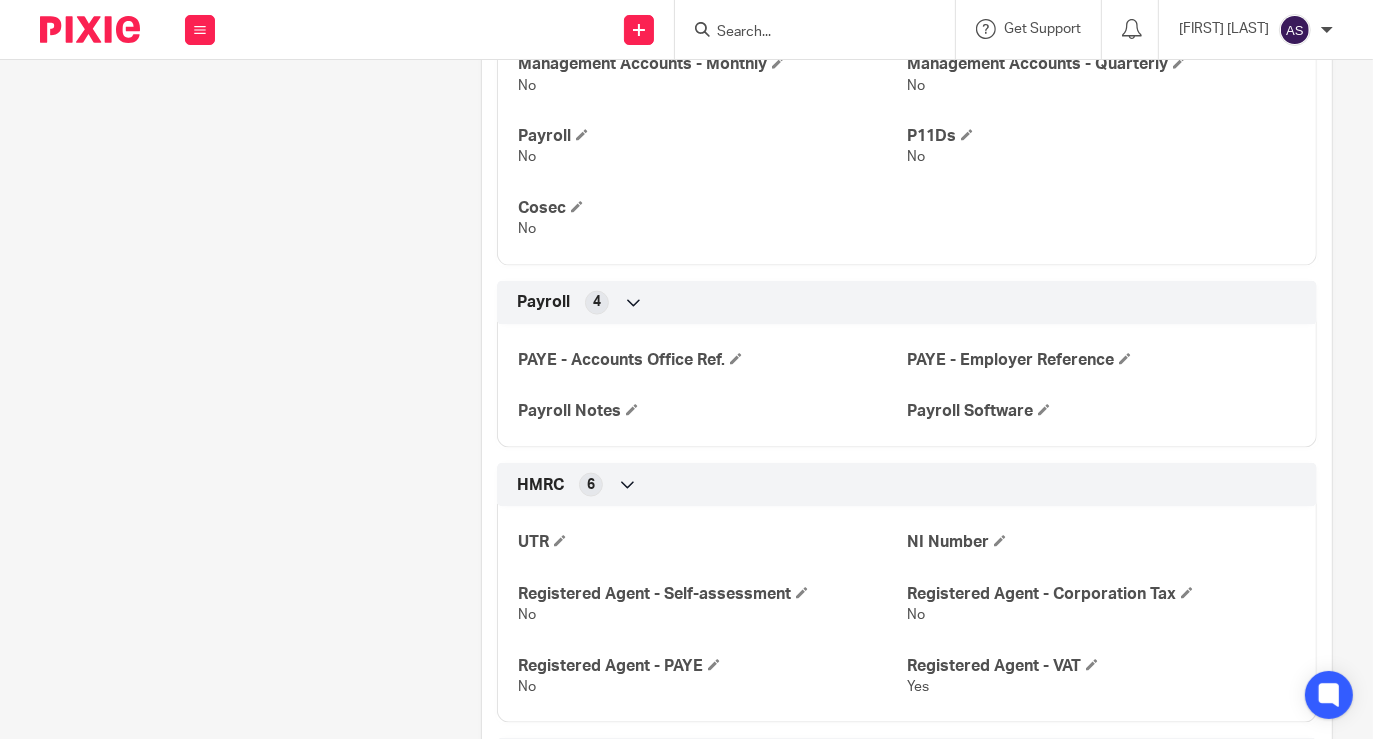 click at bounding box center (821, 29) 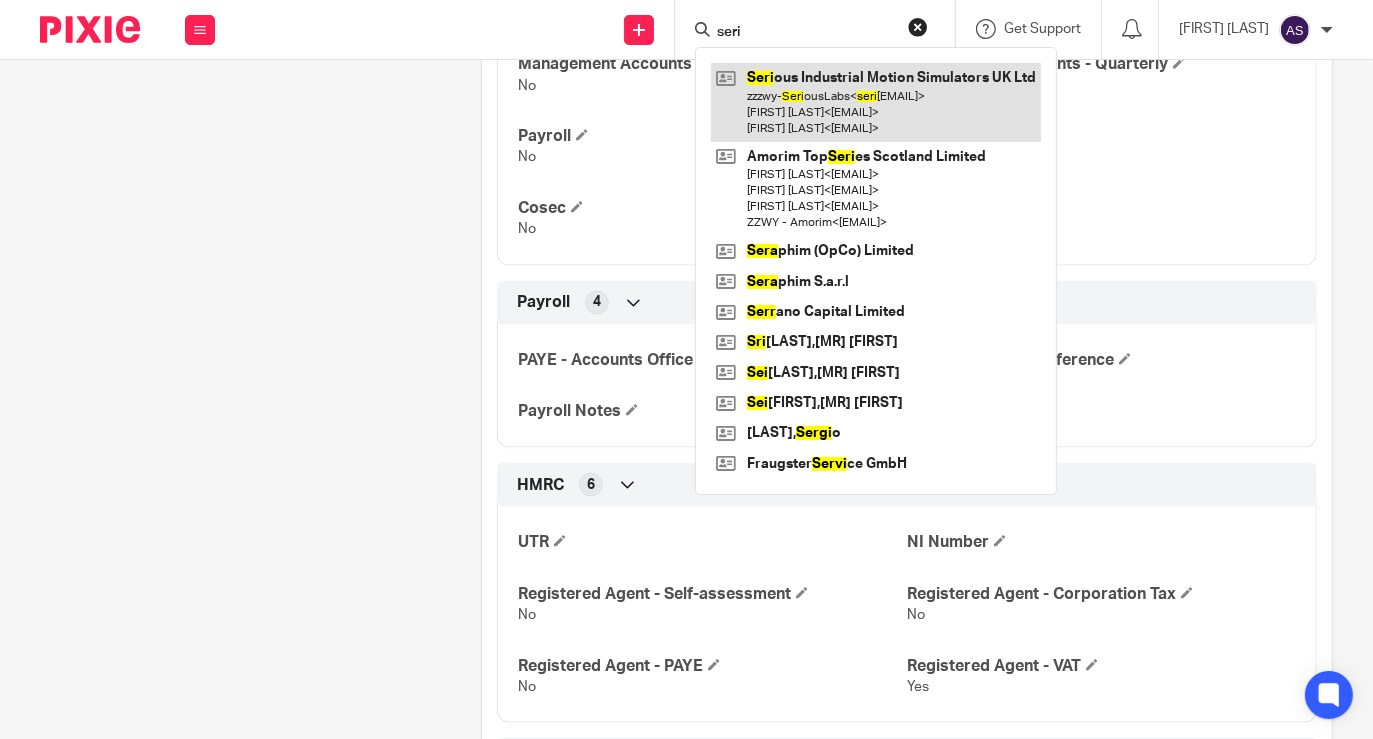type on "seri" 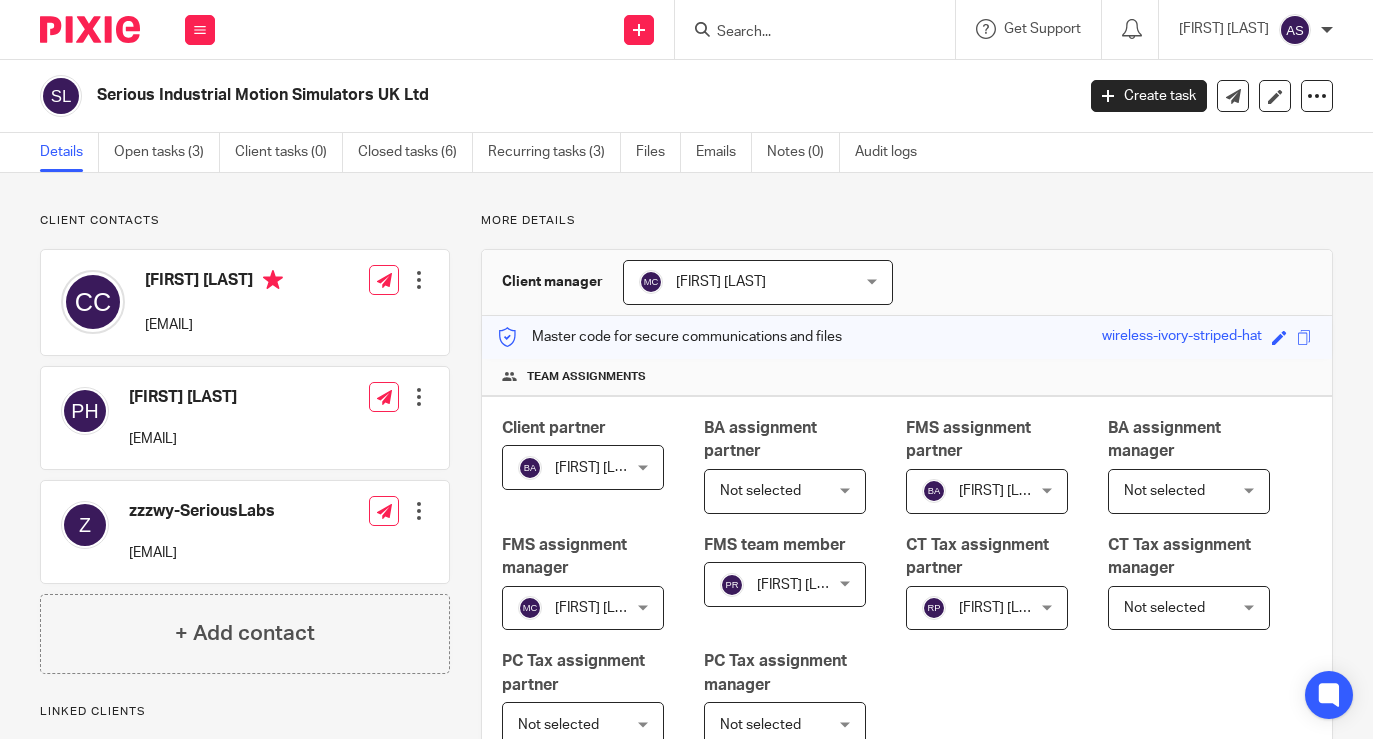 scroll, scrollTop: 0, scrollLeft: 0, axis: both 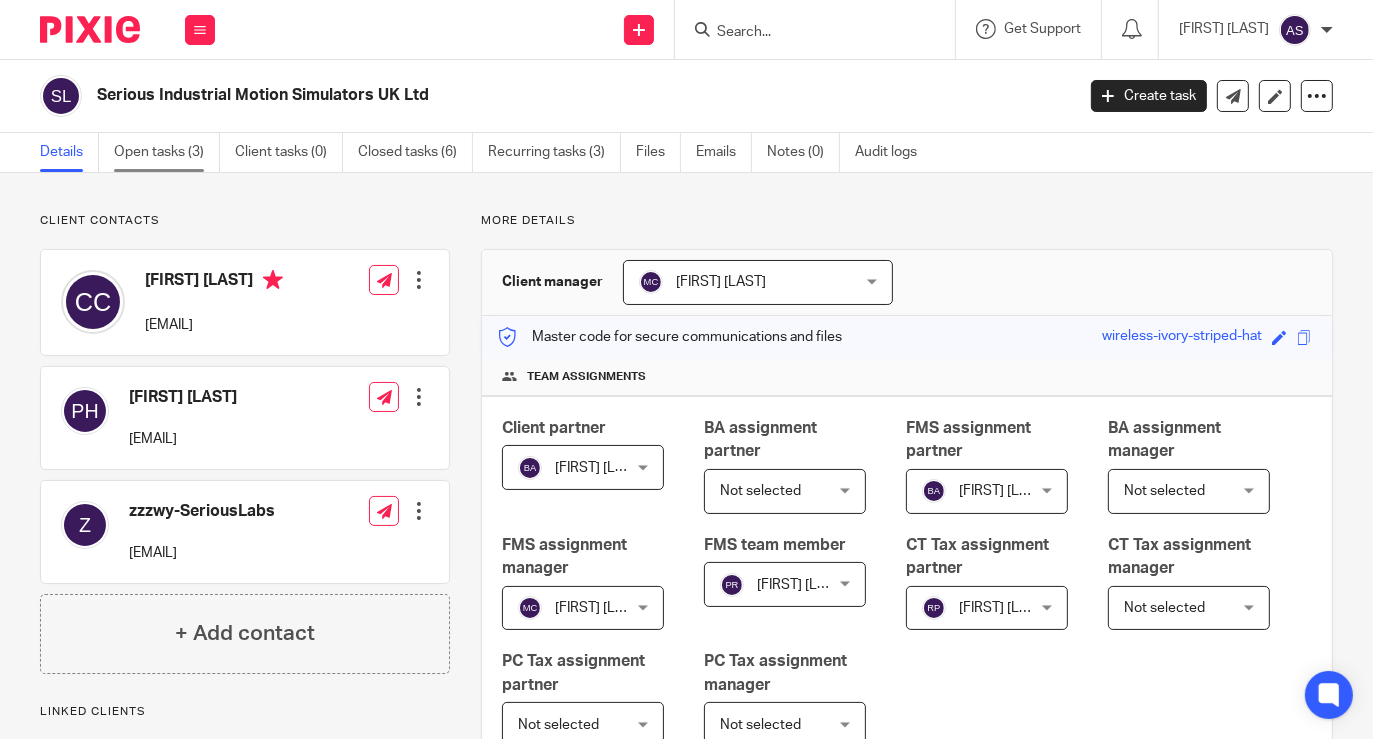 click on "Open tasks (3)" at bounding box center [167, 152] 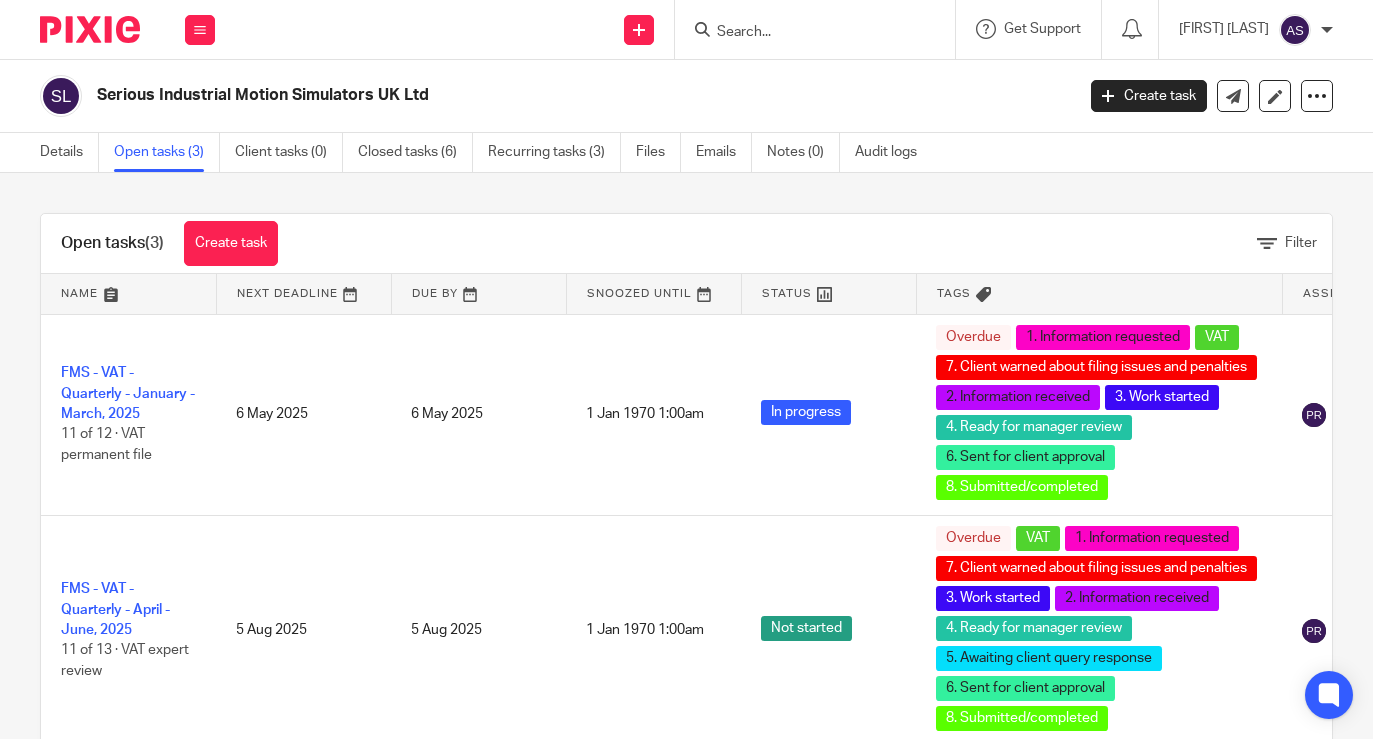 scroll, scrollTop: 0, scrollLeft: 0, axis: both 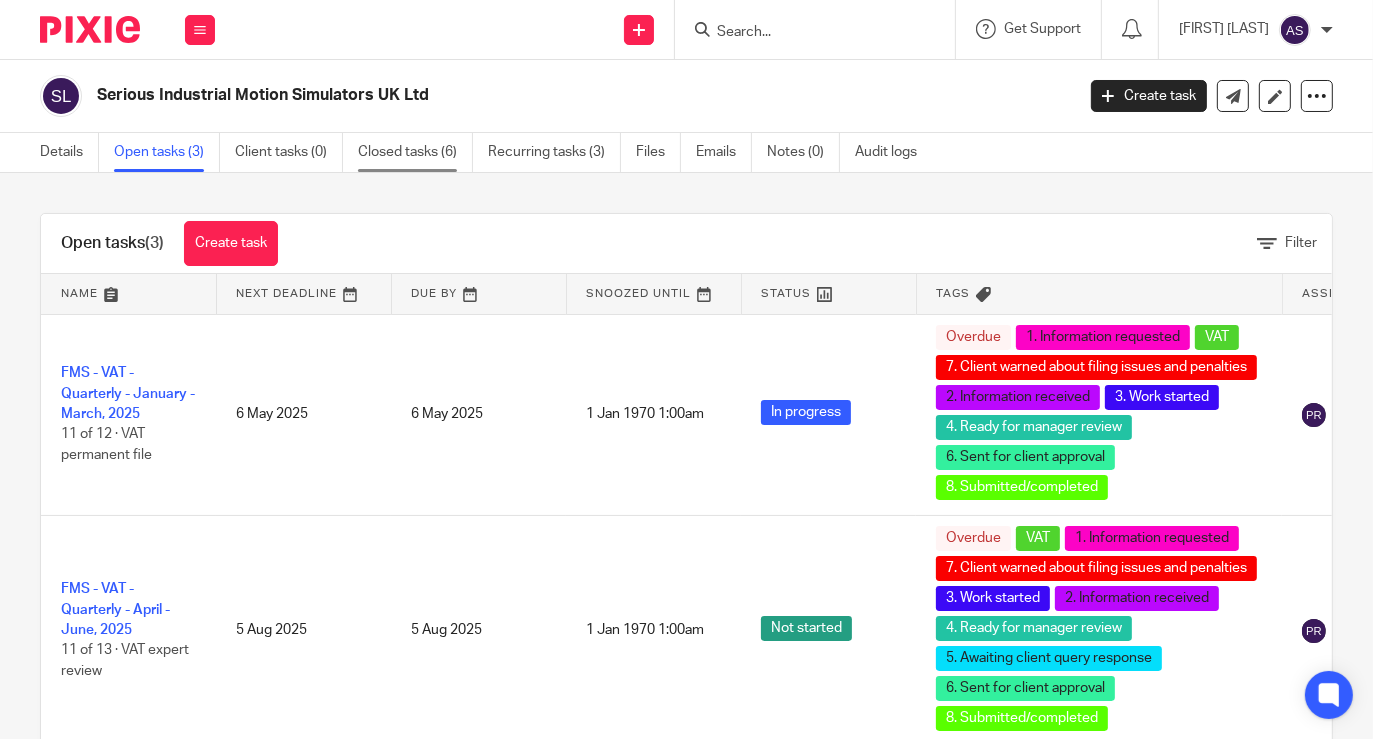 click on "Closed tasks (6)" at bounding box center (415, 152) 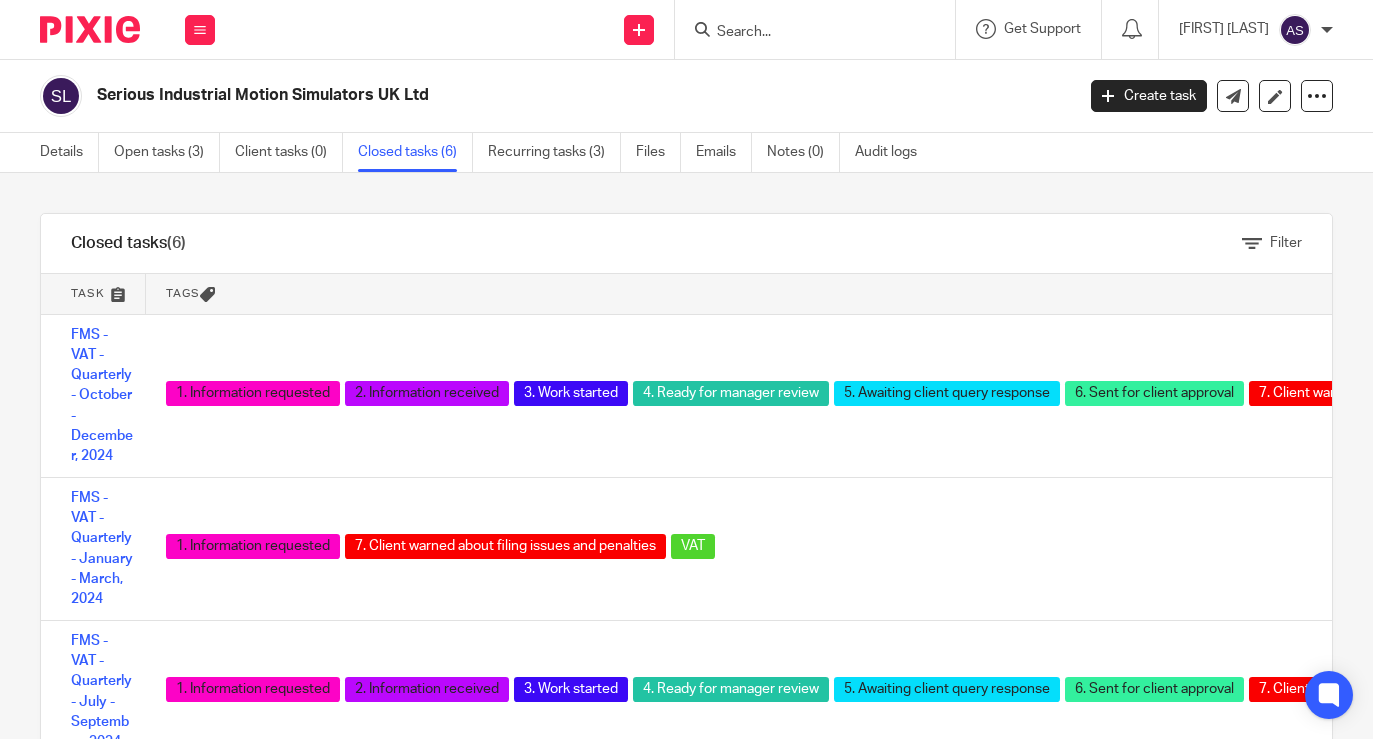 scroll, scrollTop: 0, scrollLeft: 0, axis: both 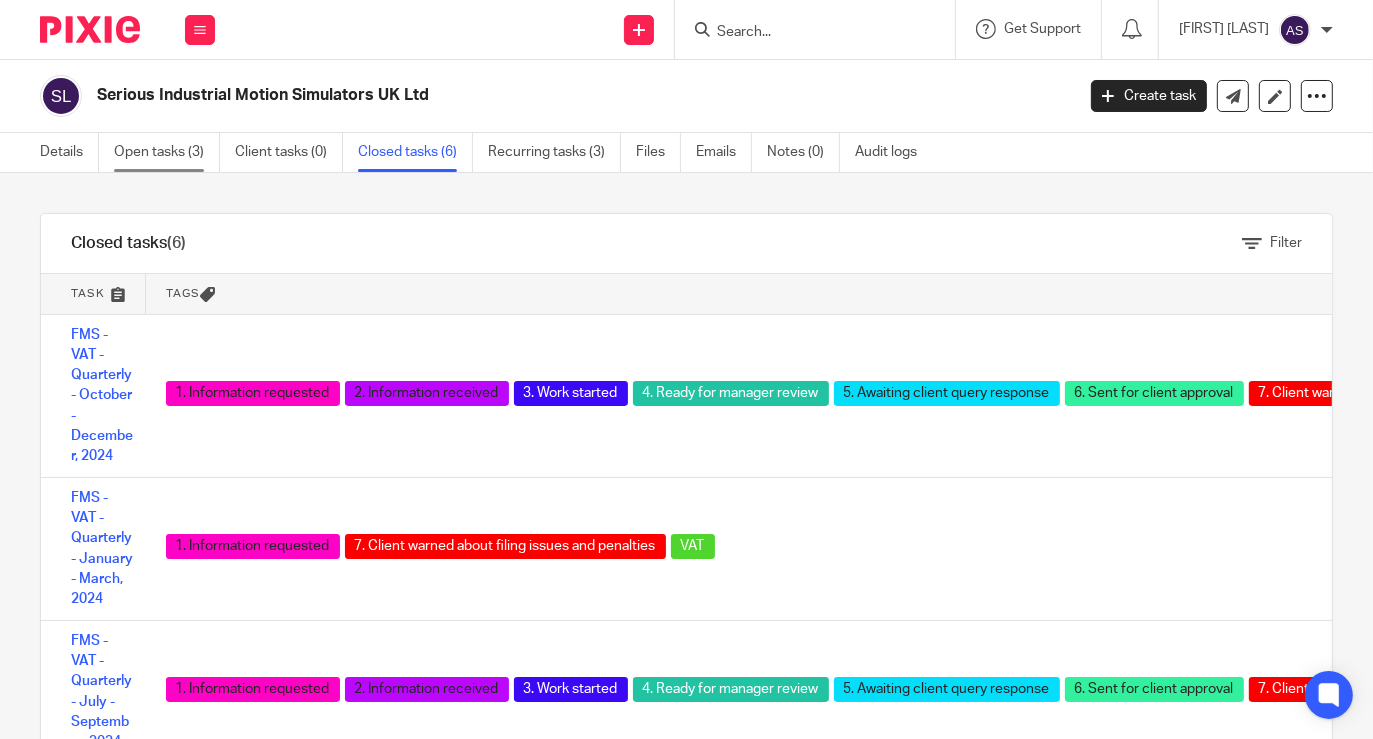 click on "Open tasks (3)" at bounding box center [167, 152] 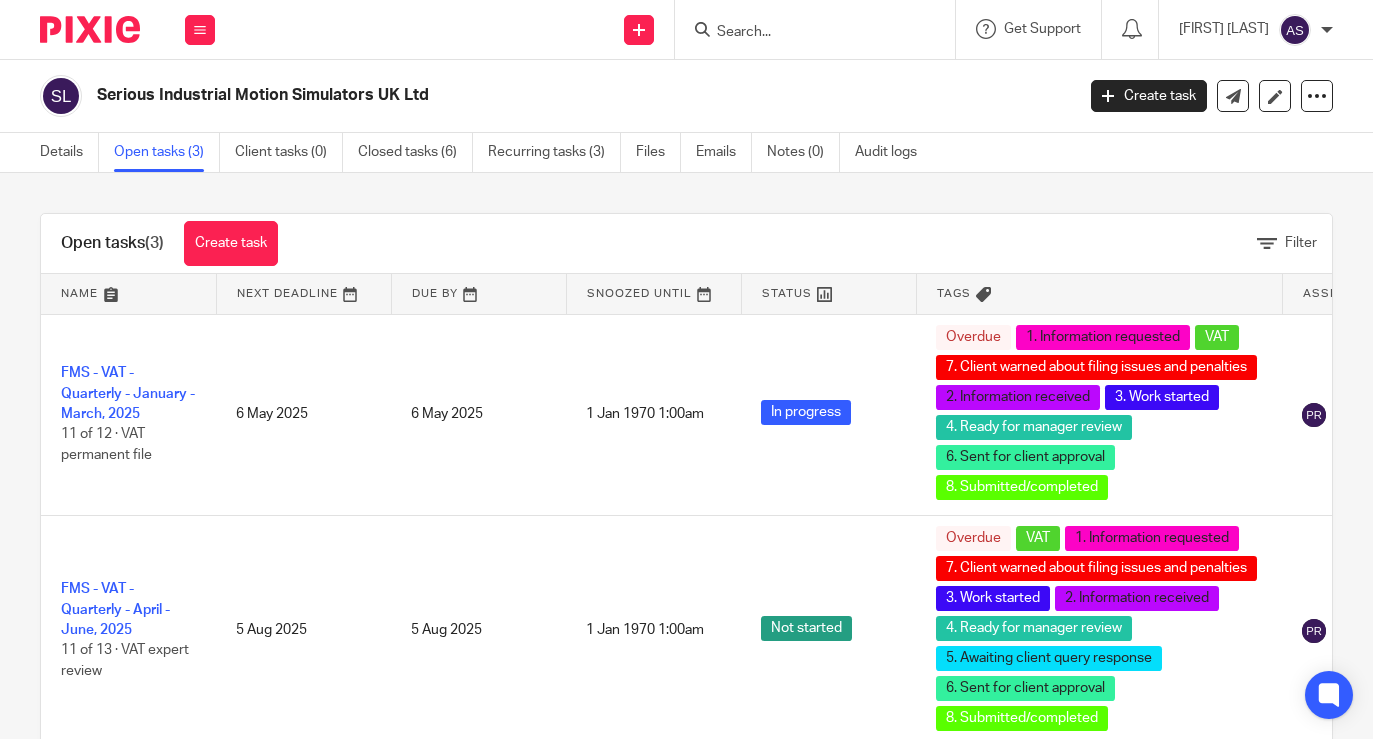 scroll, scrollTop: 0, scrollLeft: 0, axis: both 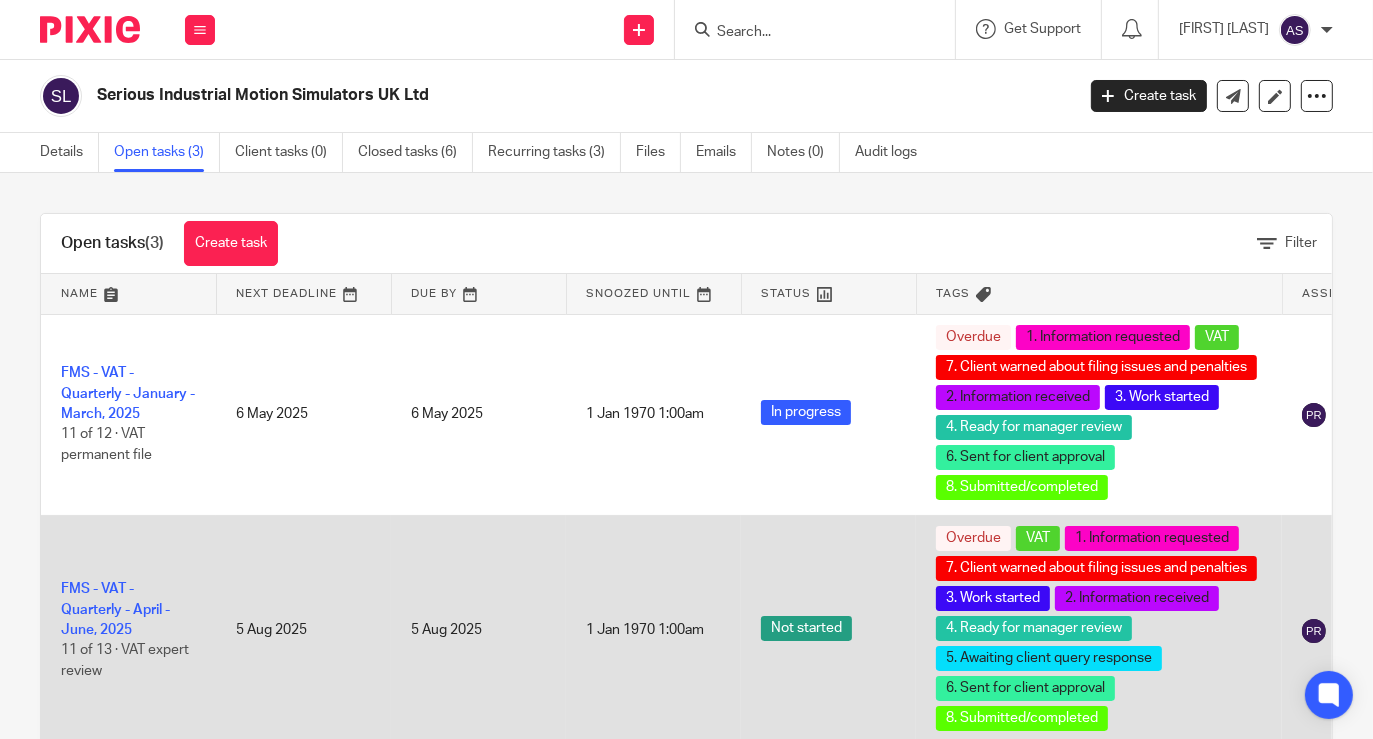 click on "FMS - VAT - Quarterly - April - June, 2025
11
of
13 ·
VAT expert review" at bounding box center (128, 630) 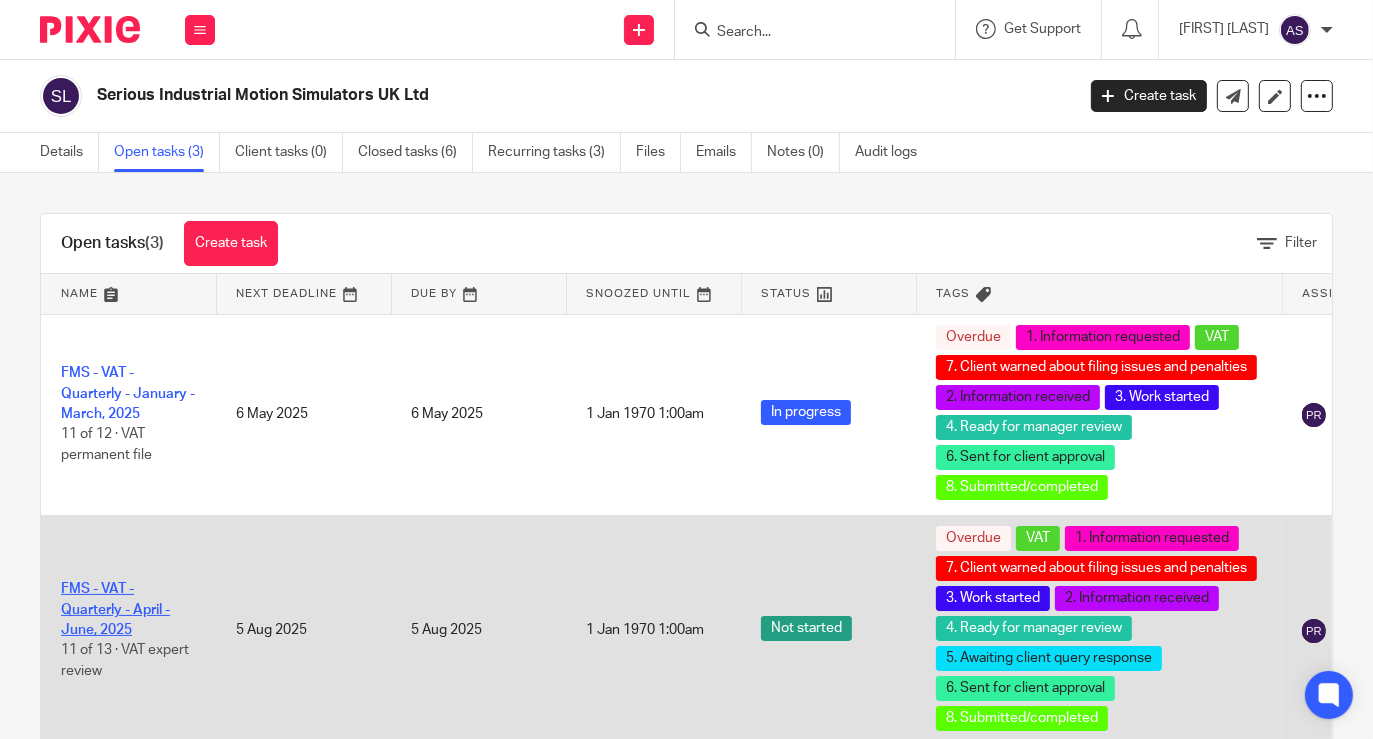 click on "FMS - VAT - Quarterly - April - June, 2025" at bounding box center [115, 609] 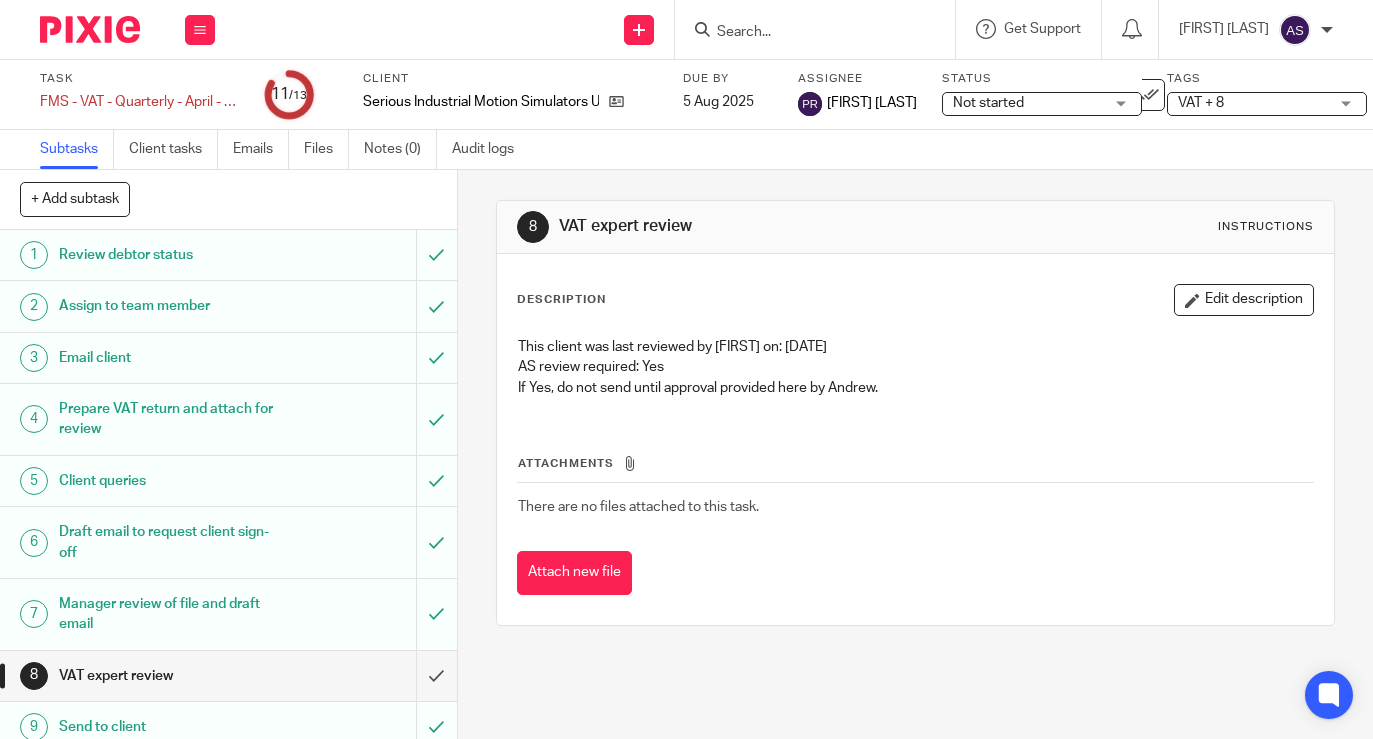 scroll, scrollTop: 0, scrollLeft: 0, axis: both 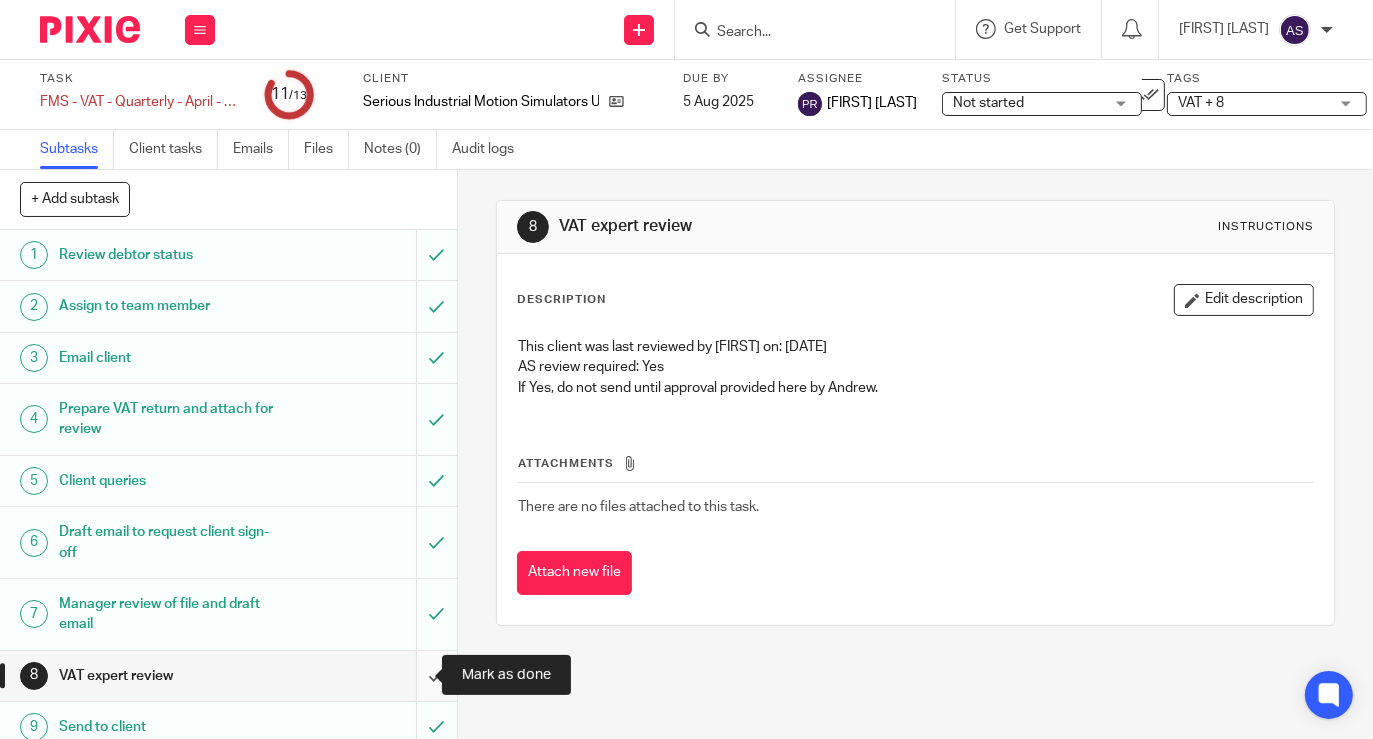 click at bounding box center [228, 676] 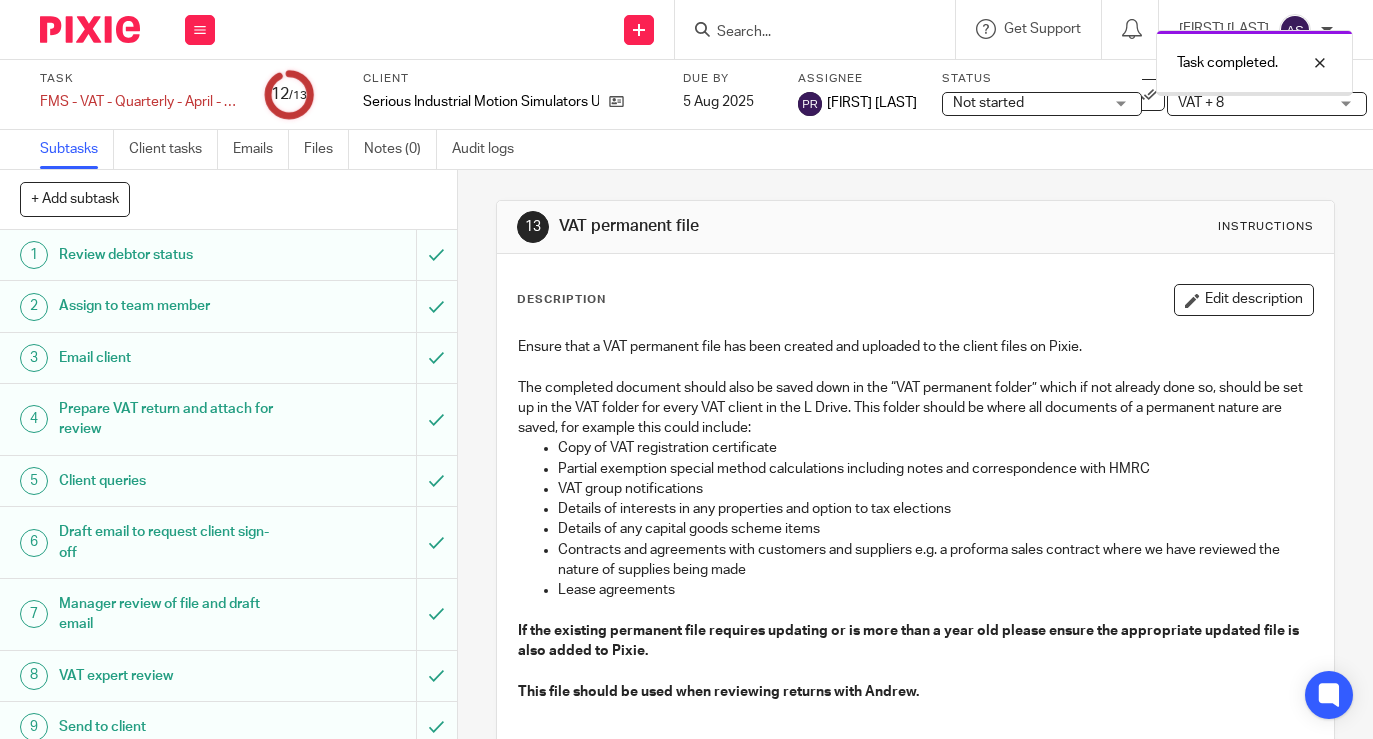 scroll, scrollTop: 0, scrollLeft: 0, axis: both 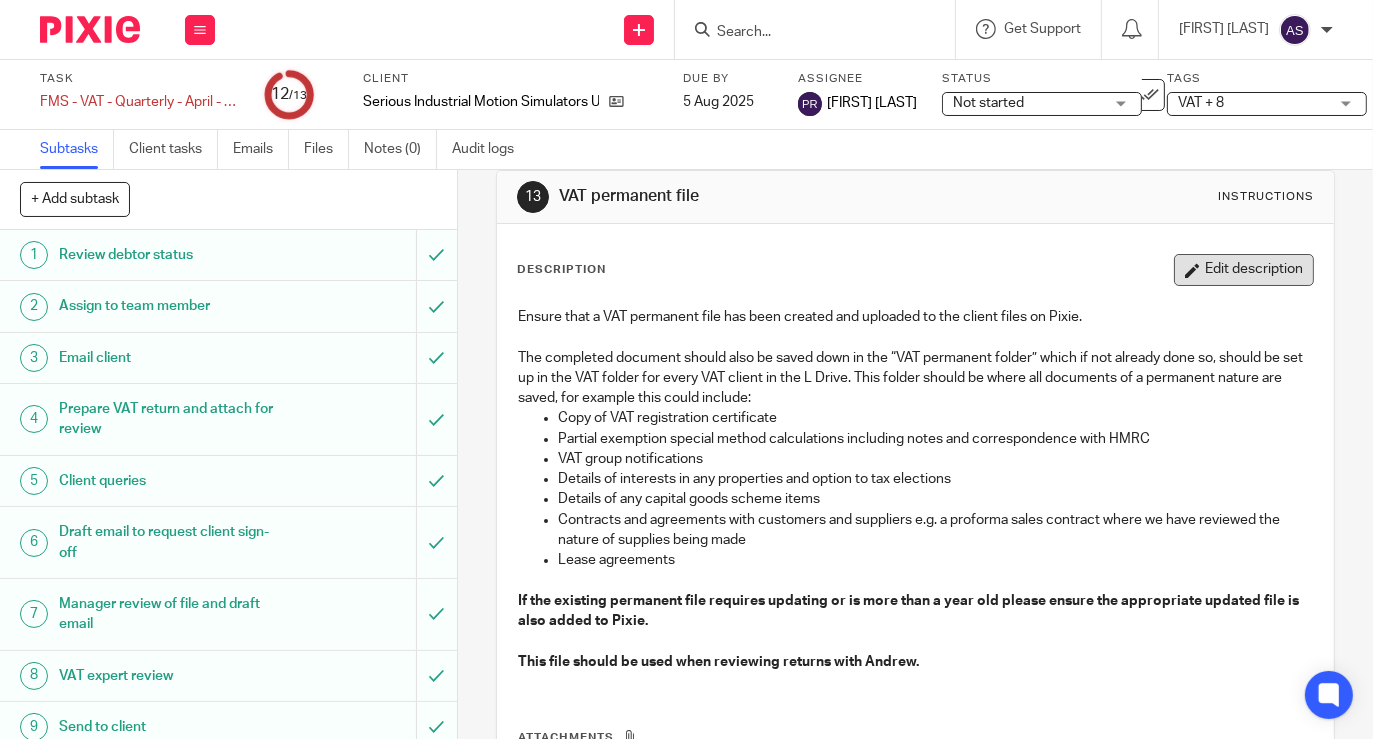 click on "Edit description" at bounding box center (1244, 270) 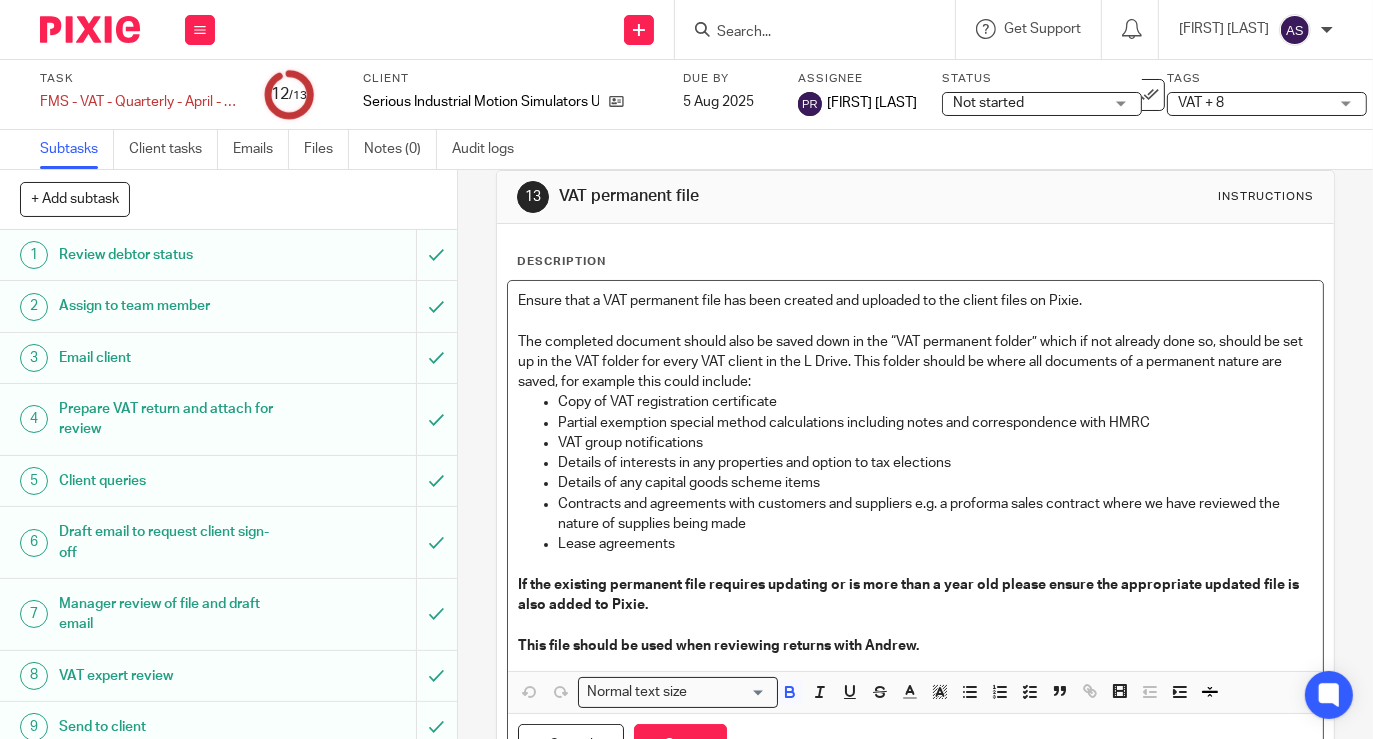 click on "This file should be used when reviewing returns with Andrew." at bounding box center [915, 646] 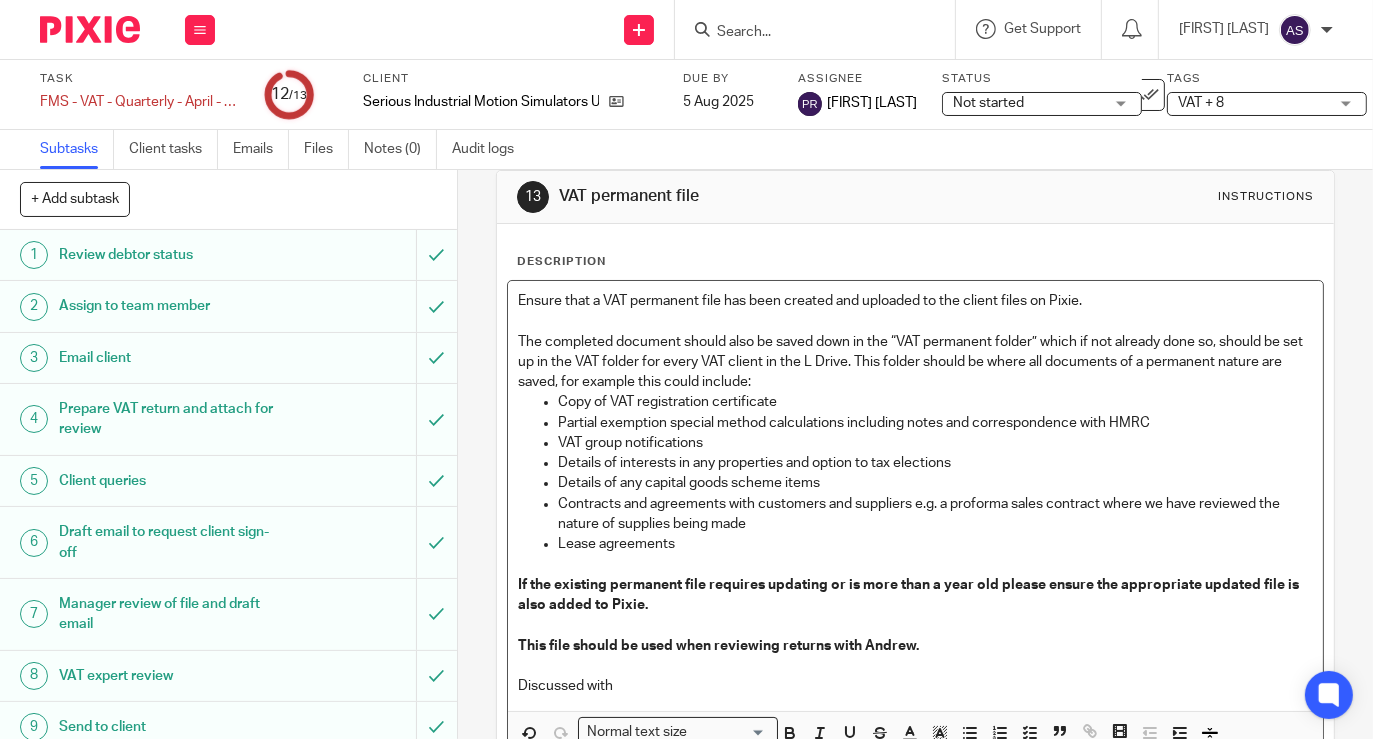type 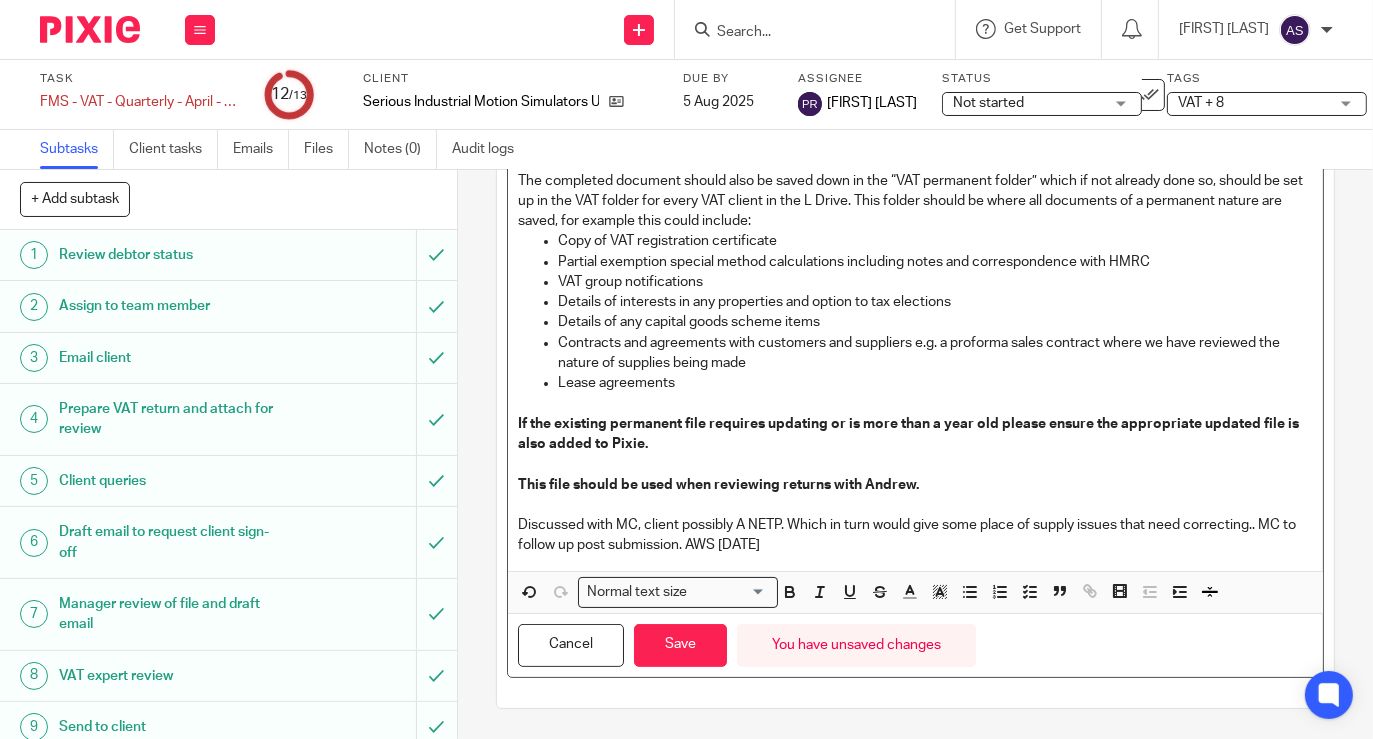 scroll, scrollTop: 208, scrollLeft: 0, axis: vertical 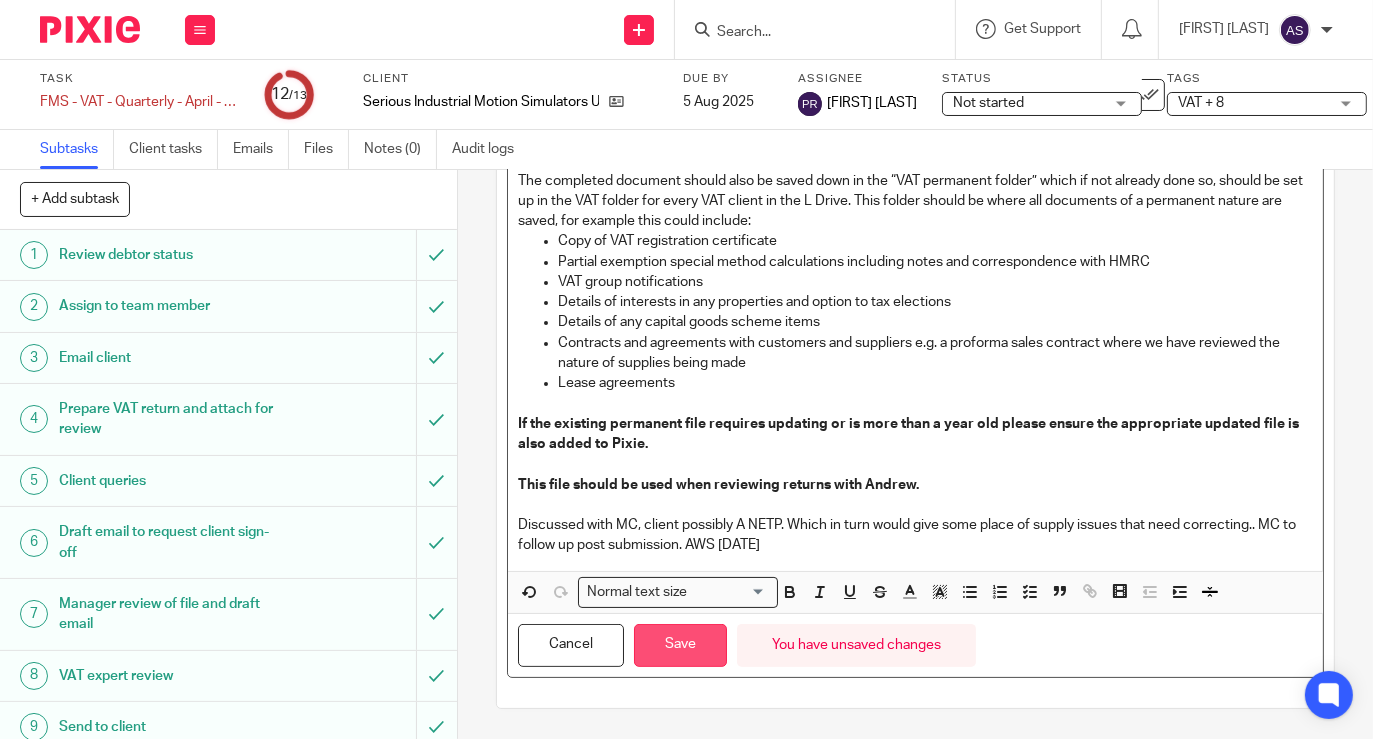 click on "Save" at bounding box center (680, 645) 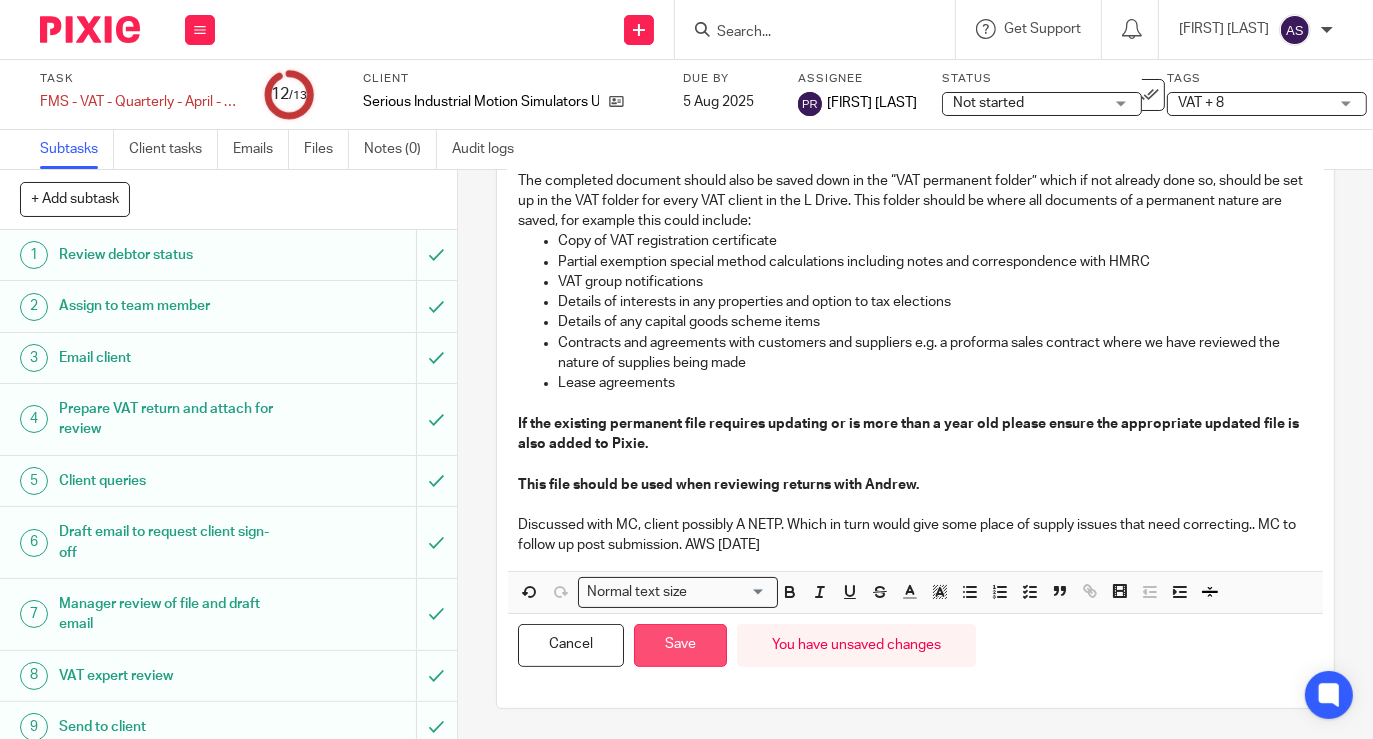 scroll, scrollTop: 223, scrollLeft: 0, axis: vertical 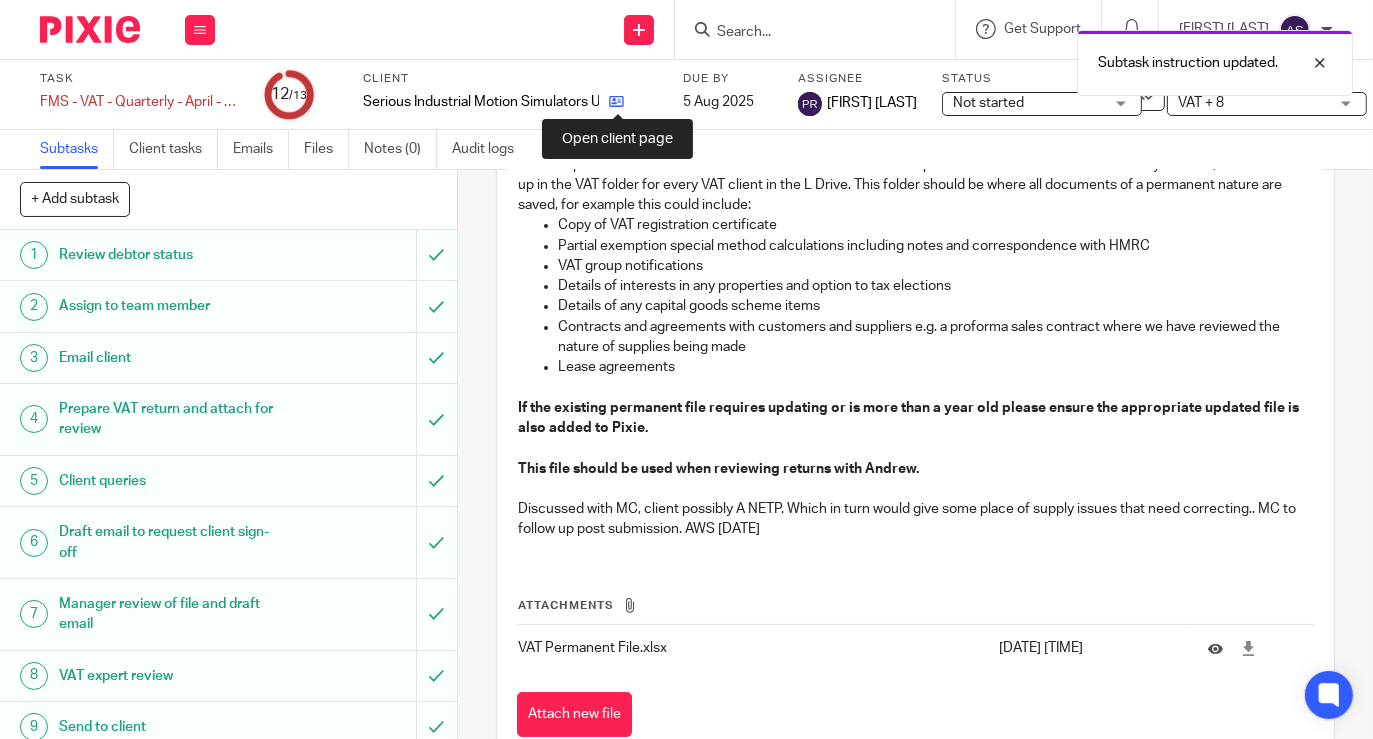 click at bounding box center (616, 101) 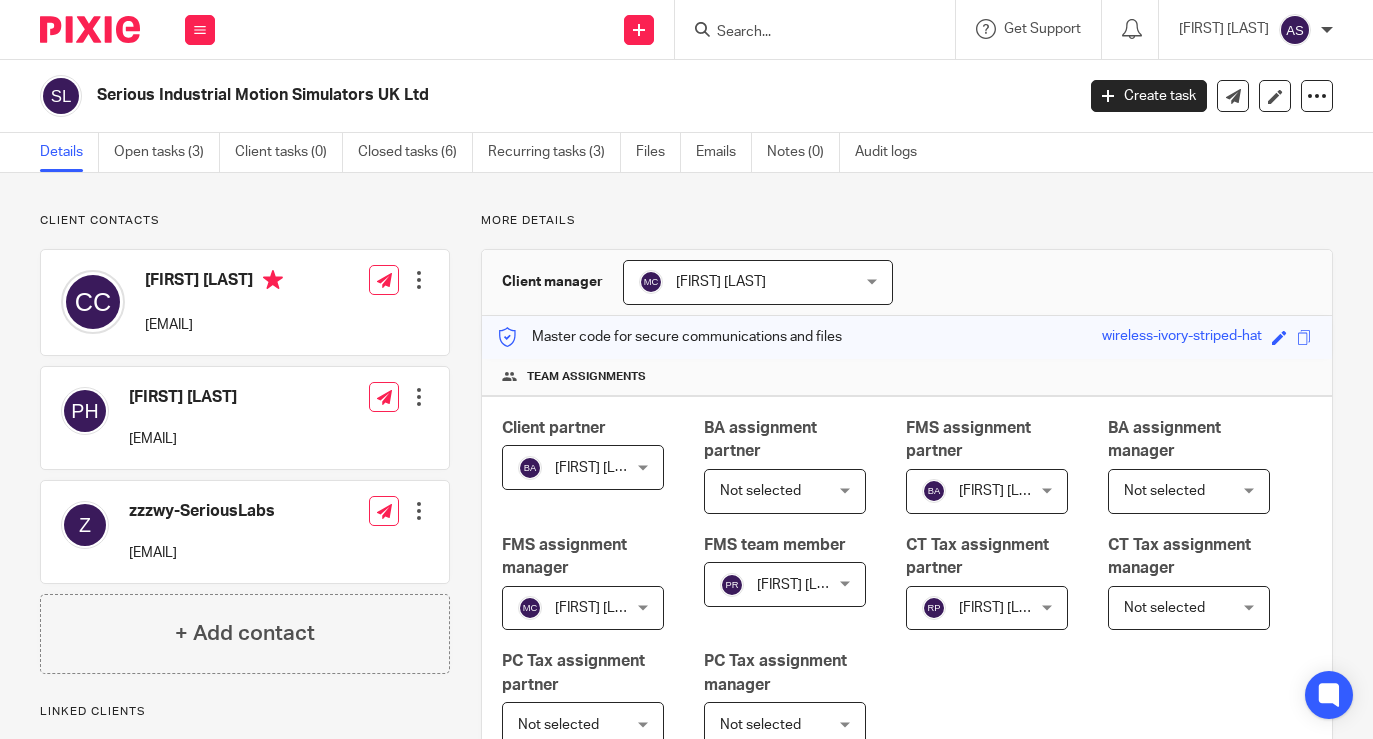 scroll, scrollTop: 0, scrollLeft: 0, axis: both 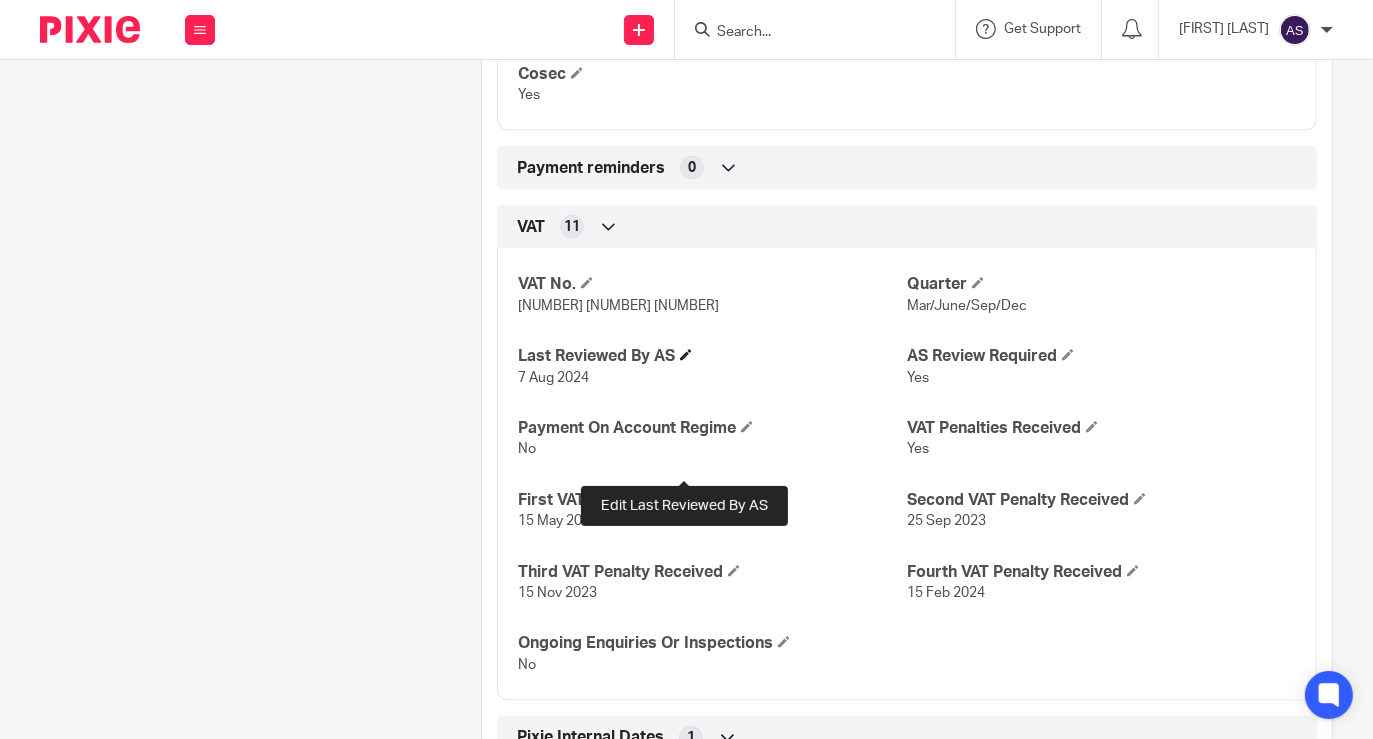 click at bounding box center (686, 355) 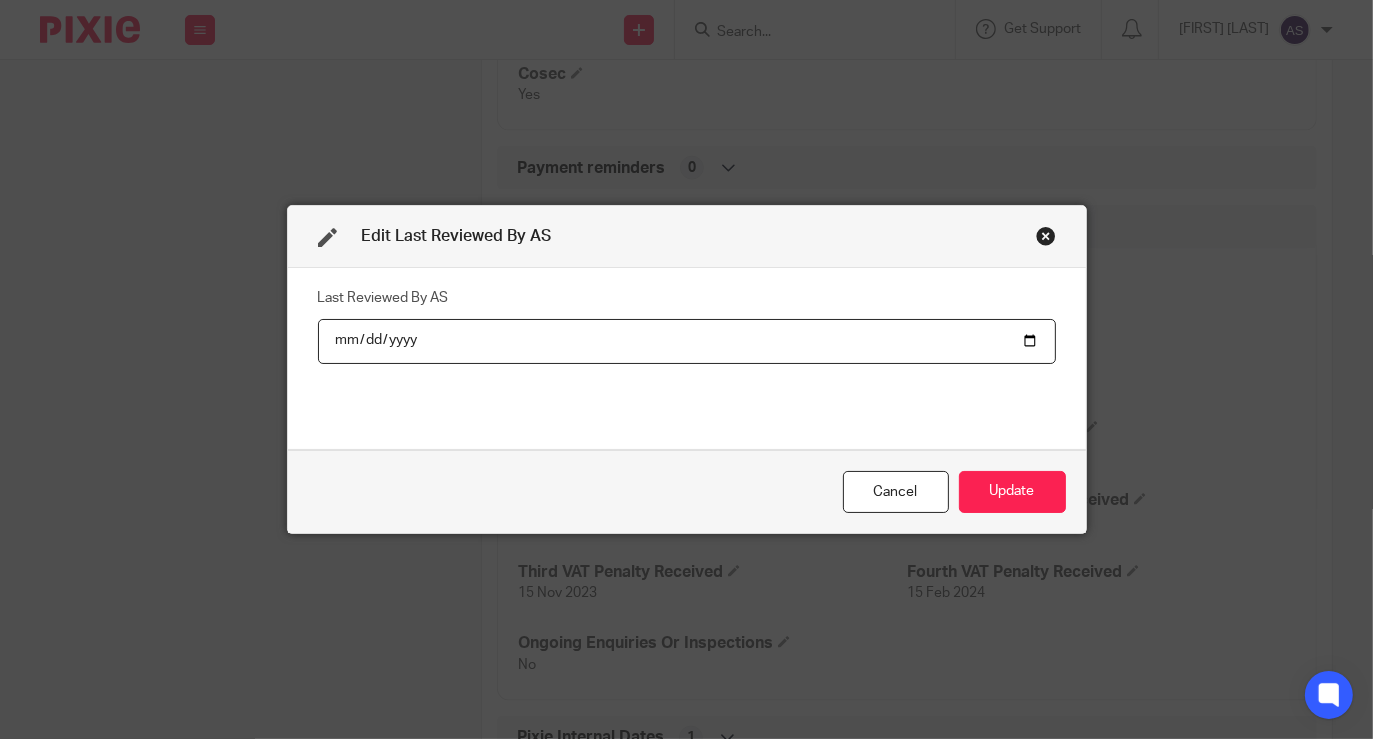 click on "2024-08-07" at bounding box center [687, 341] 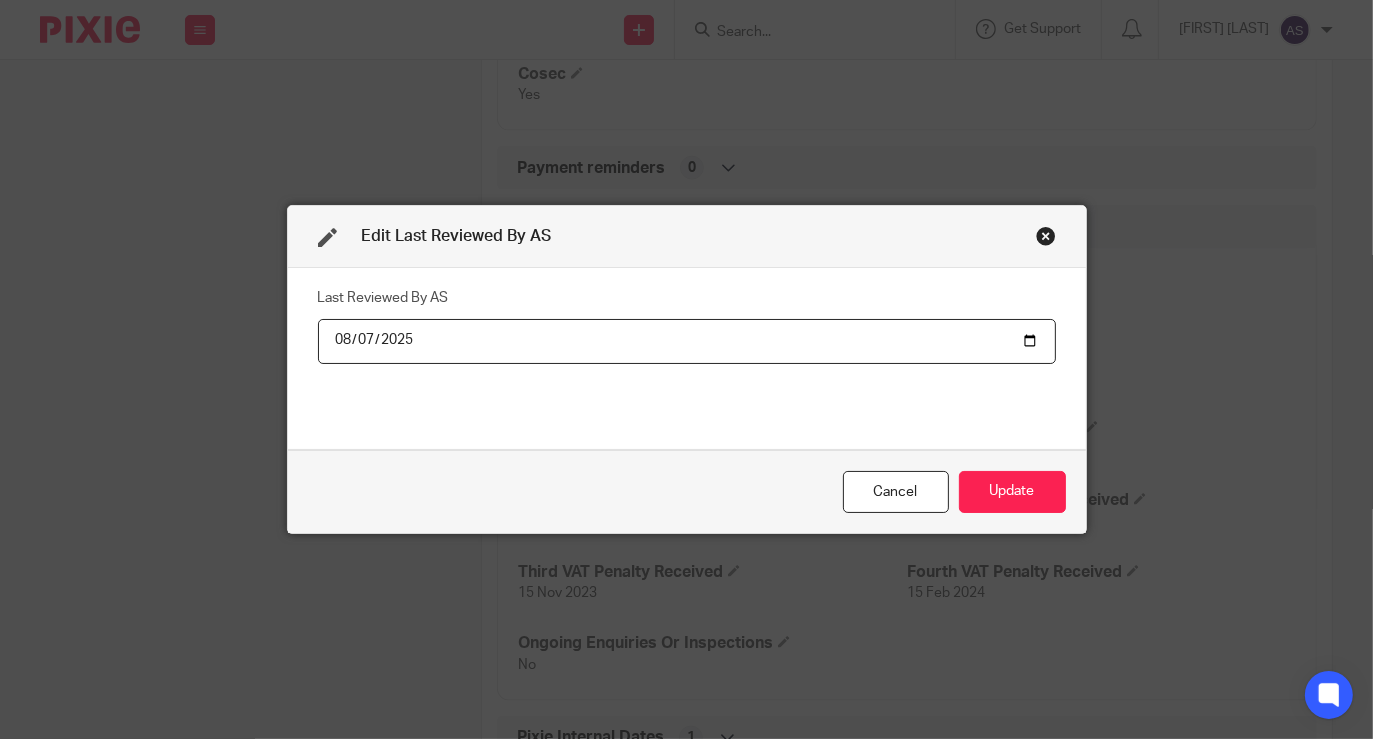 type on "2025-08-07" 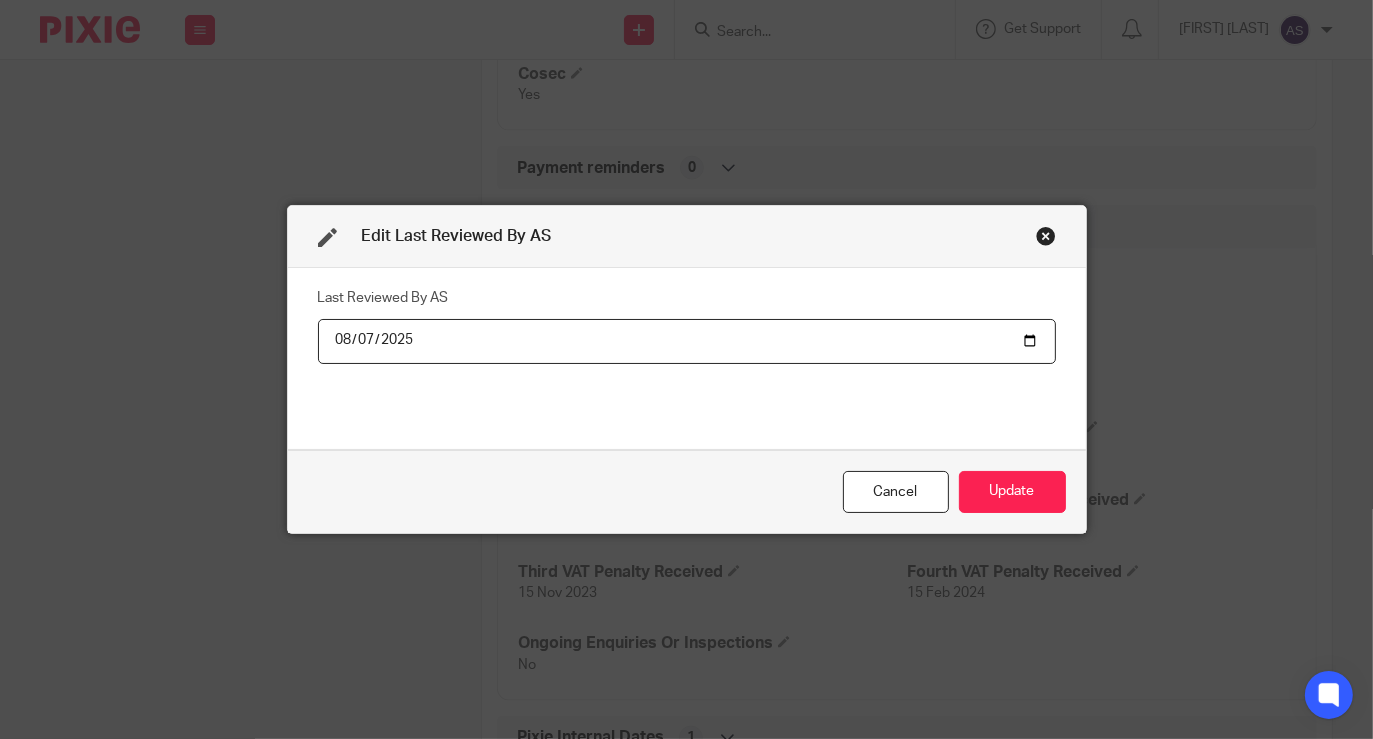click on "2025-08-07" at bounding box center (687, 341) 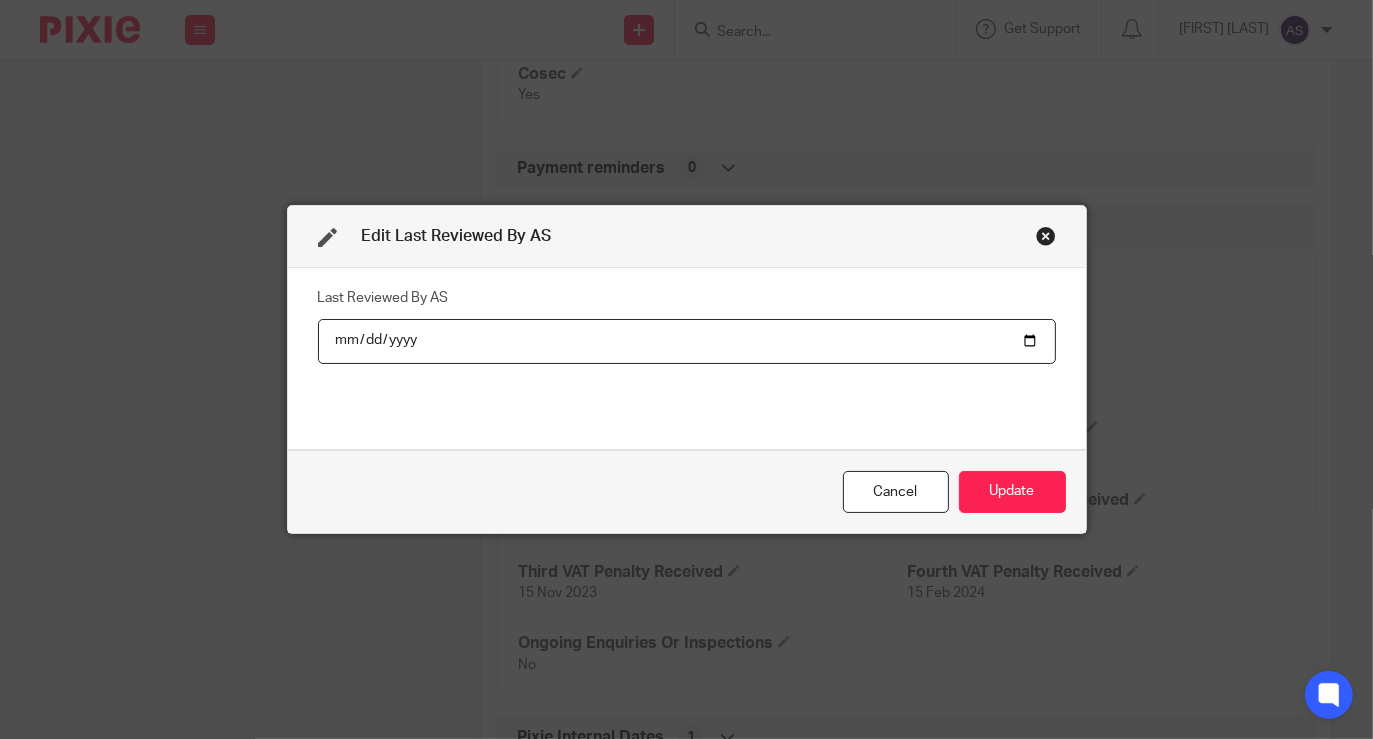 type on "2025-08-06" 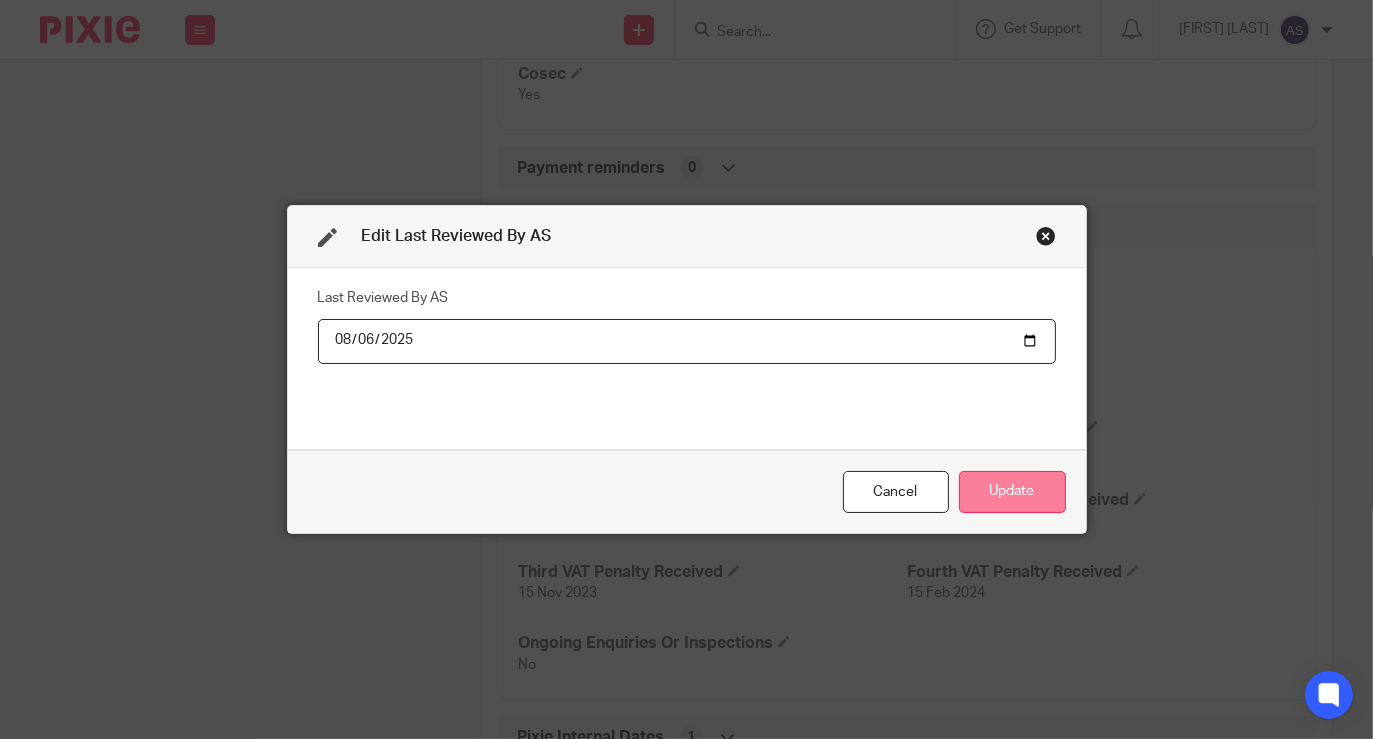 click on "Update" at bounding box center [1012, 492] 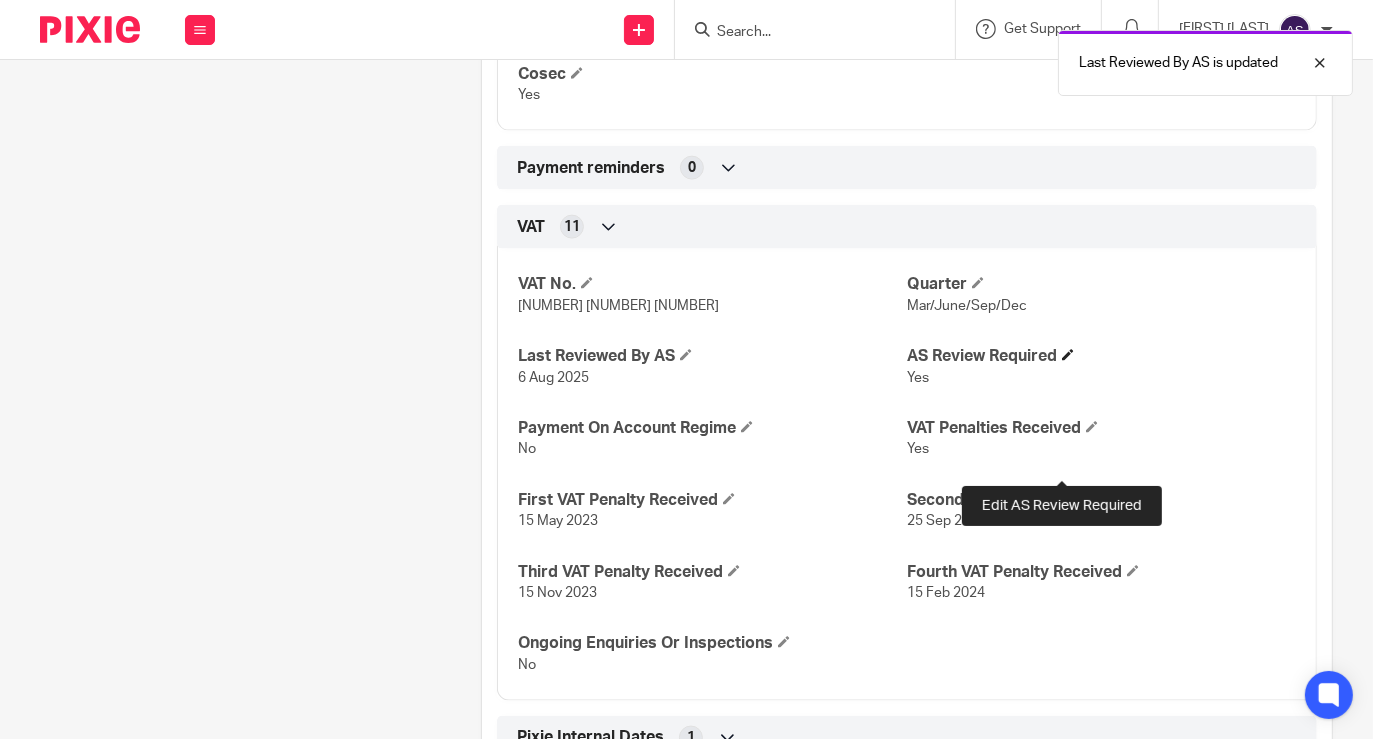 click at bounding box center (1068, 355) 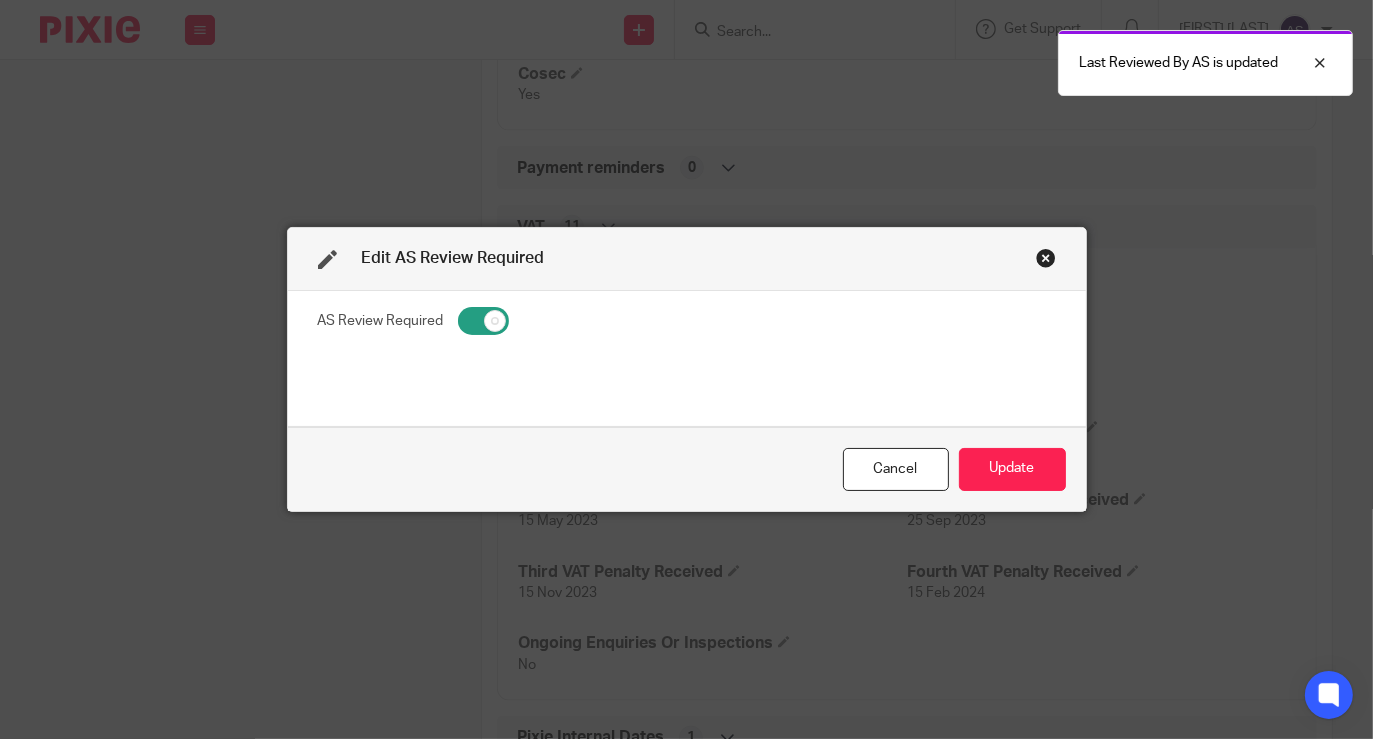 click at bounding box center [483, 321] 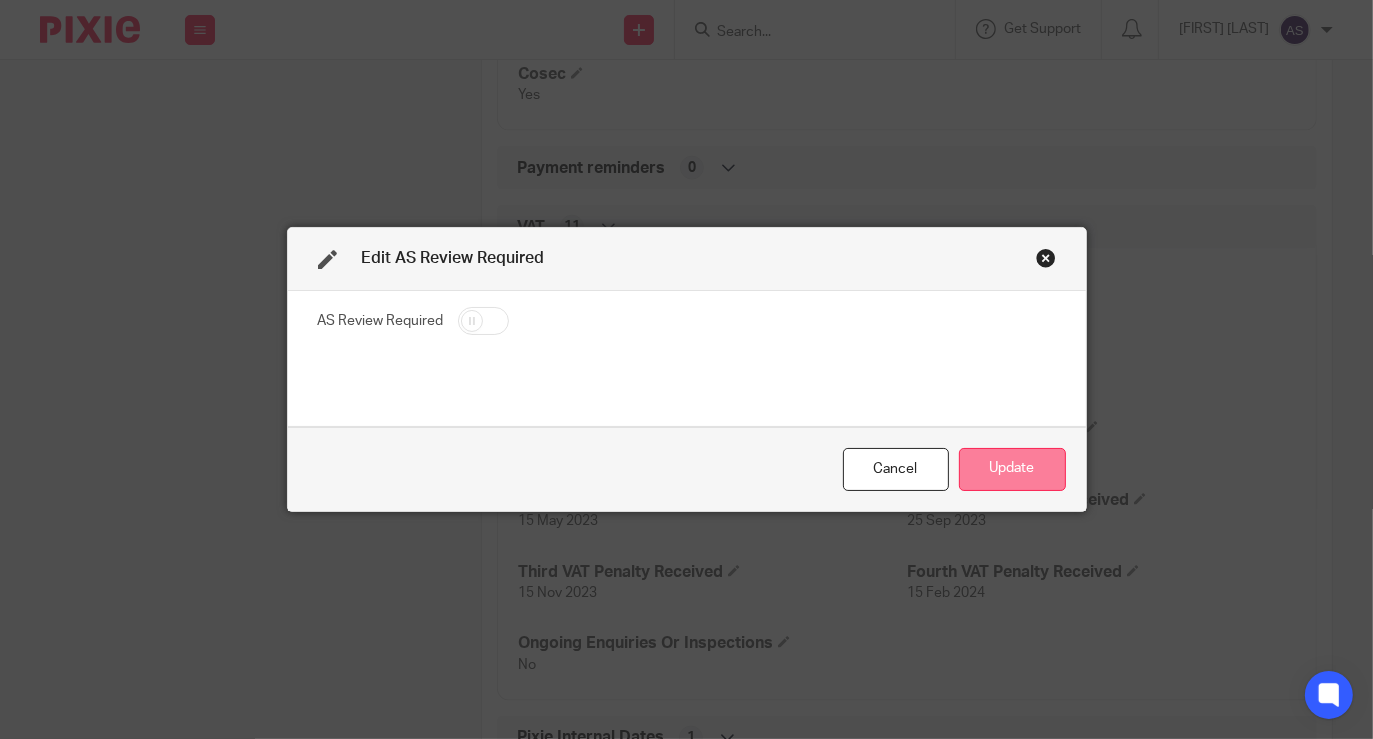 click on "Update" at bounding box center (1012, 469) 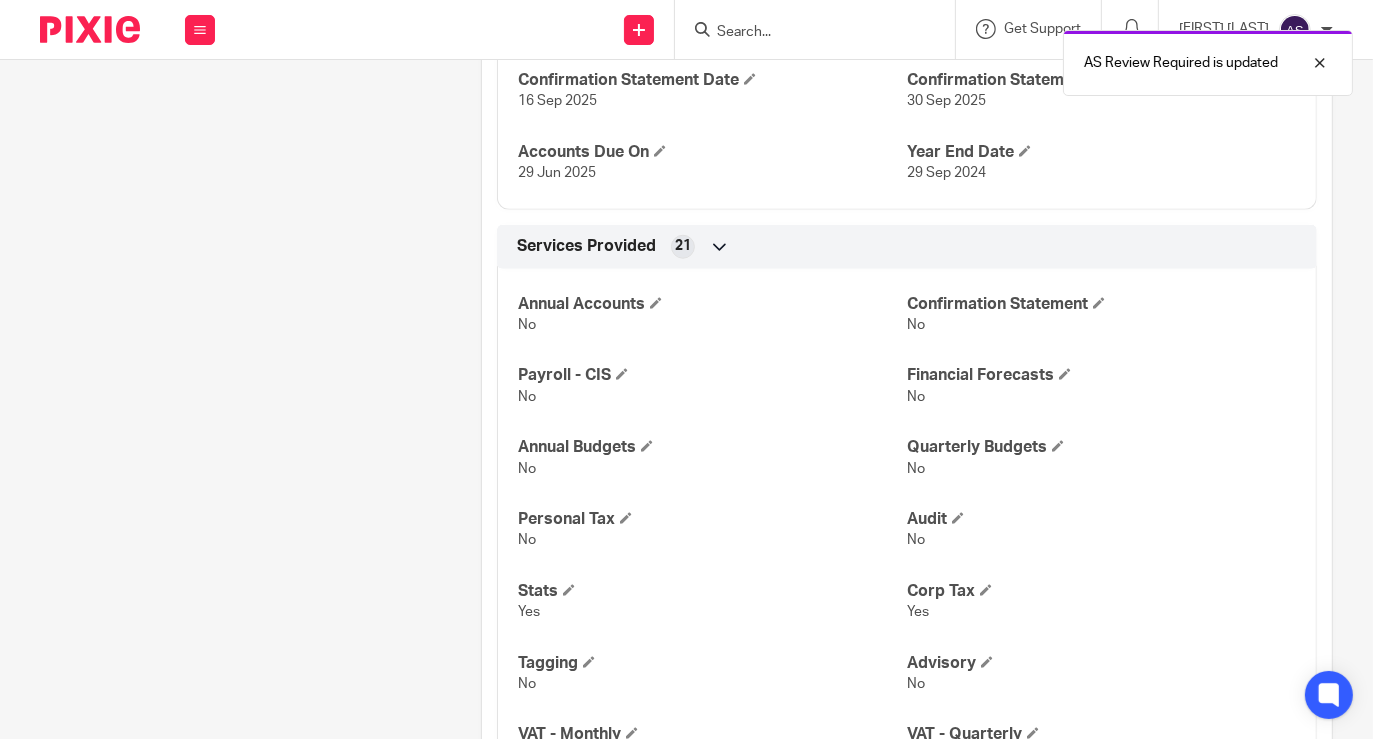 scroll, scrollTop: 1458, scrollLeft: 0, axis: vertical 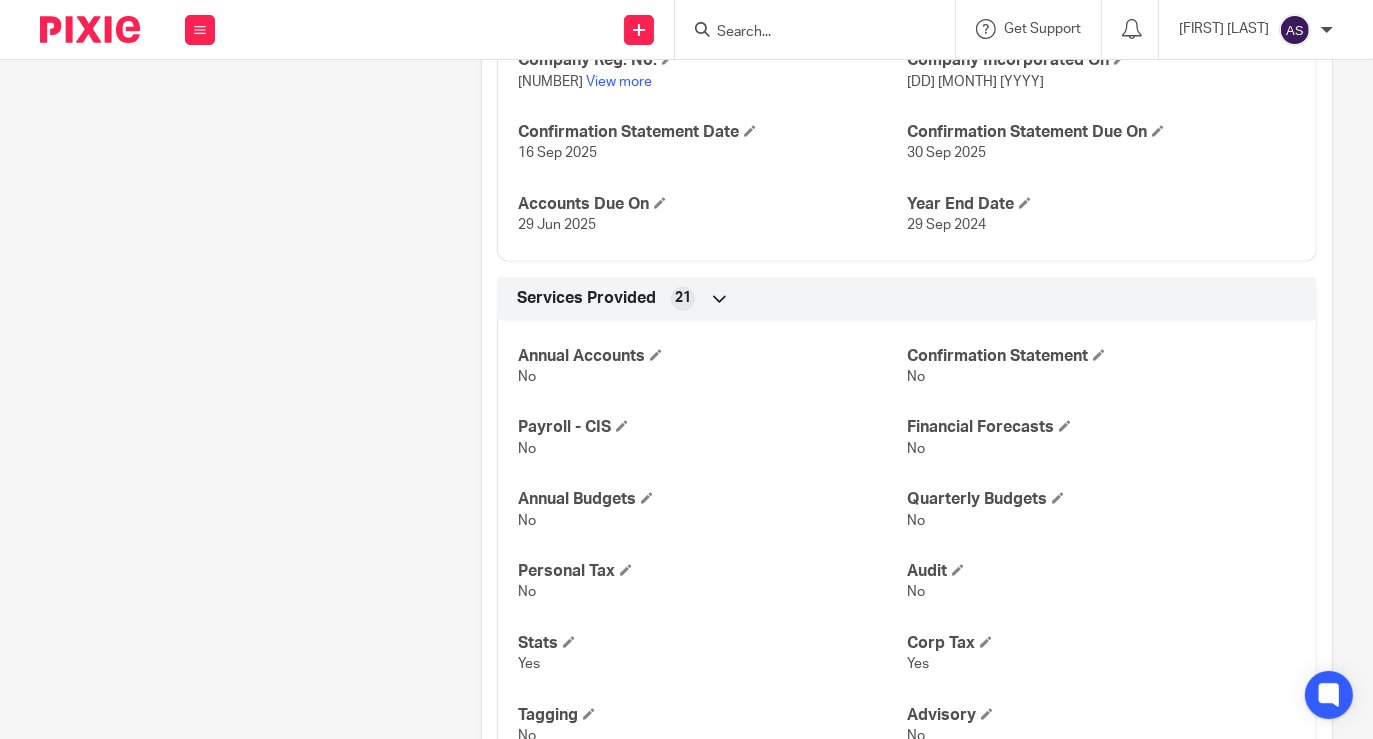 click at bounding box center (815, 29) 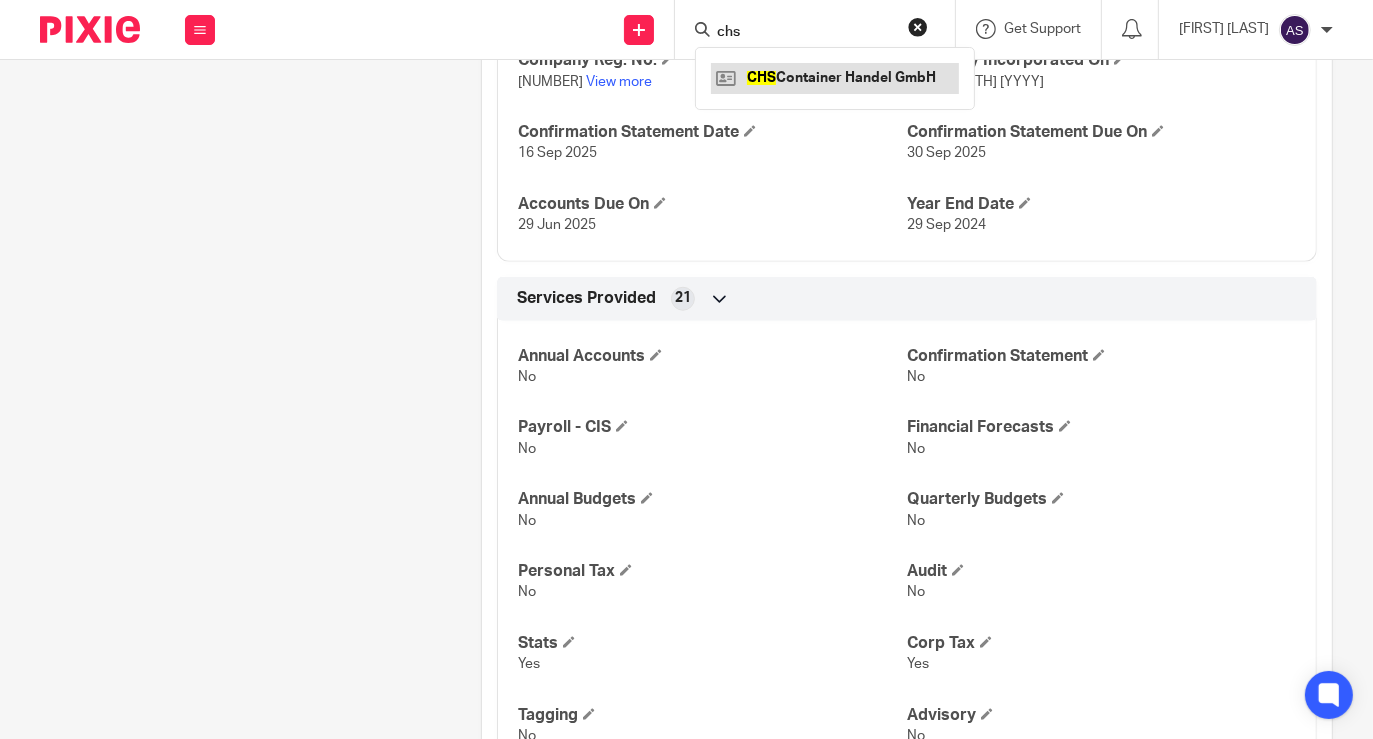 type on "chs" 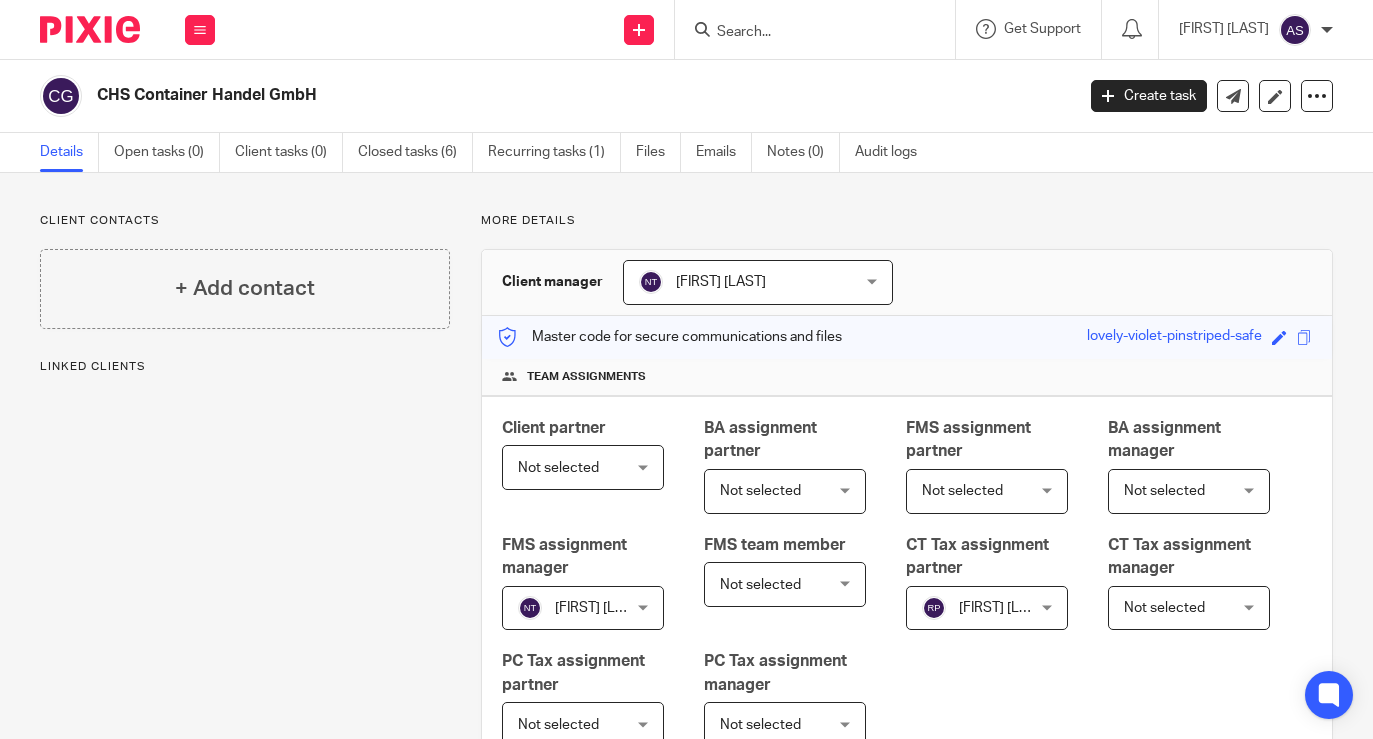scroll, scrollTop: 0, scrollLeft: 0, axis: both 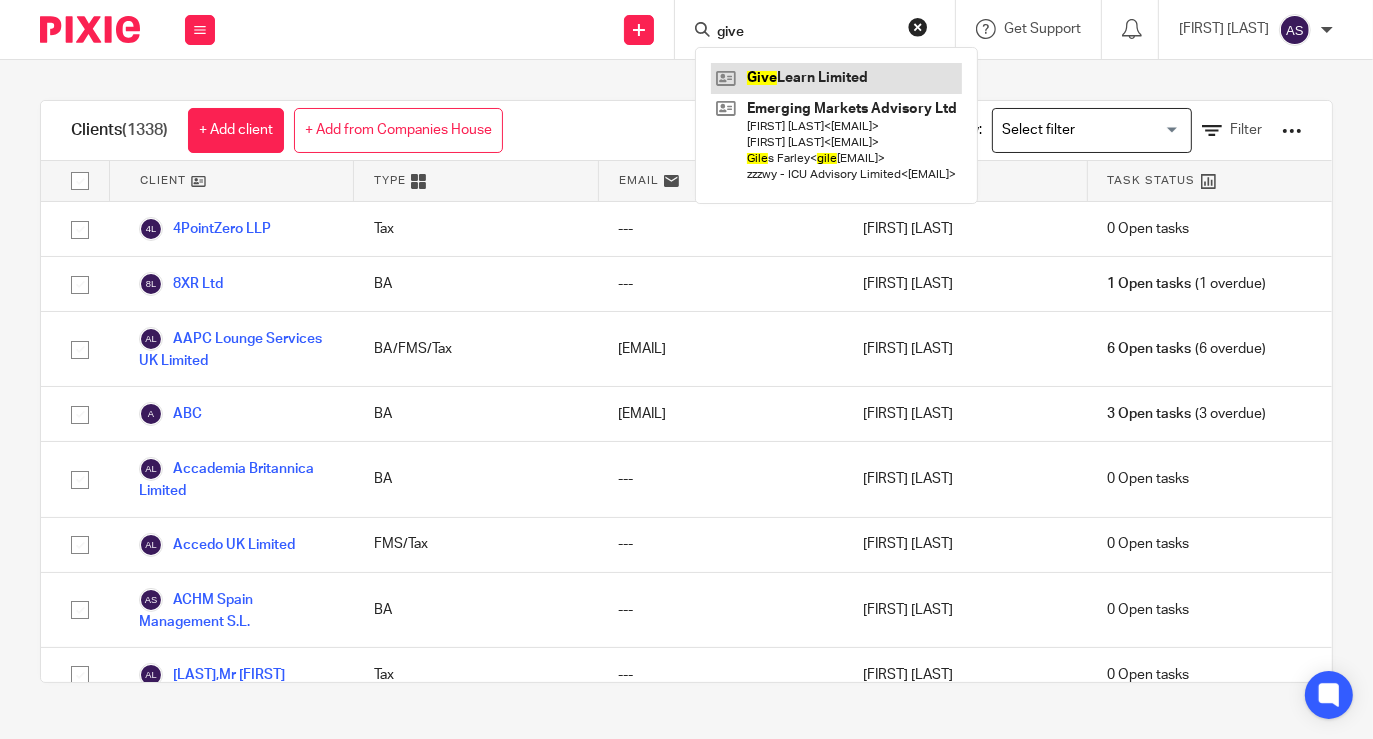 type on "give" 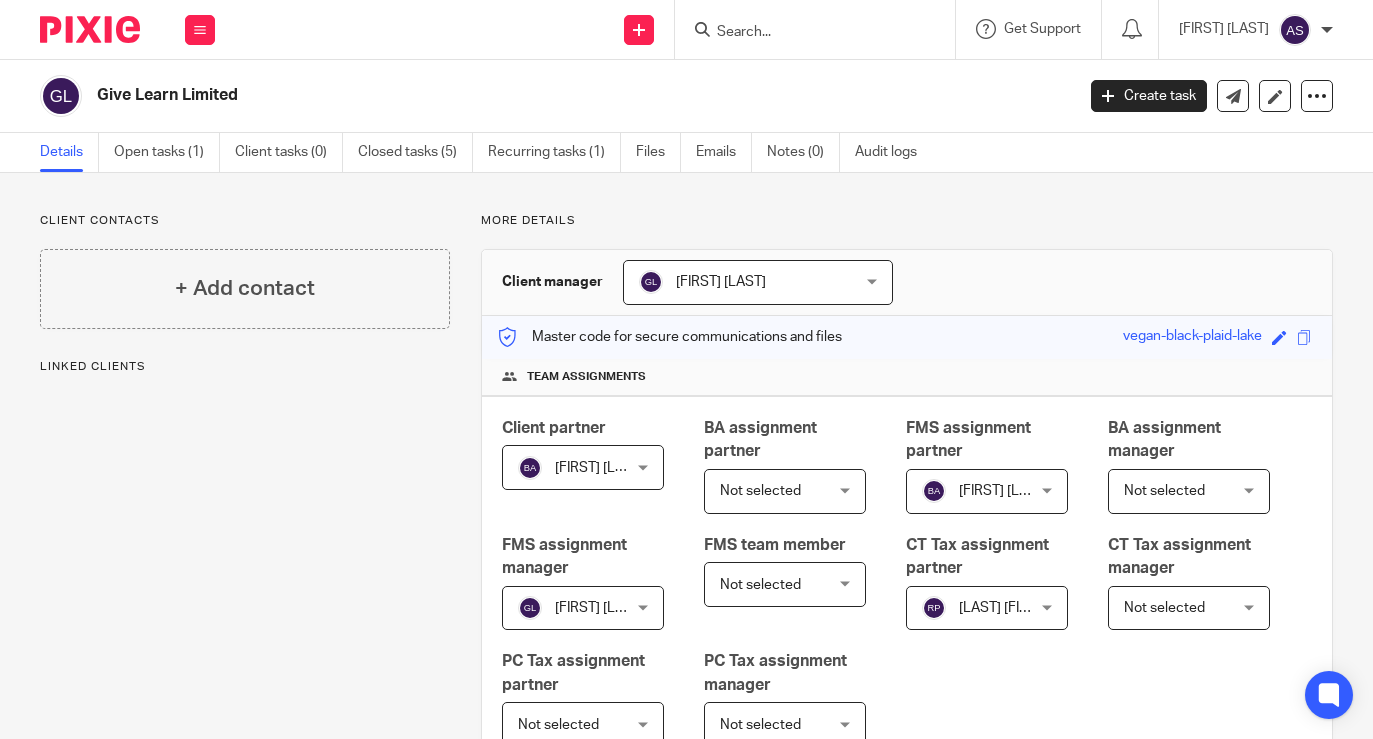 scroll, scrollTop: 0, scrollLeft: 0, axis: both 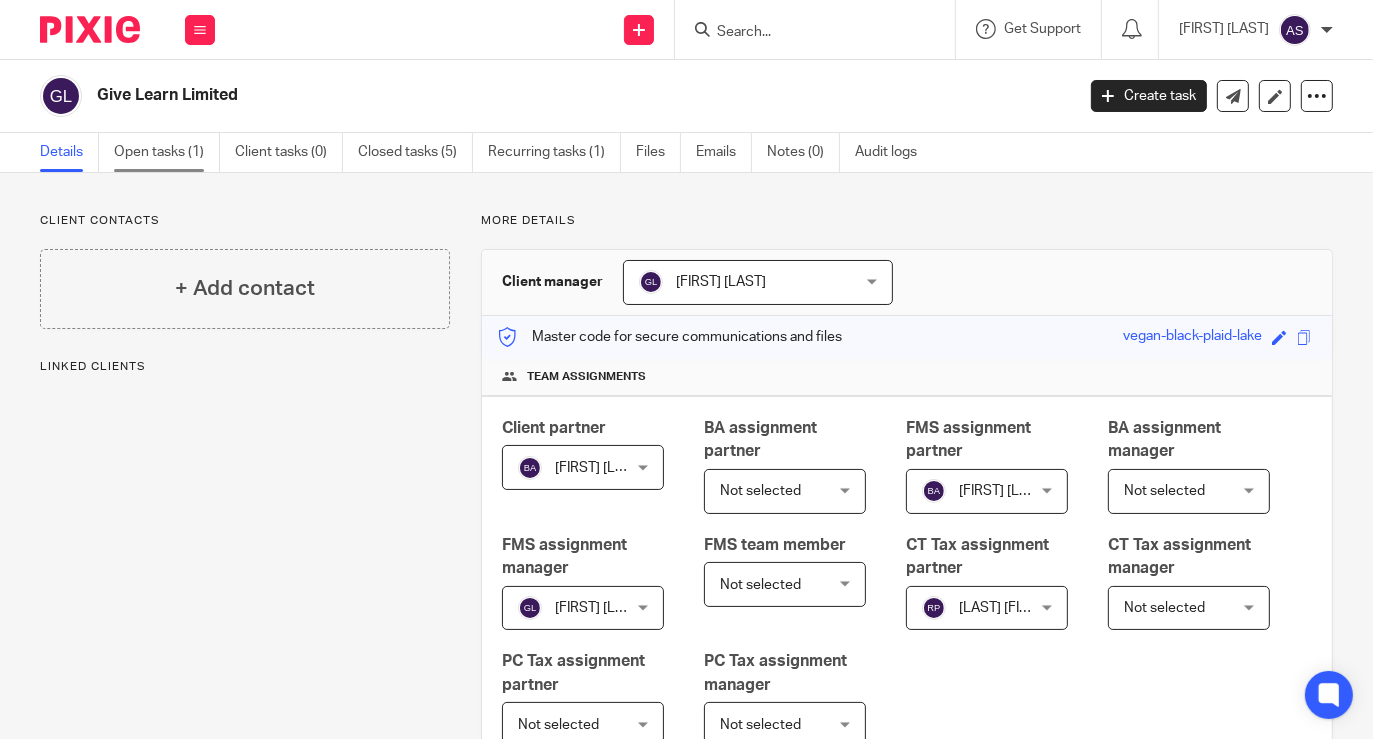 click on "Open tasks (1)" at bounding box center (167, 152) 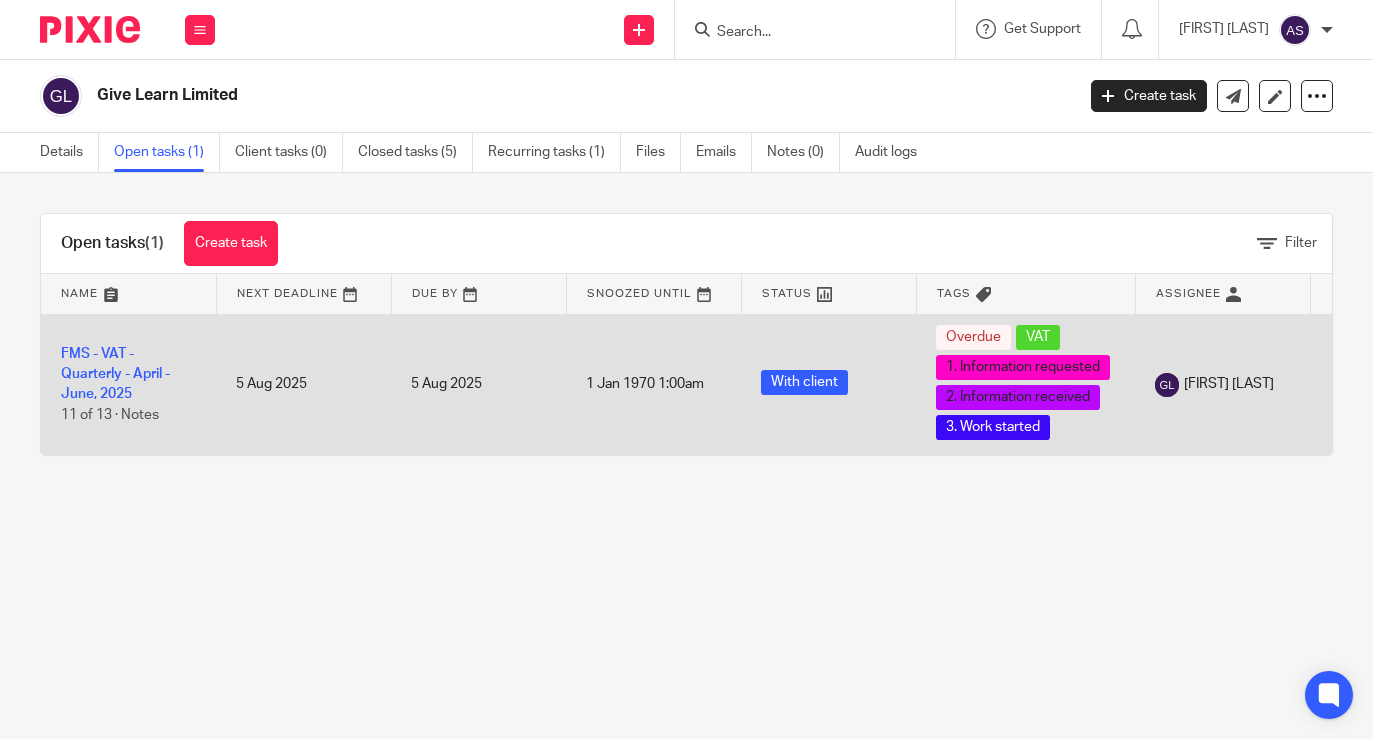 scroll, scrollTop: 0, scrollLeft: 0, axis: both 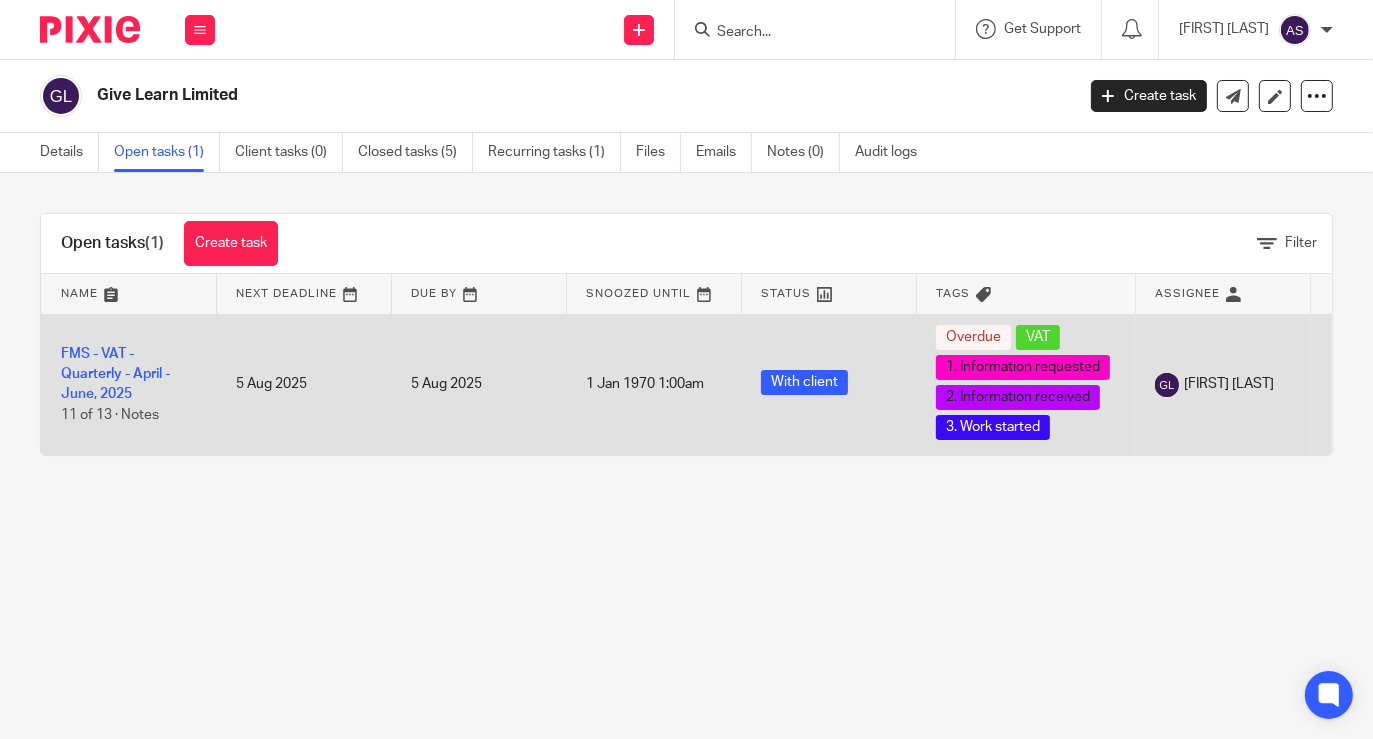 click on "FMS - VAT - Quarterly - April - June, 2025
11
of
13 ·
Notes" at bounding box center (128, 384) 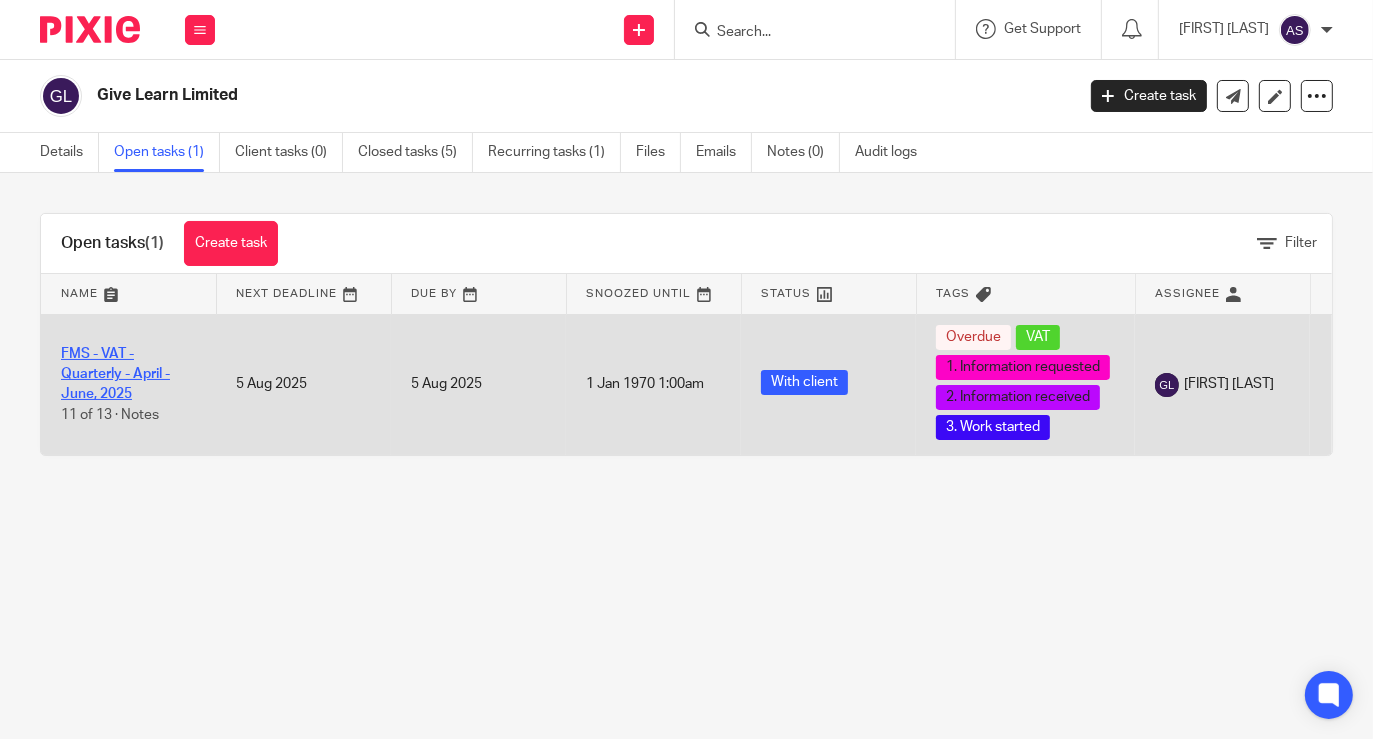 click on "FMS - VAT - Quarterly - April - June, 2025" at bounding box center [115, 374] 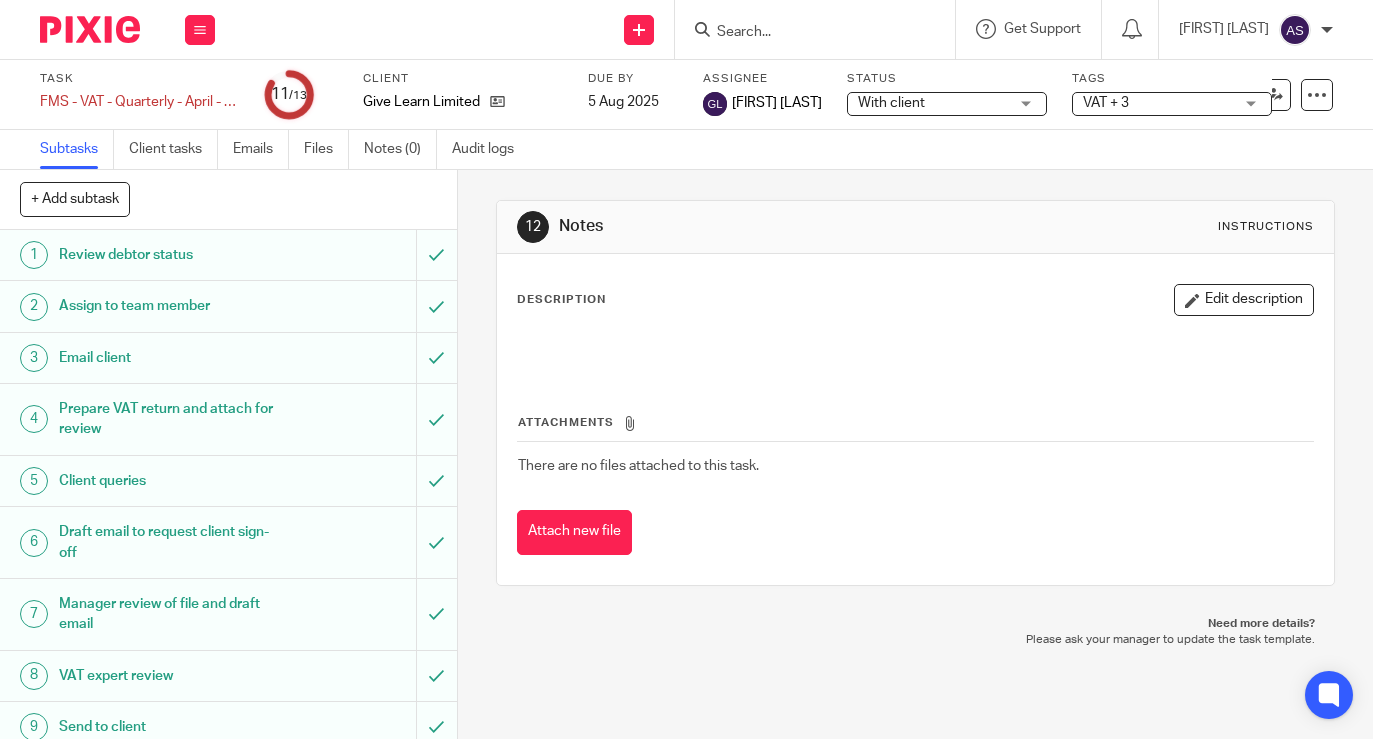 scroll, scrollTop: 0, scrollLeft: 0, axis: both 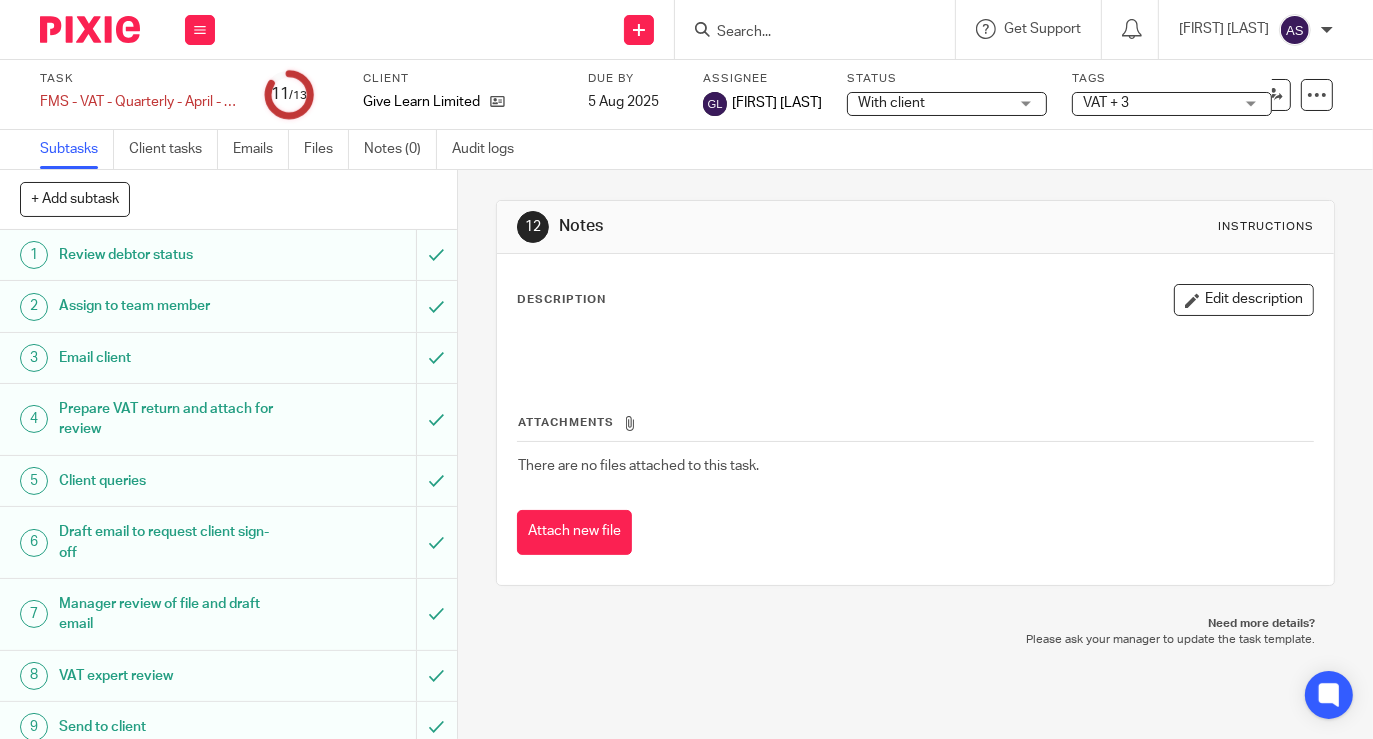 click on "VAT expert review" at bounding box center [171, 676] 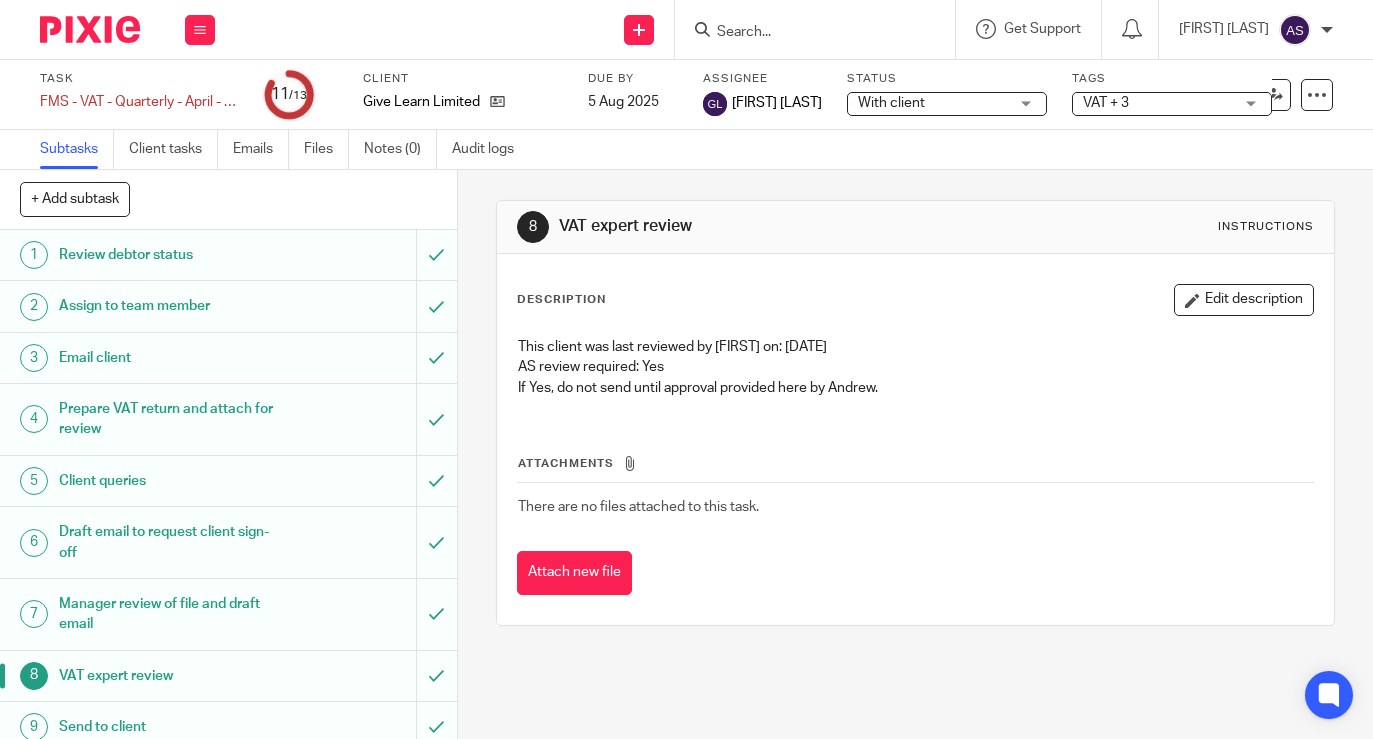 scroll, scrollTop: 0, scrollLeft: 0, axis: both 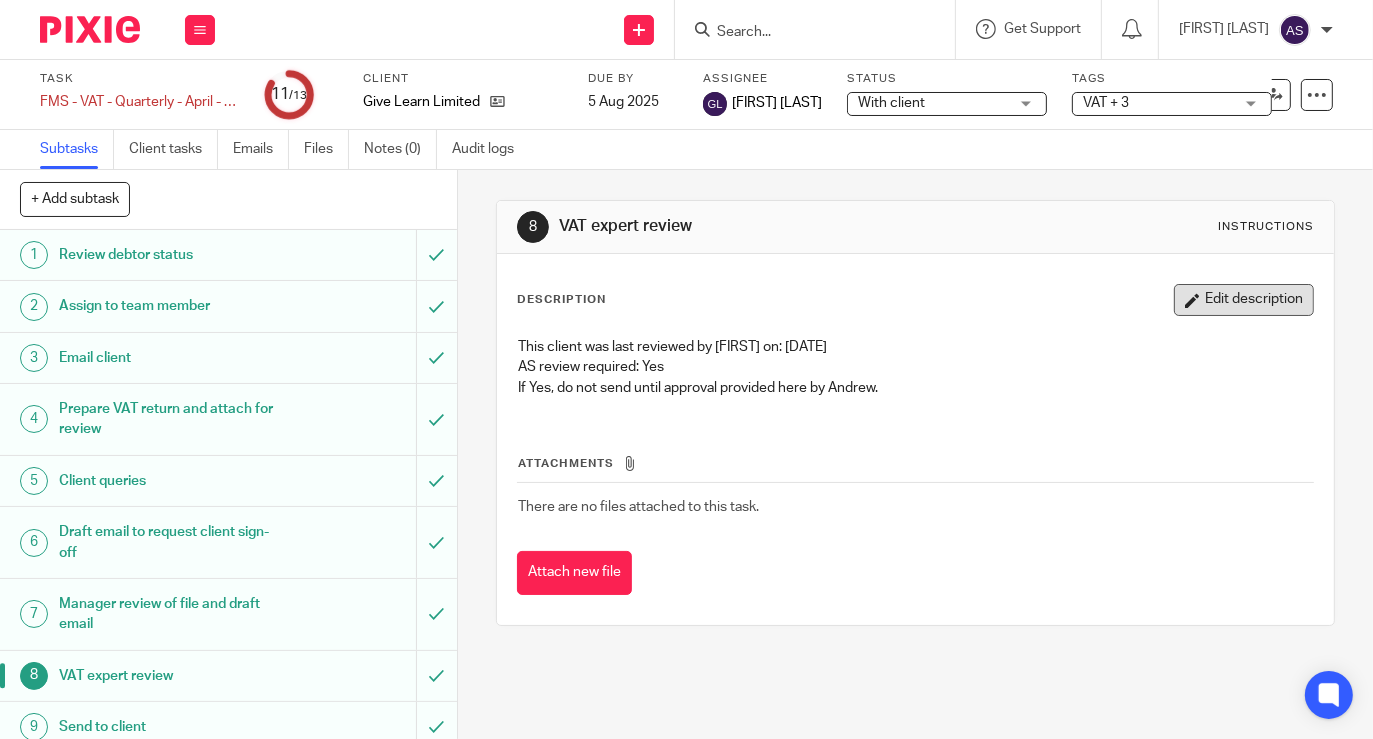 click on "Edit description" at bounding box center (1244, 300) 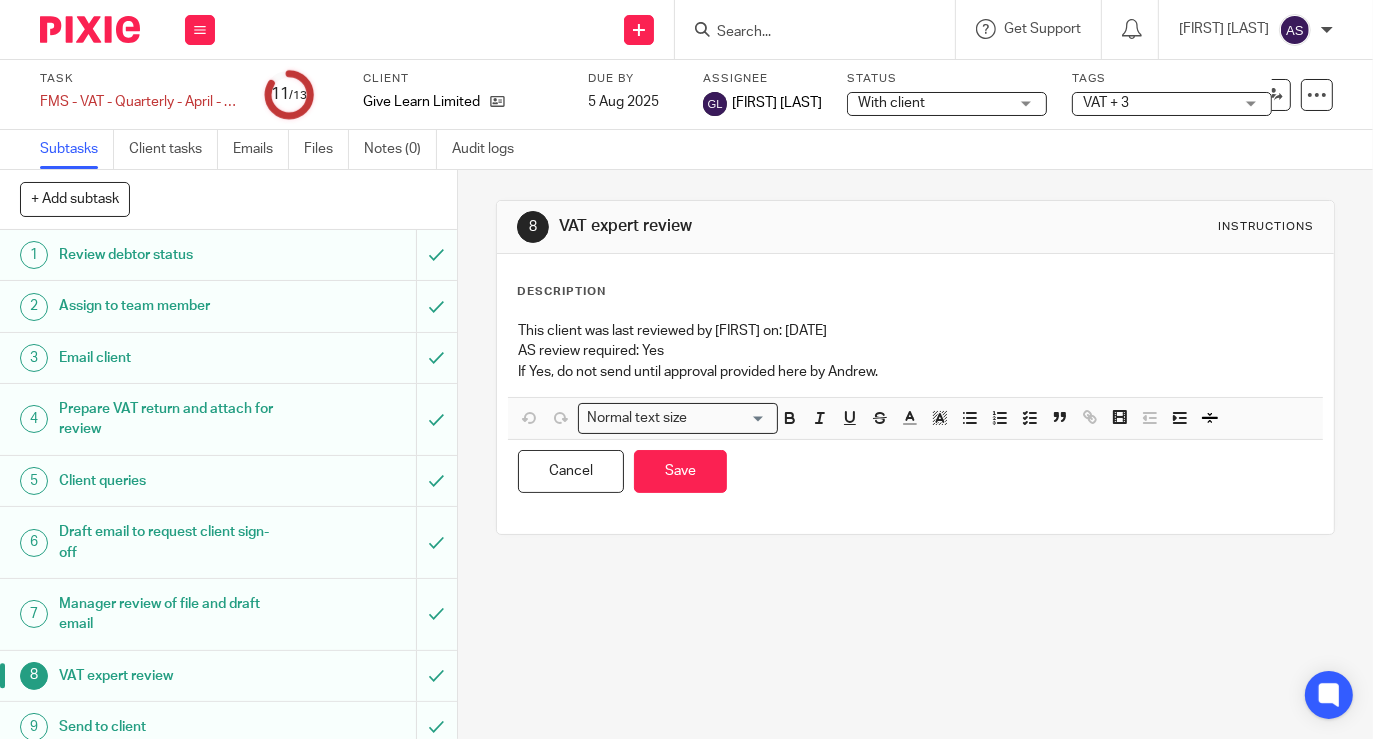 click on "If Yes, do not send until approval provided here by Andrew." at bounding box center [915, 372] 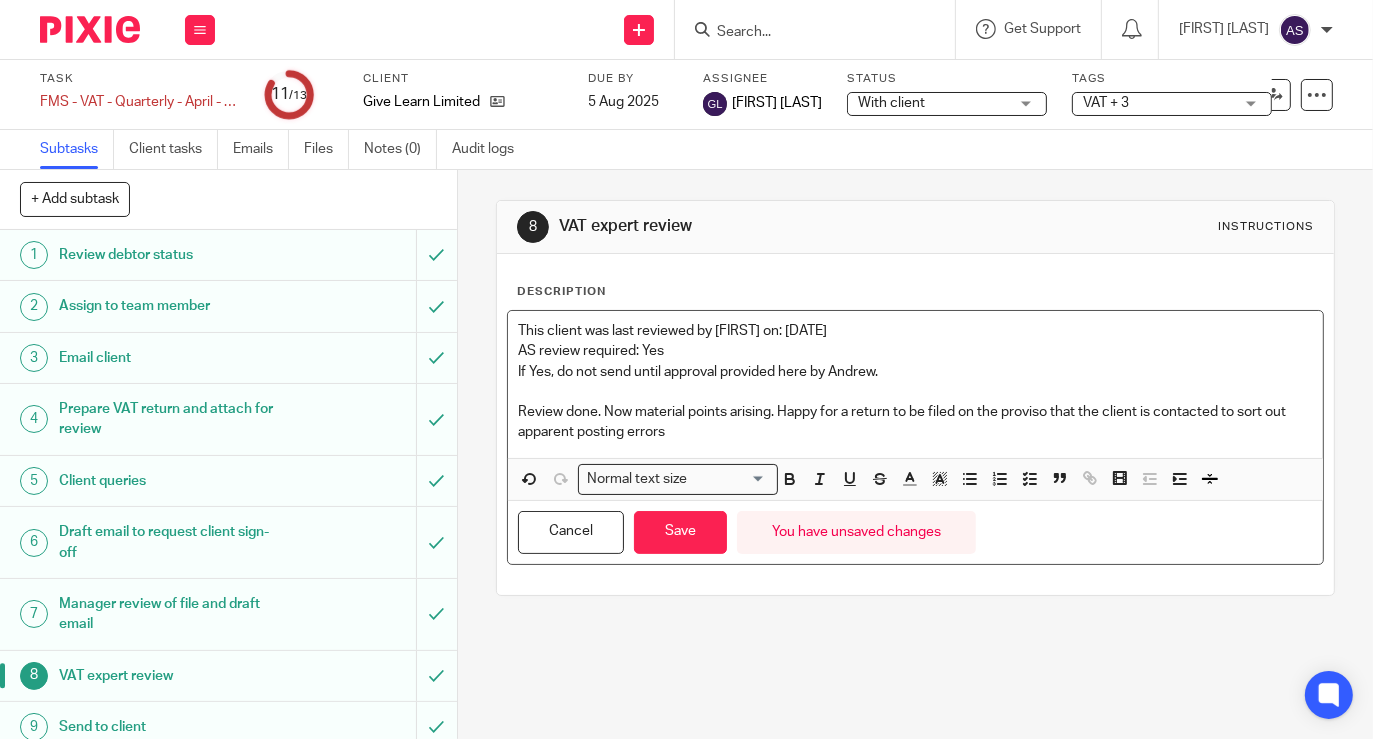 type 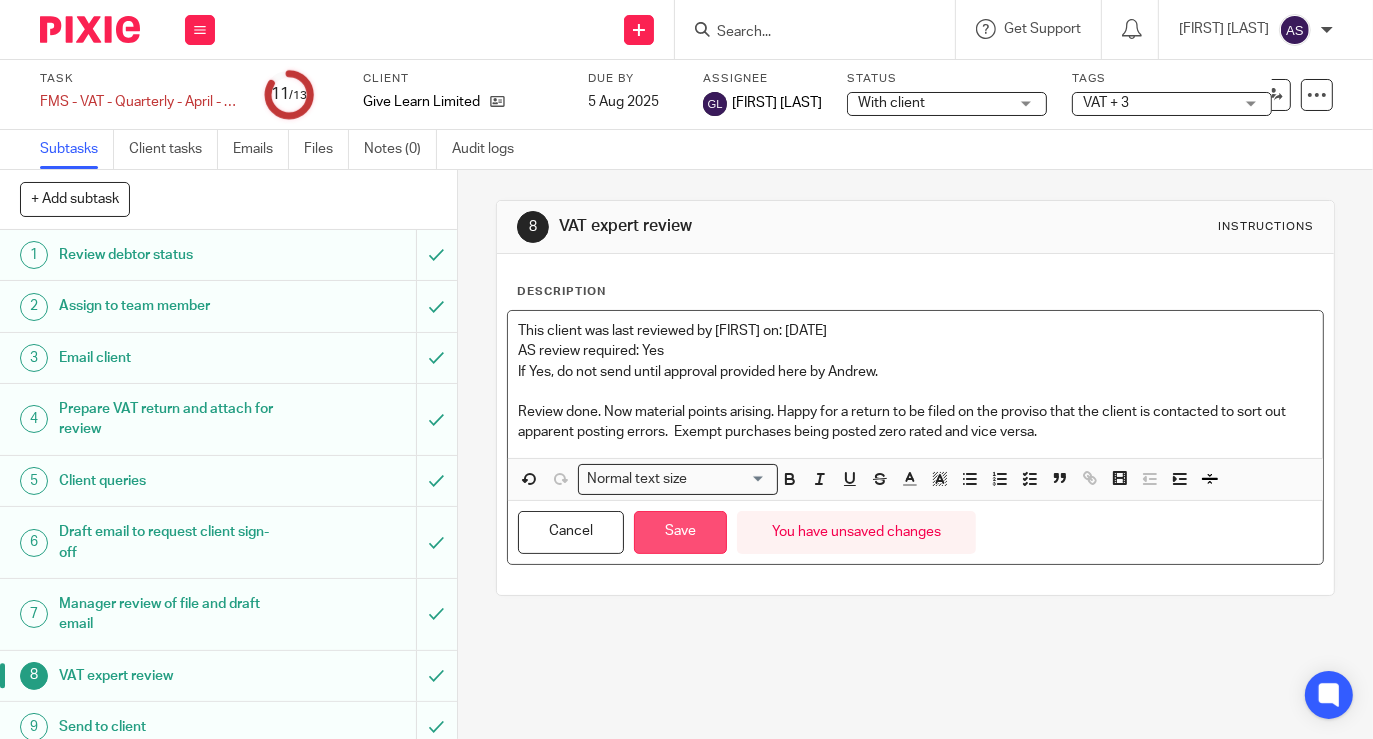 click on "Save" at bounding box center [680, 532] 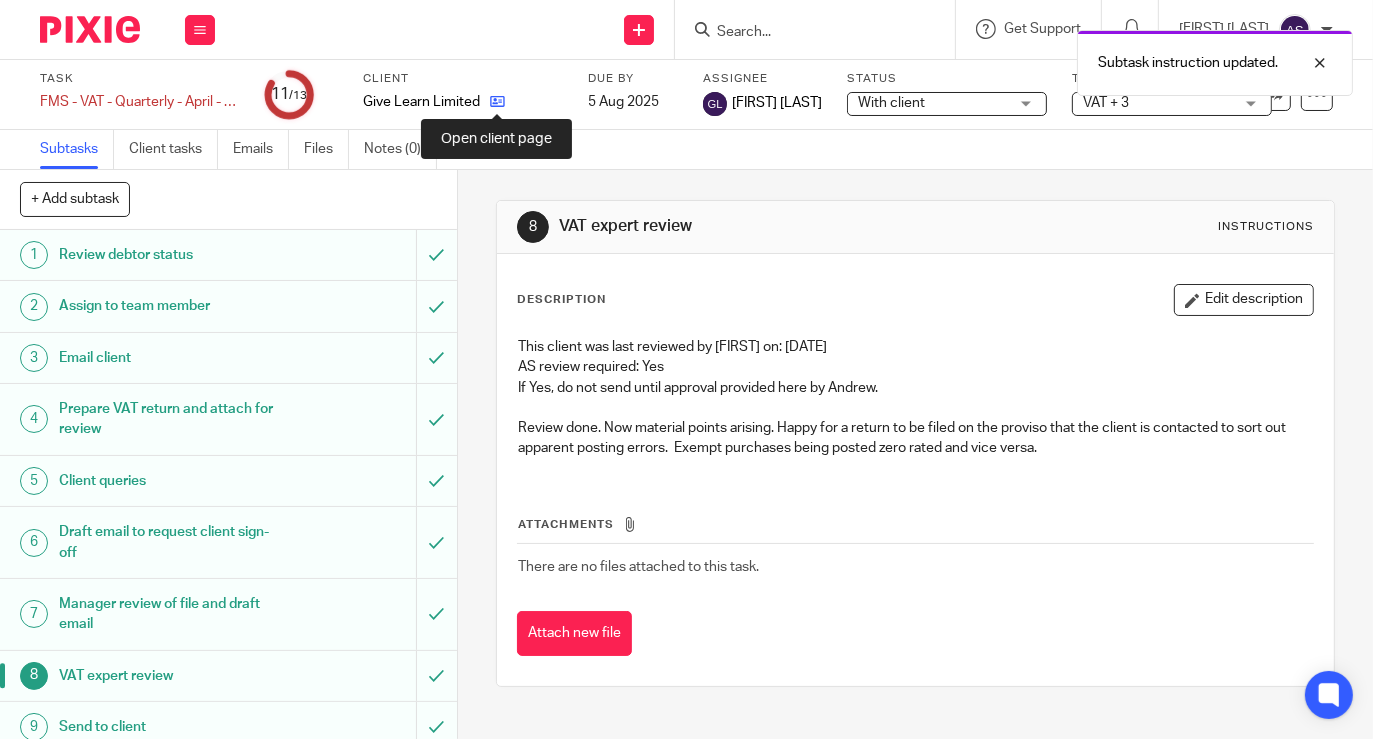 click at bounding box center [497, 101] 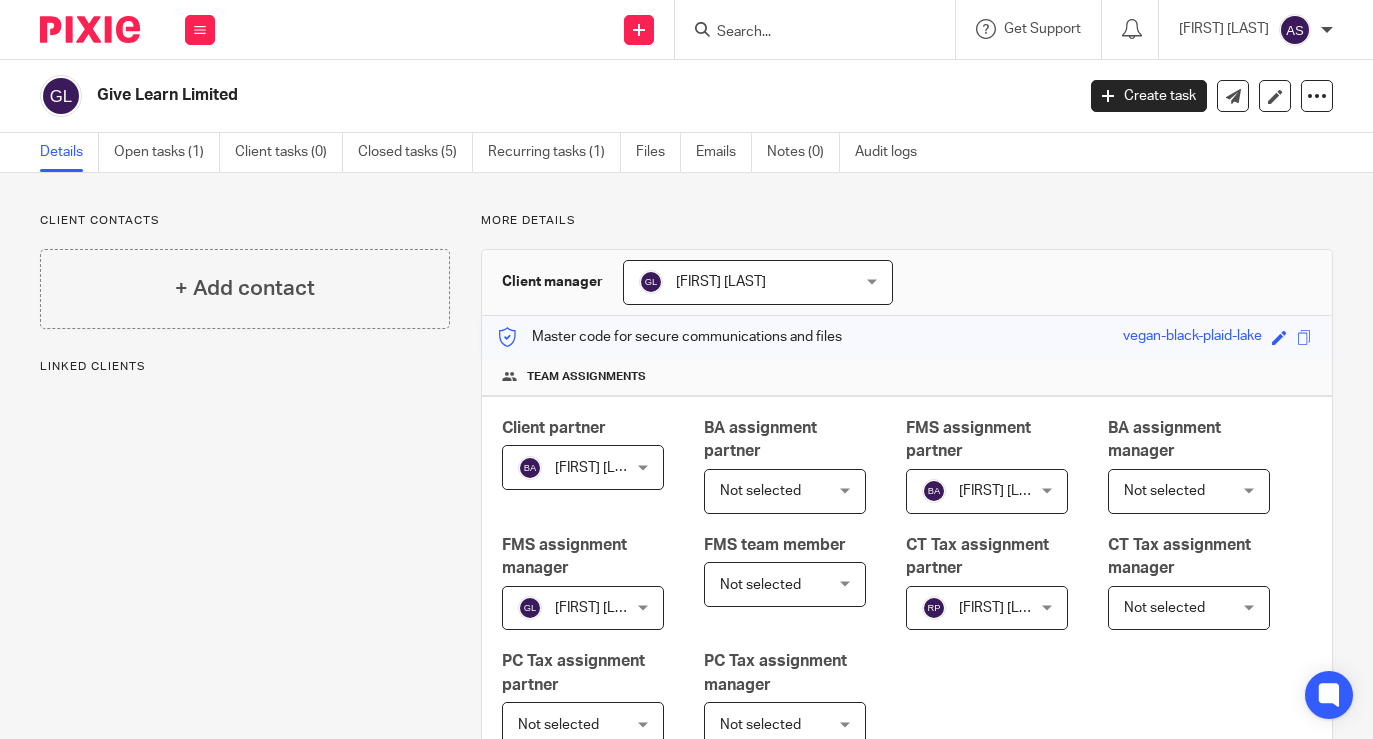 scroll, scrollTop: 0, scrollLeft: 0, axis: both 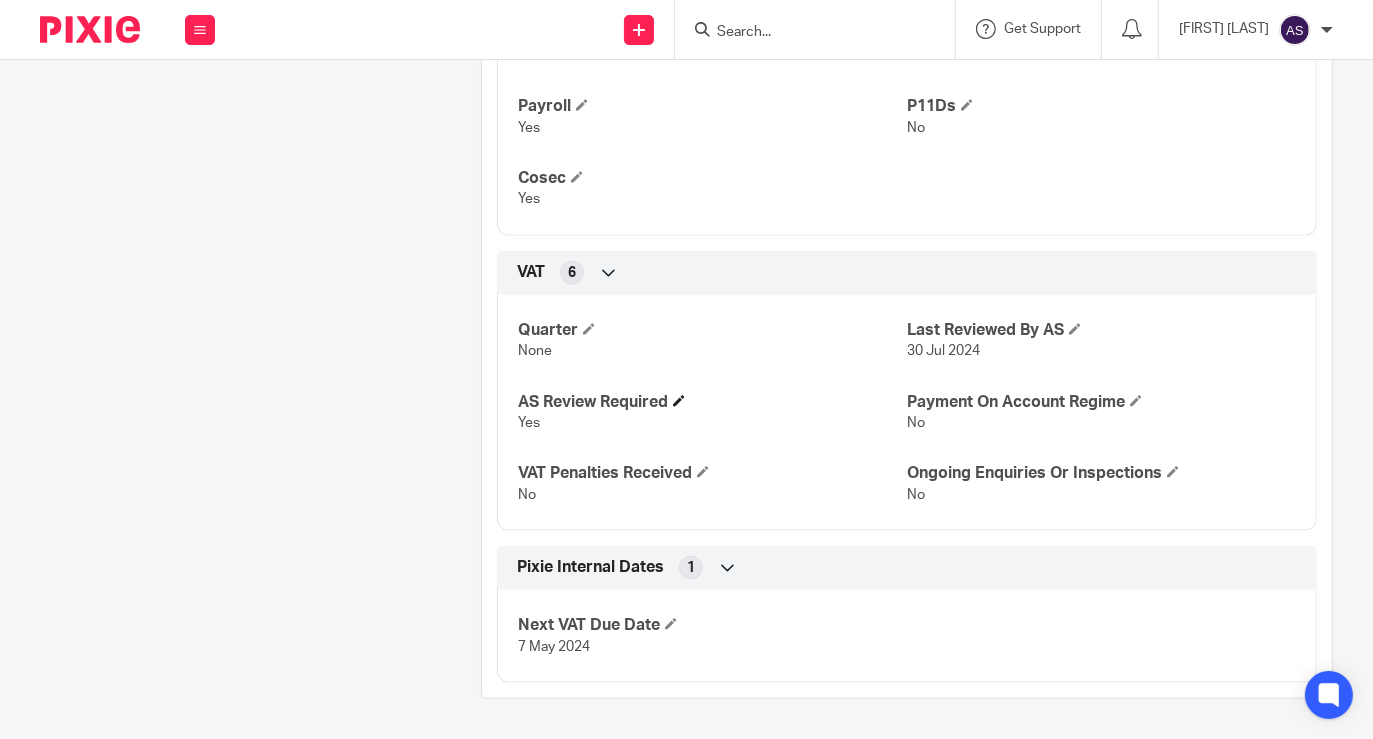 click on "AS Review Required" at bounding box center (712, 402) 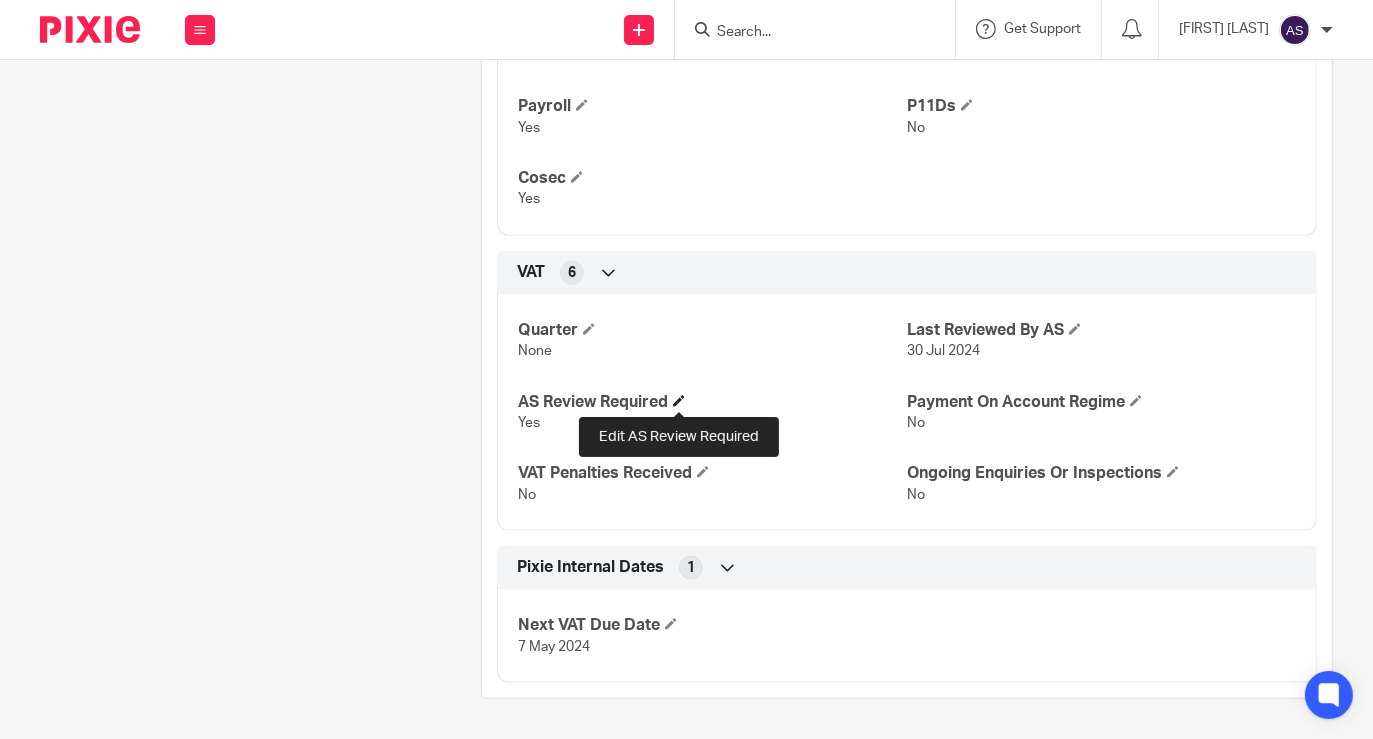click at bounding box center (679, 401) 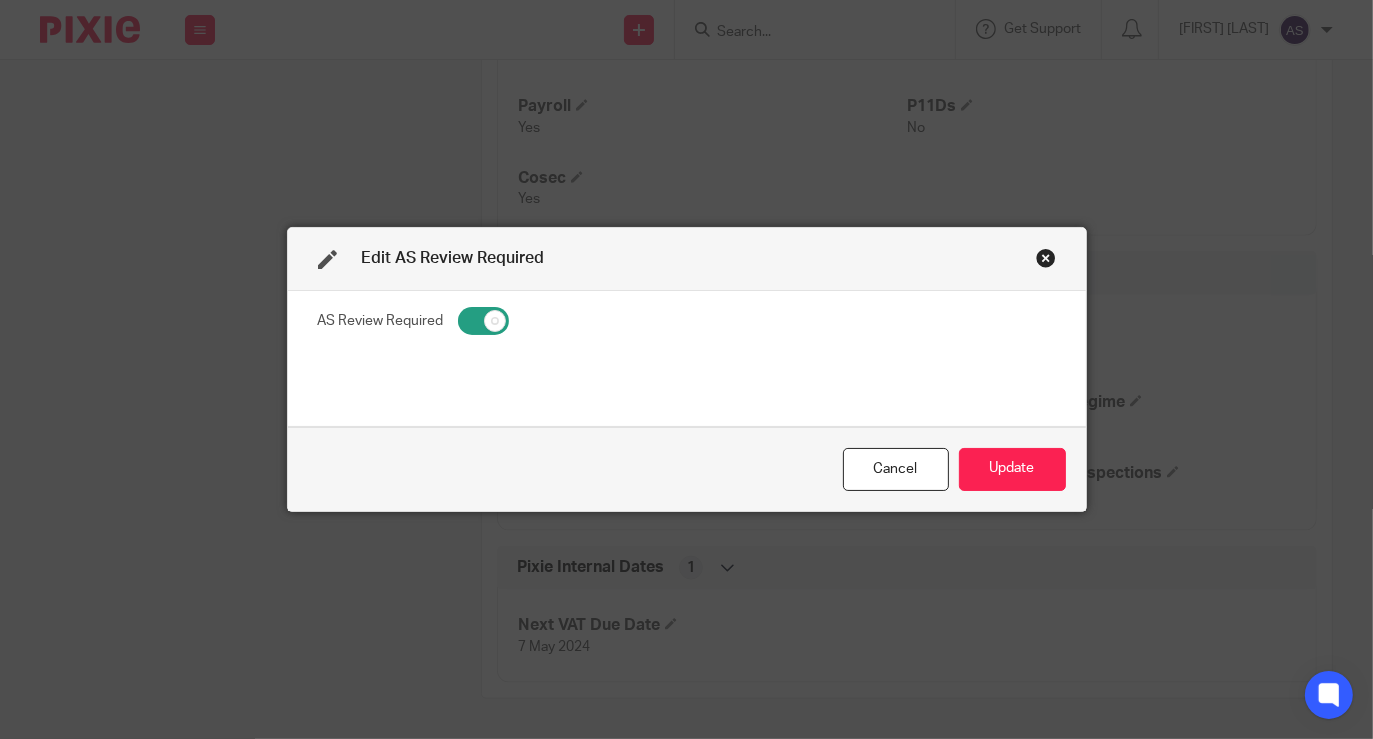 click at bounding box center (483, 321) 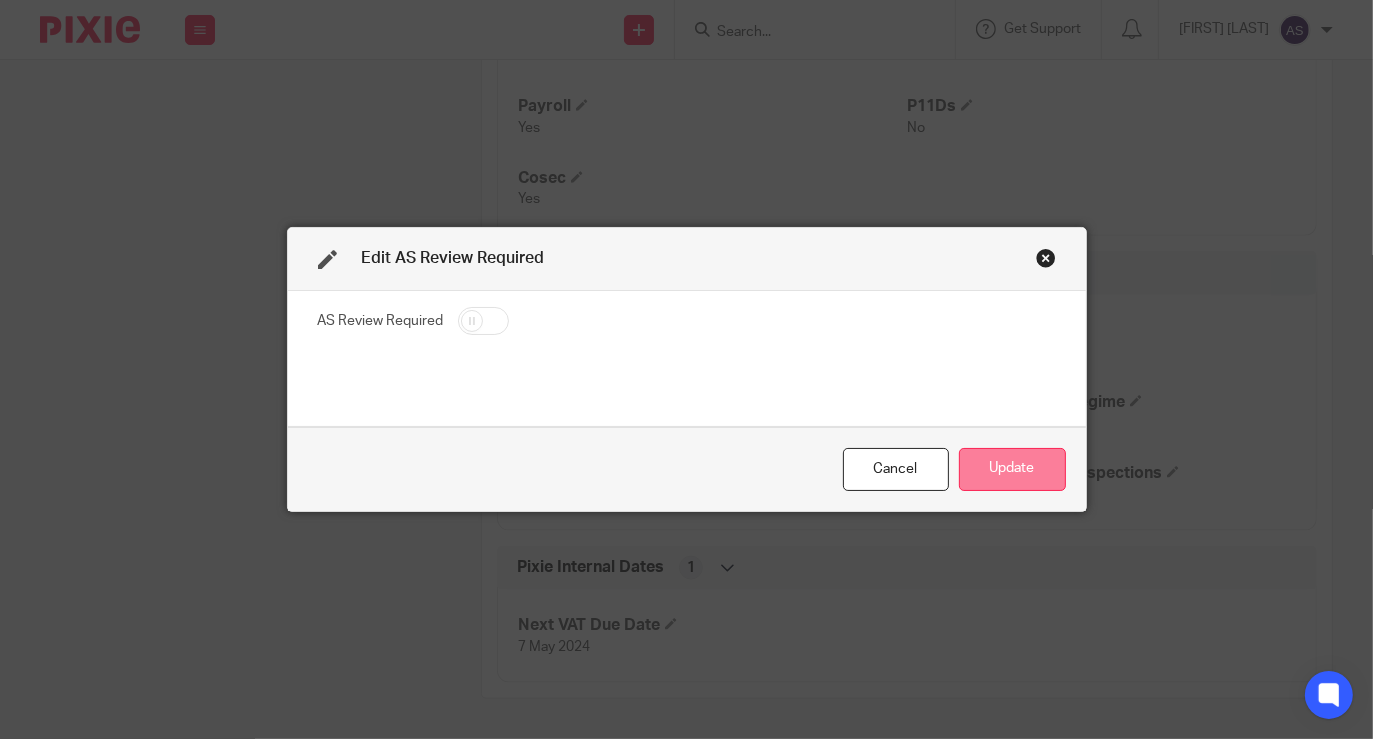 click on "Update" at bounding box center (1012, 469) 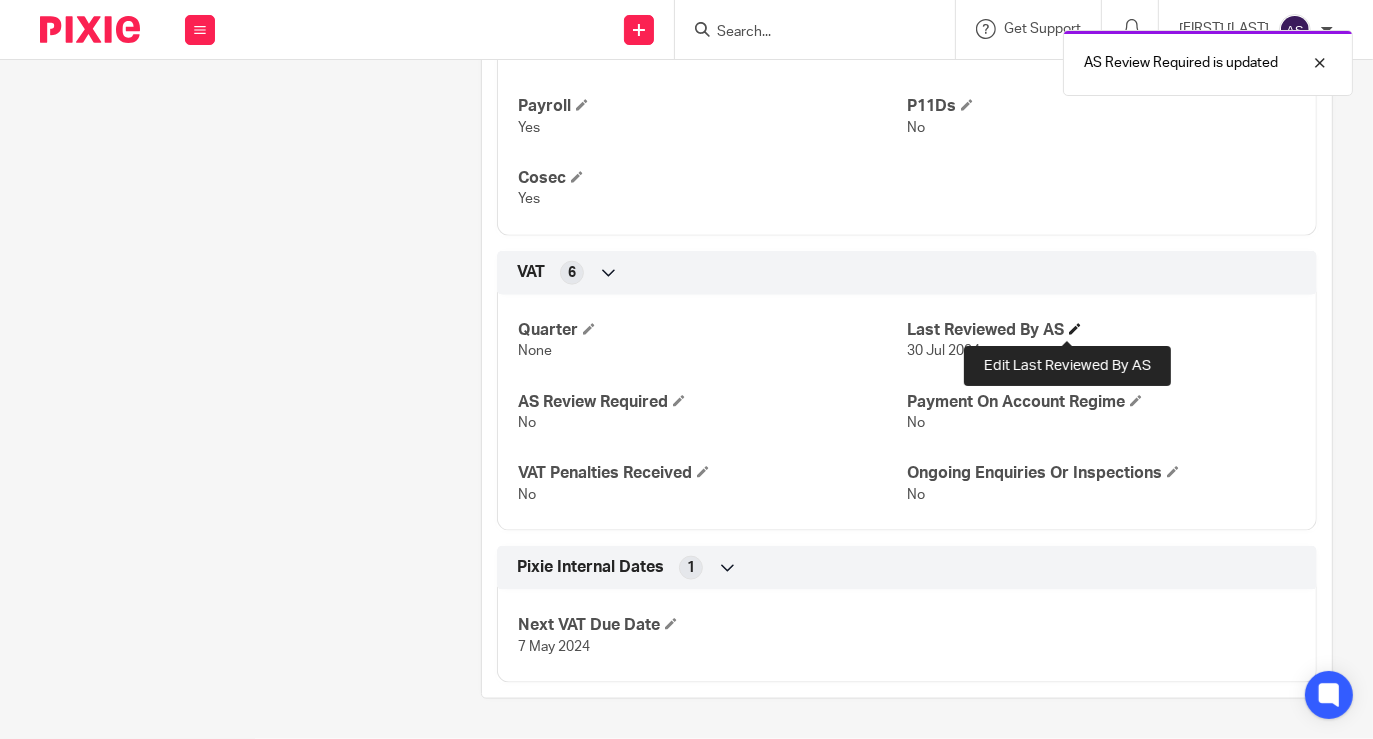 click at bounding box center [1075, 329] 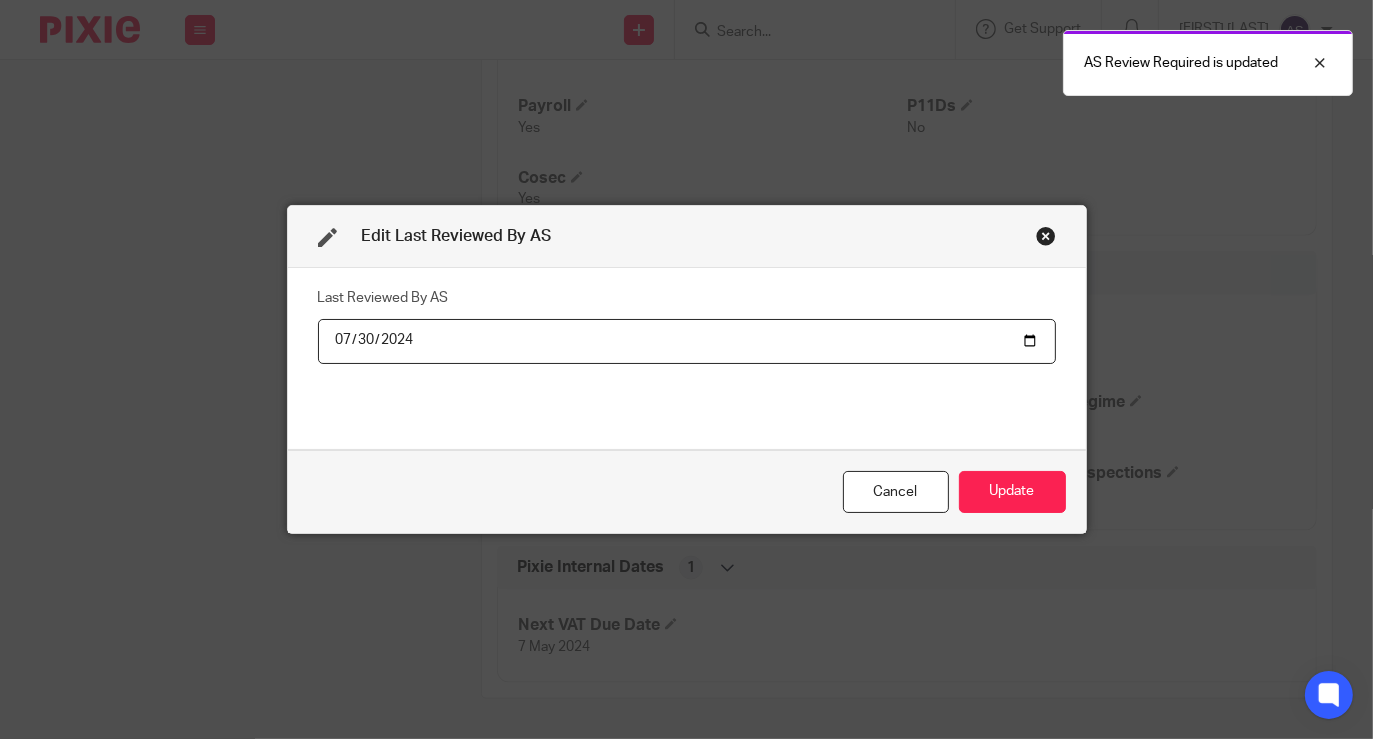 click on "2024-07-30" at bounding box center (687, 341) 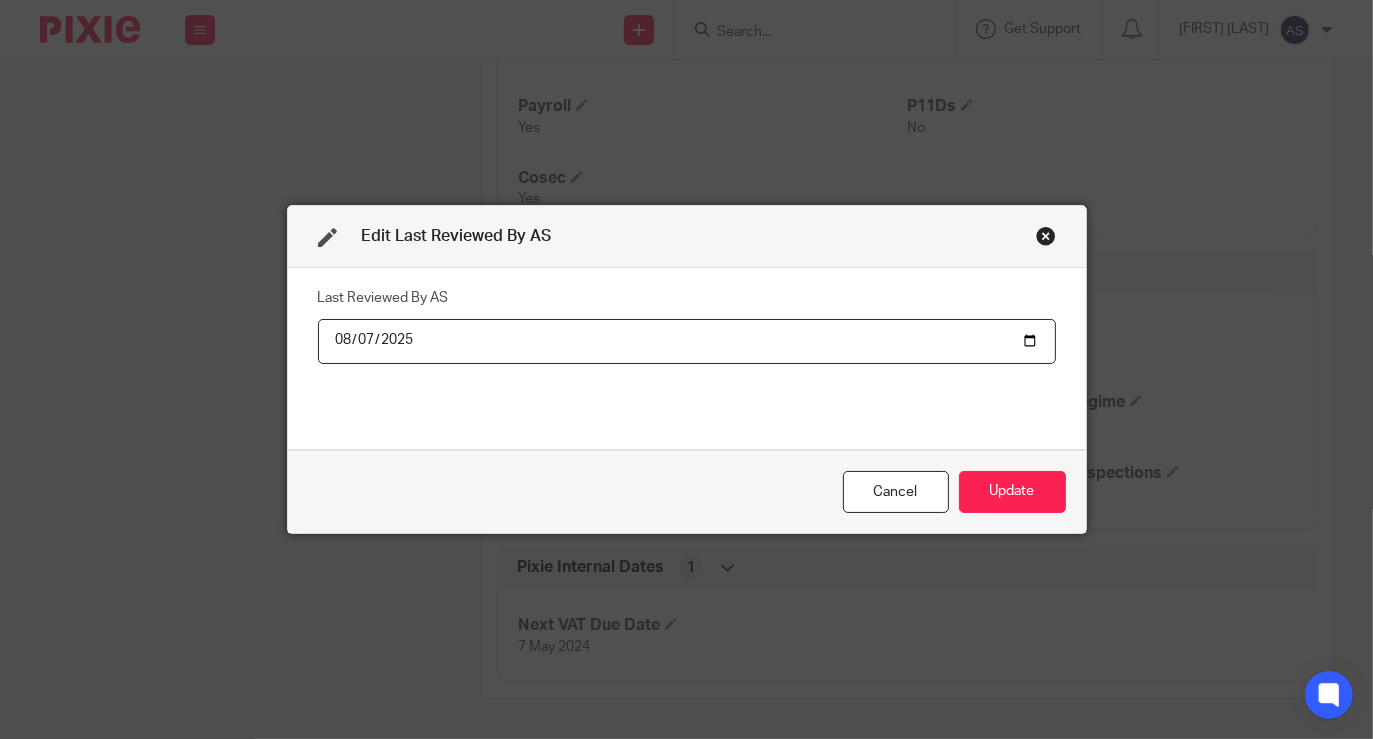 type on "2025-08-07" 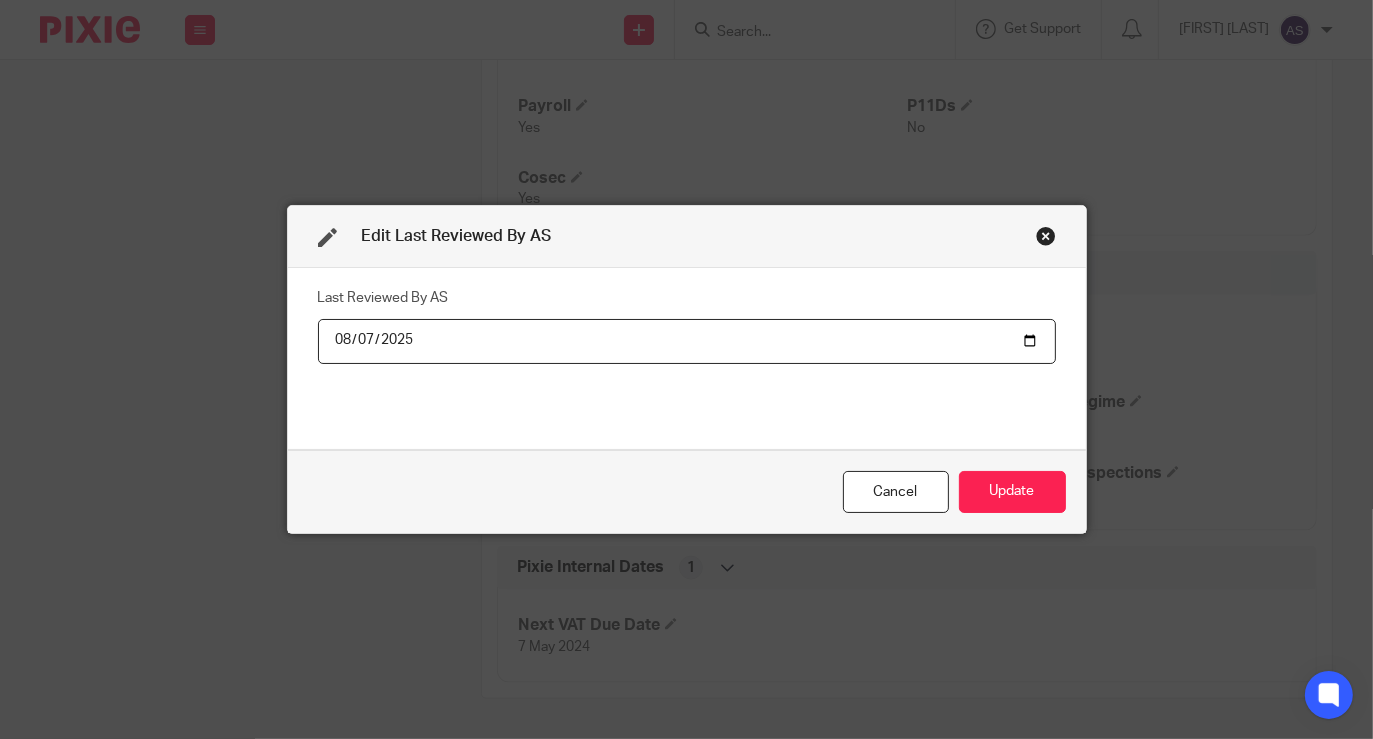 click on "2025-08-07" at bounding box center [687, 341] 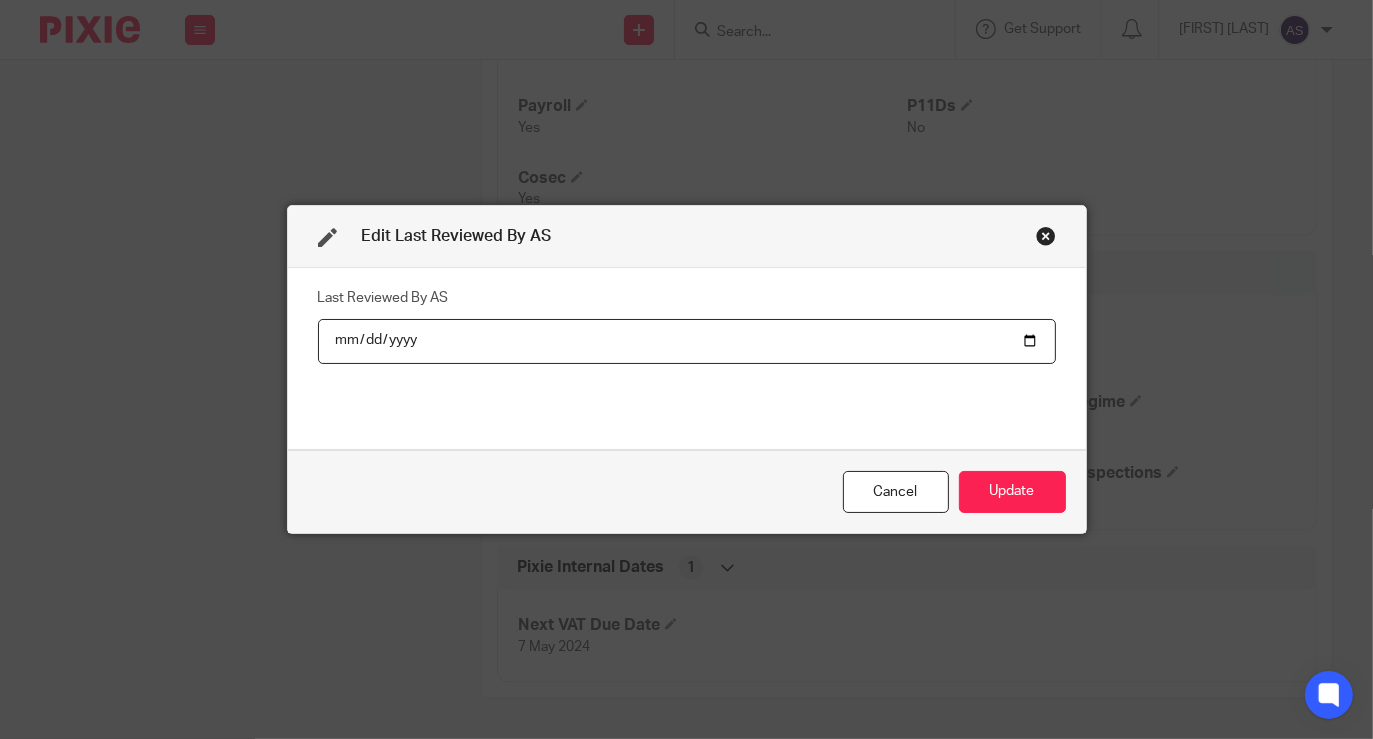 type on "2025-08-06" 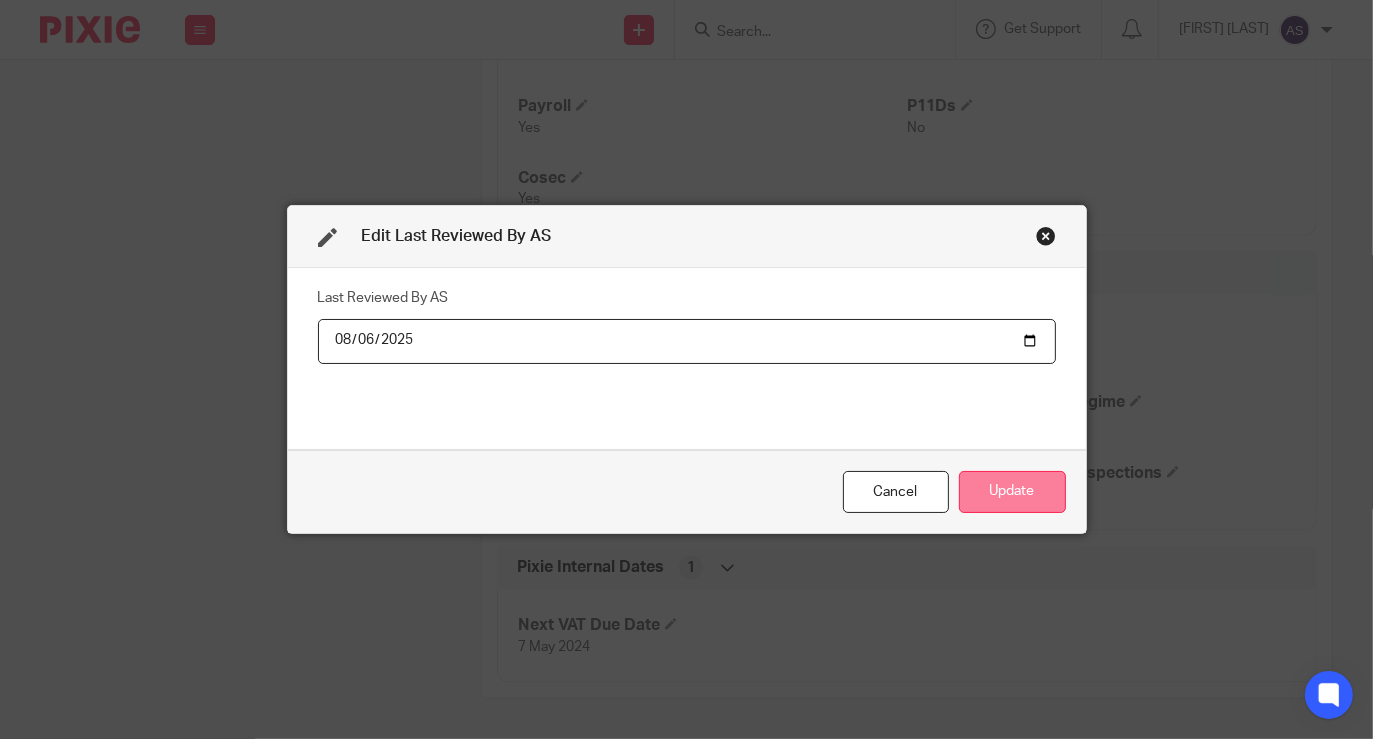 click on "Update" at bounding box center [1012, 492] 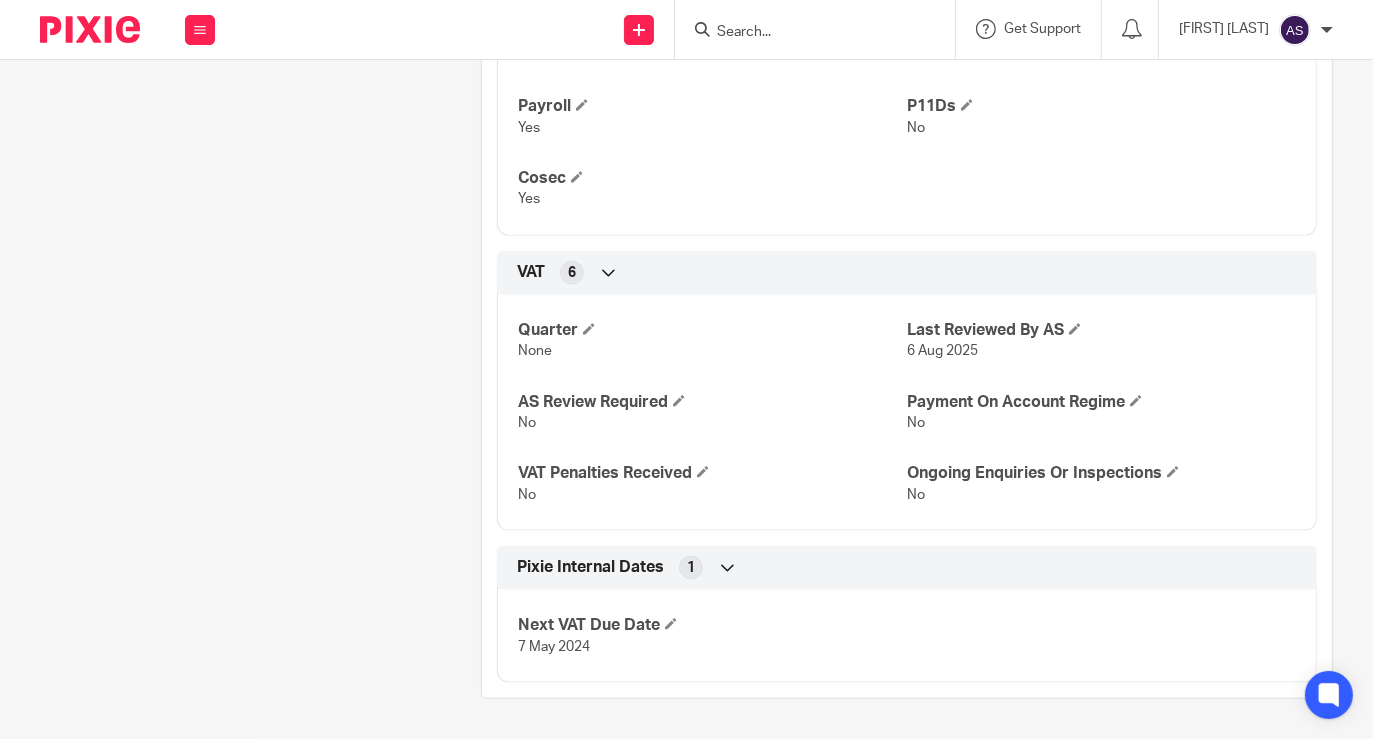 scroll, scrollTop: 2324, scrollLeft: 0, axis: vertical 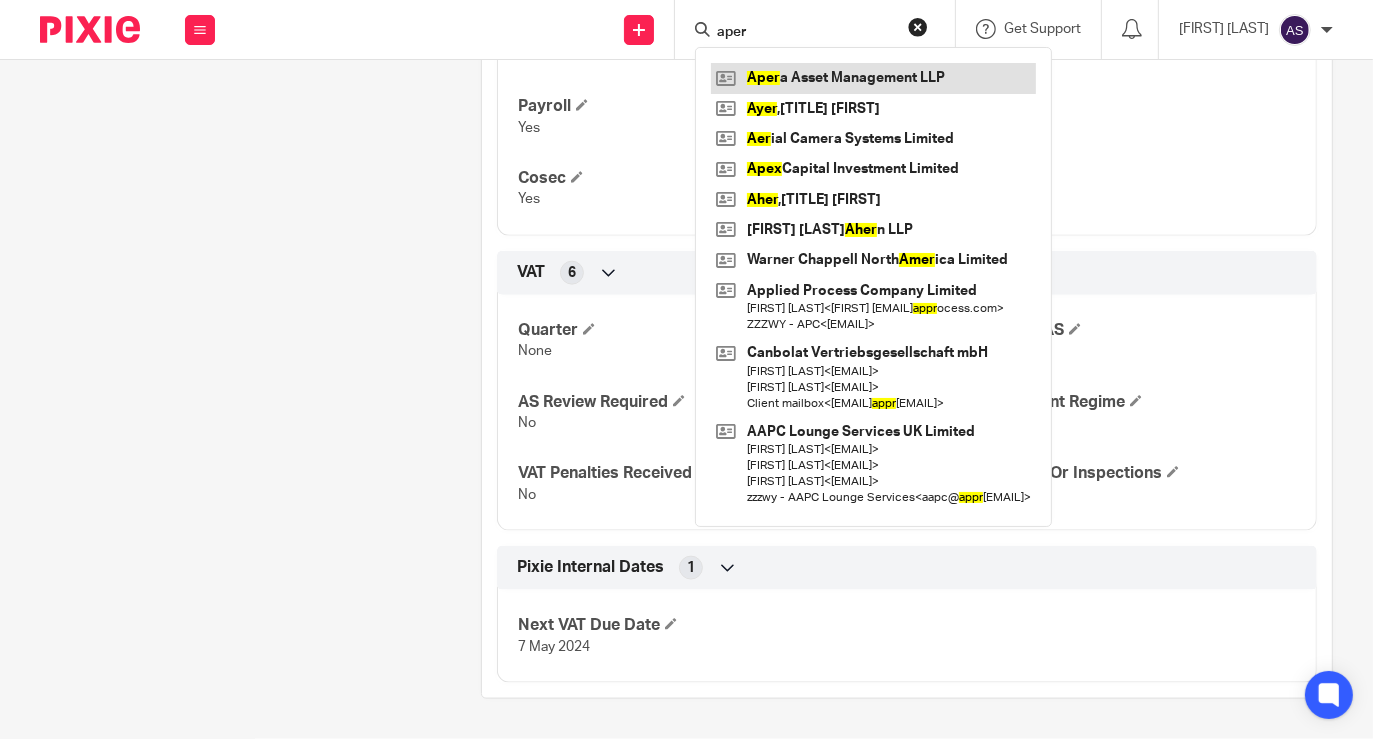 type on "aper" 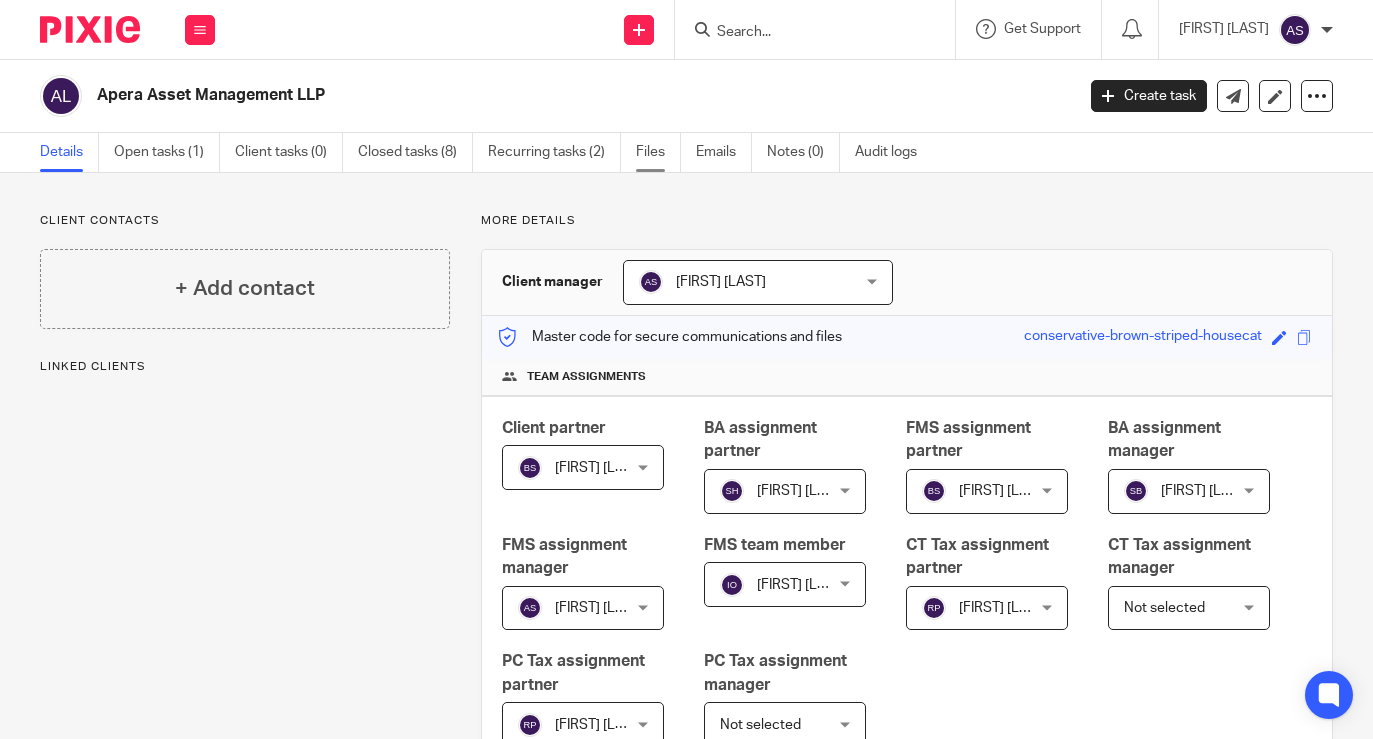 scroll, scrollTop: 0, scrollLeft: 0, axis: both 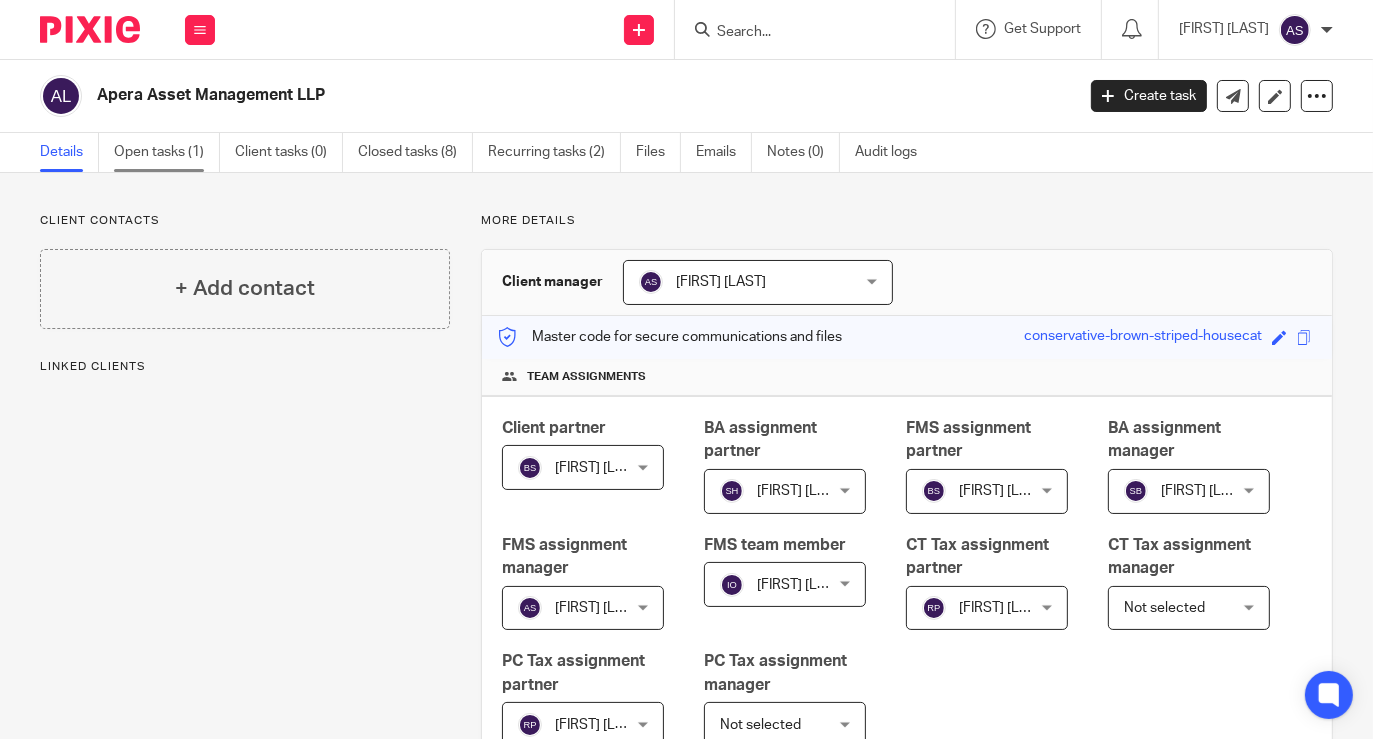 click on "Open tasks (1)" at bounding box center (167, 152) 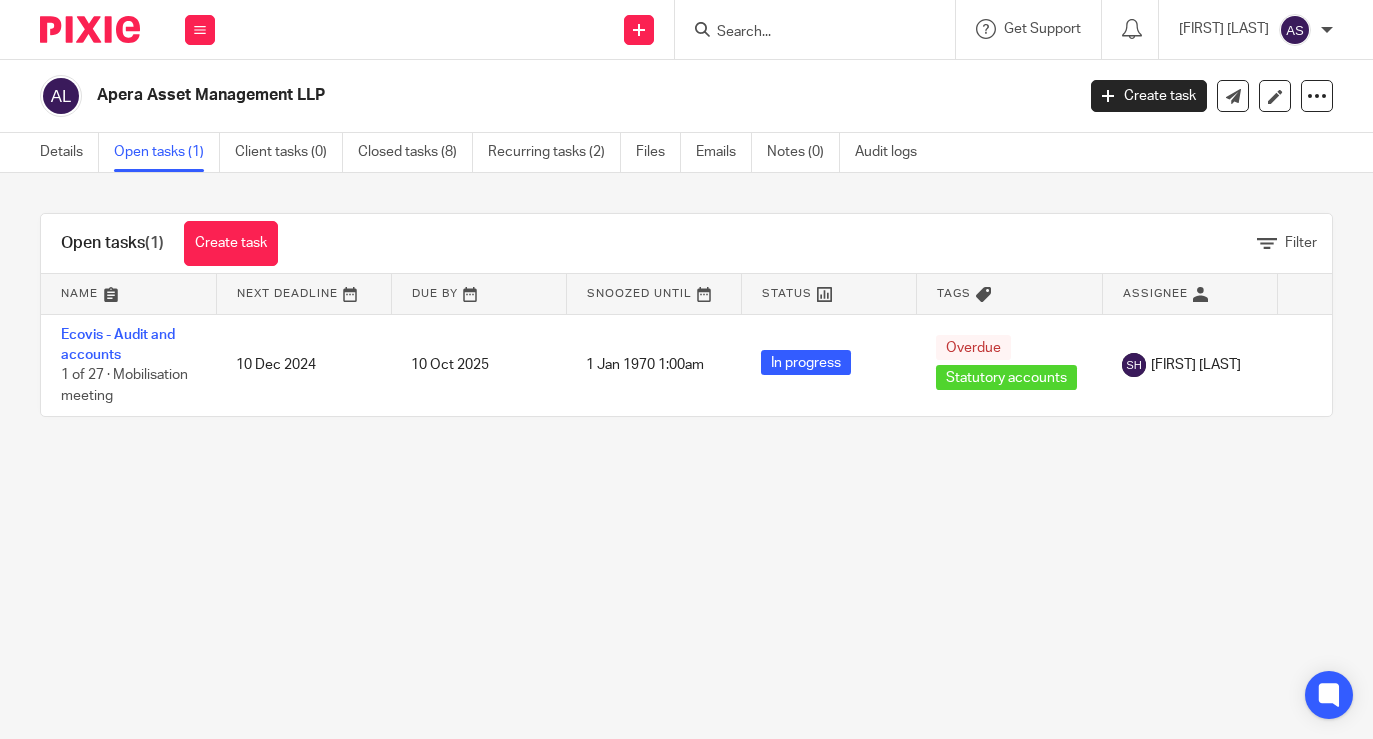scroll, scrollTop: 0, scrollLeft: 0, axis: both 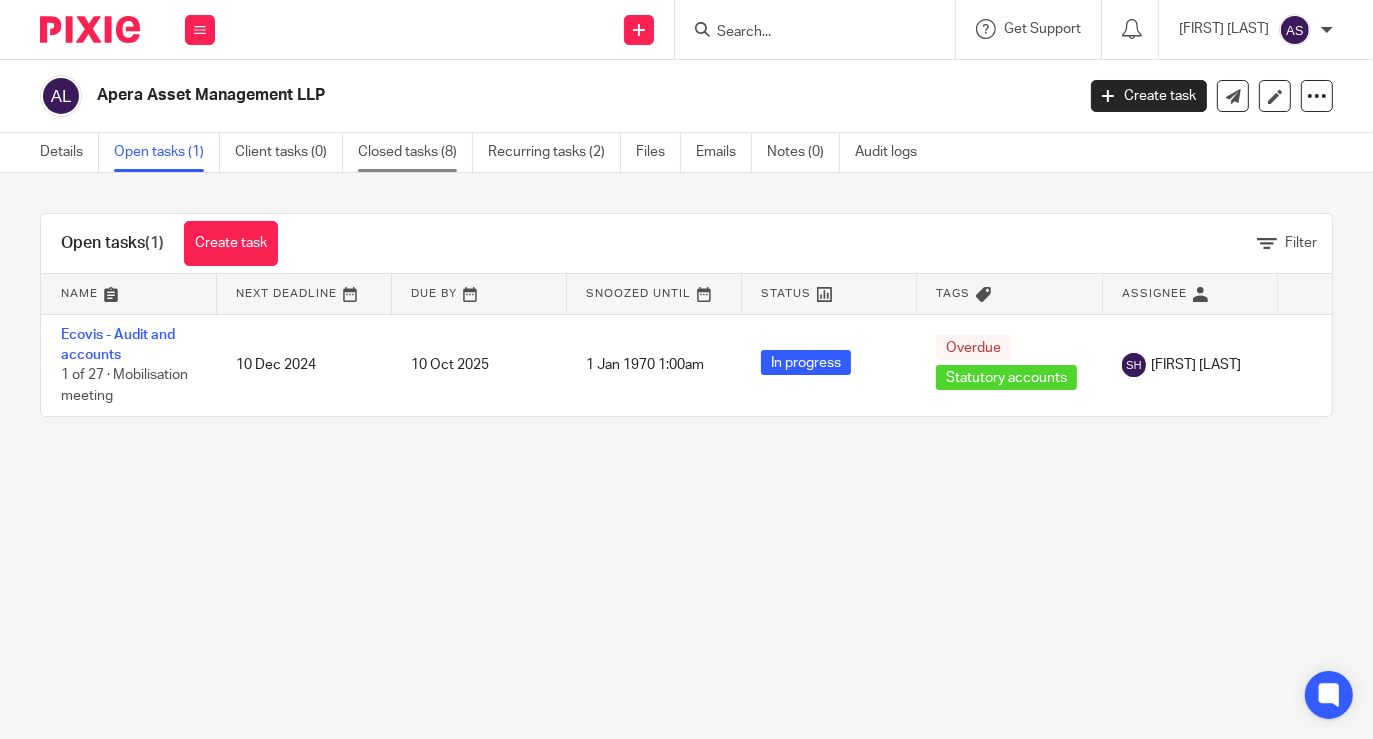 click on "Closed tasks (8)" at bounding box center (415, 152) 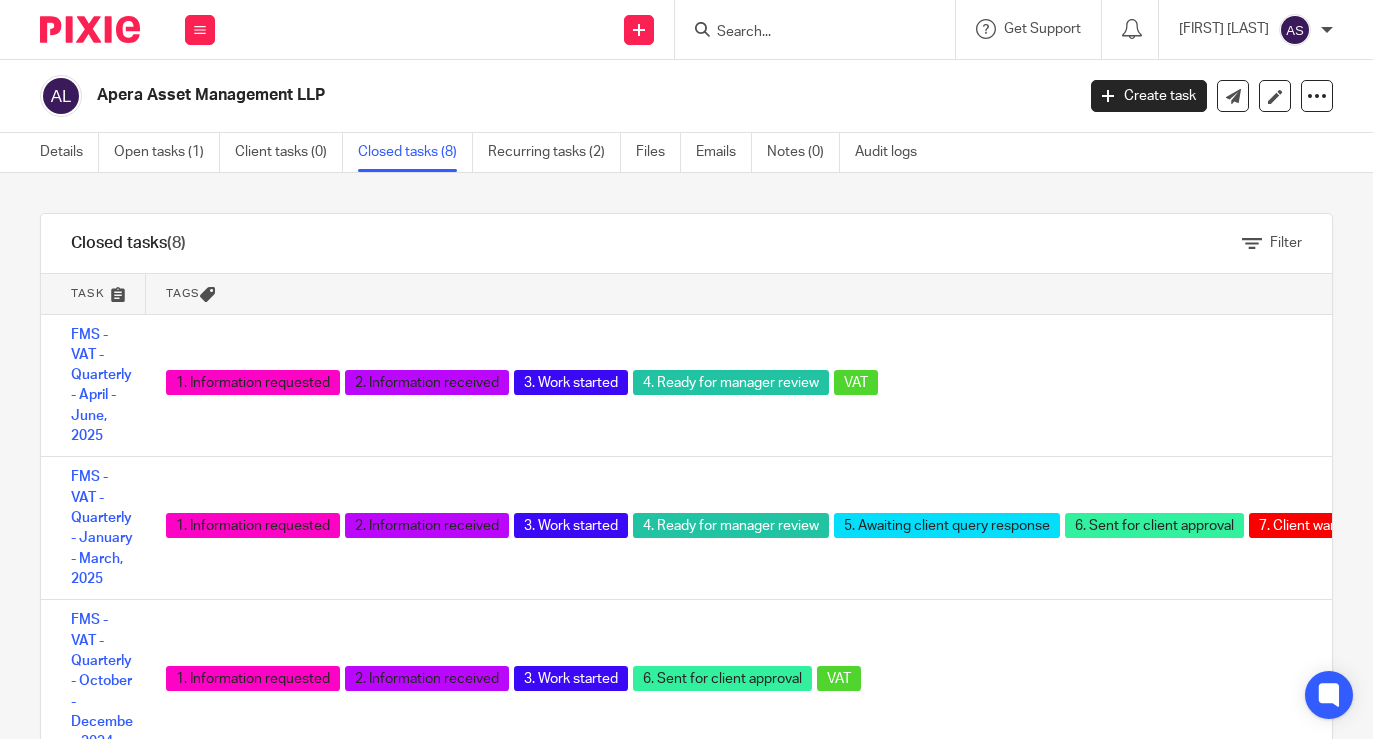 scroll, scrollTop: 0, scrollLeft: 0, axis: both 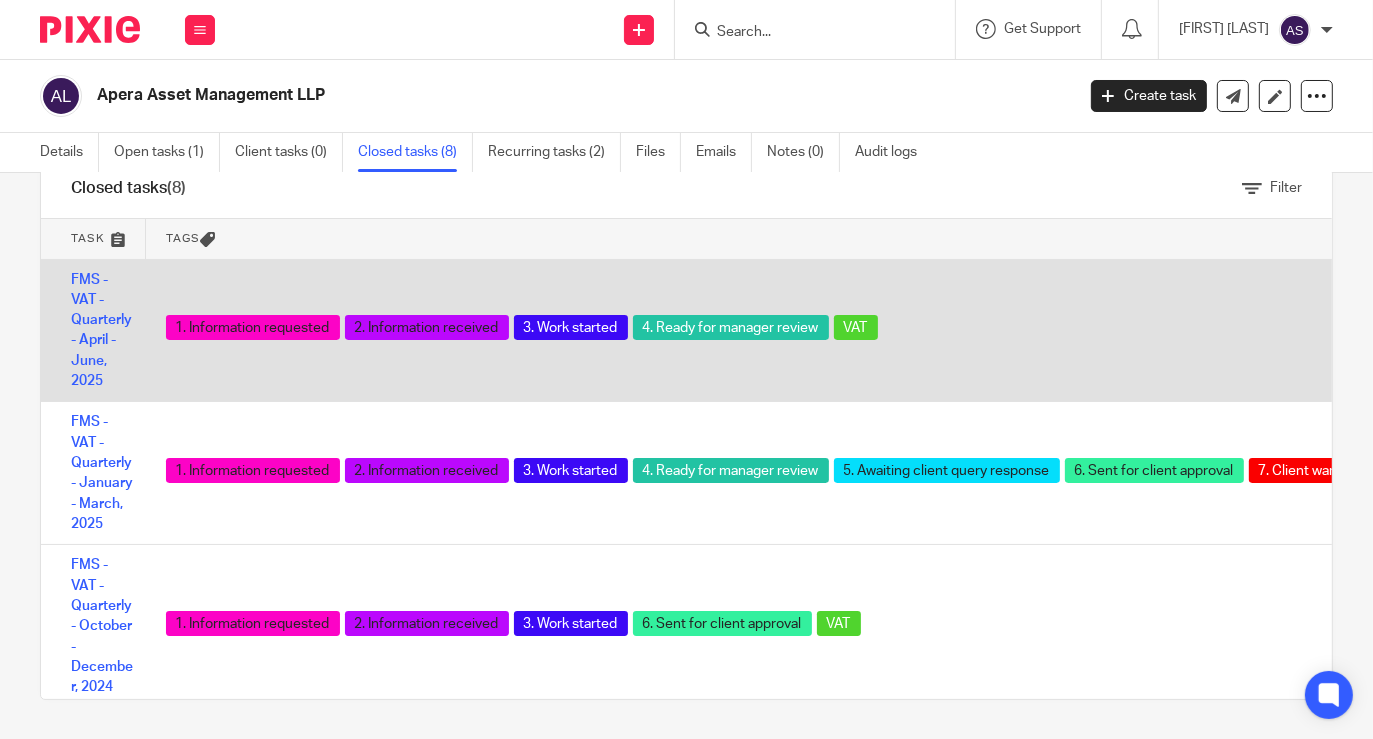 click on "FMS - VAT - Quarterly - April - June, 2025" at bounding box center (93, 330) 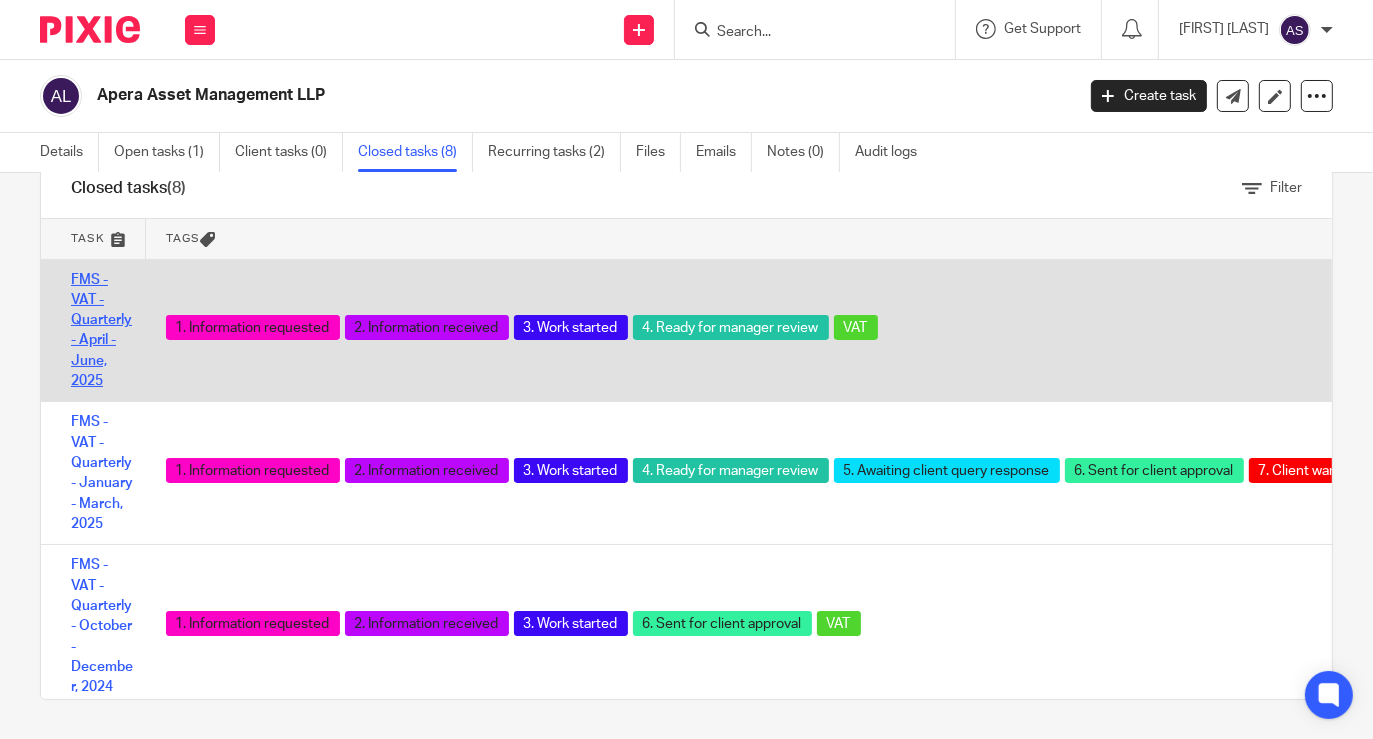 click on "FMS - VAT - Quarterly - April - June, 2025" at bounding box center [101, 331] 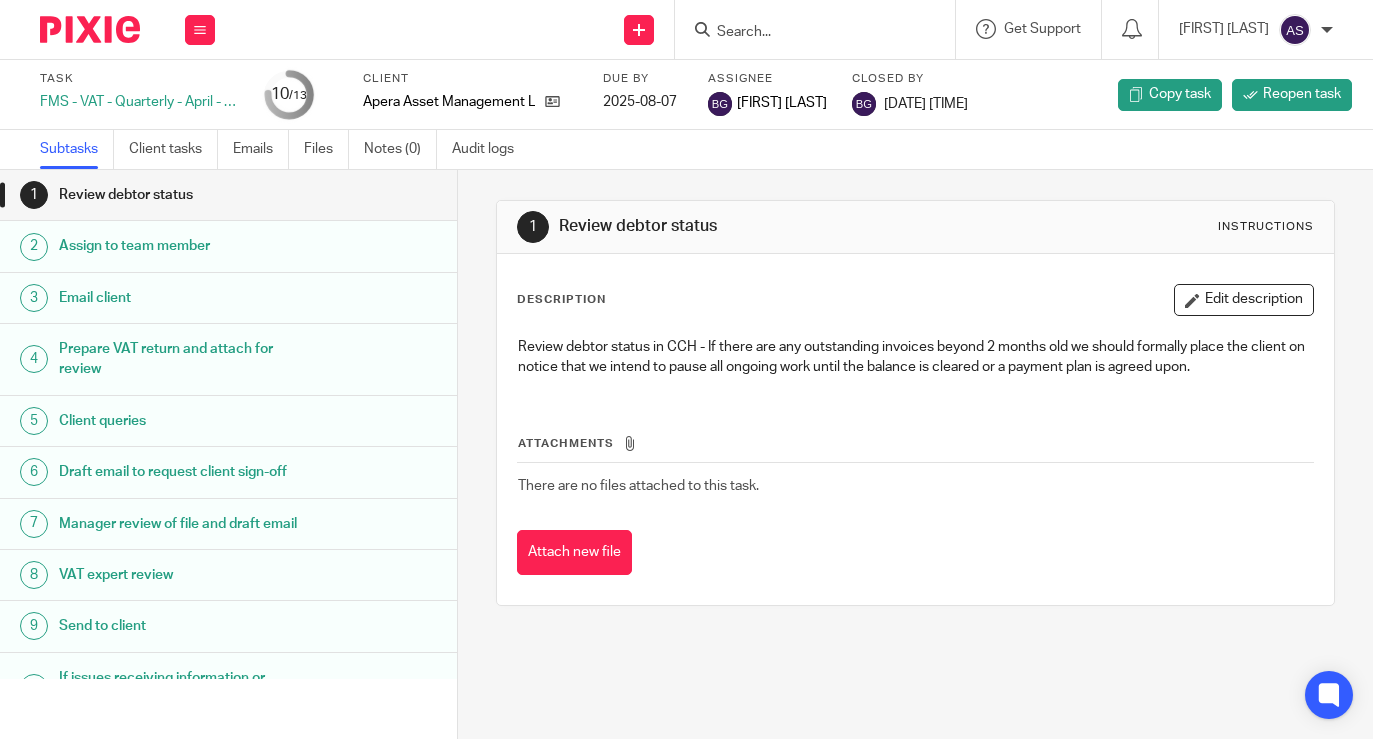 scroll, scrollTop: 0, scrollLeft: 0, axis: both 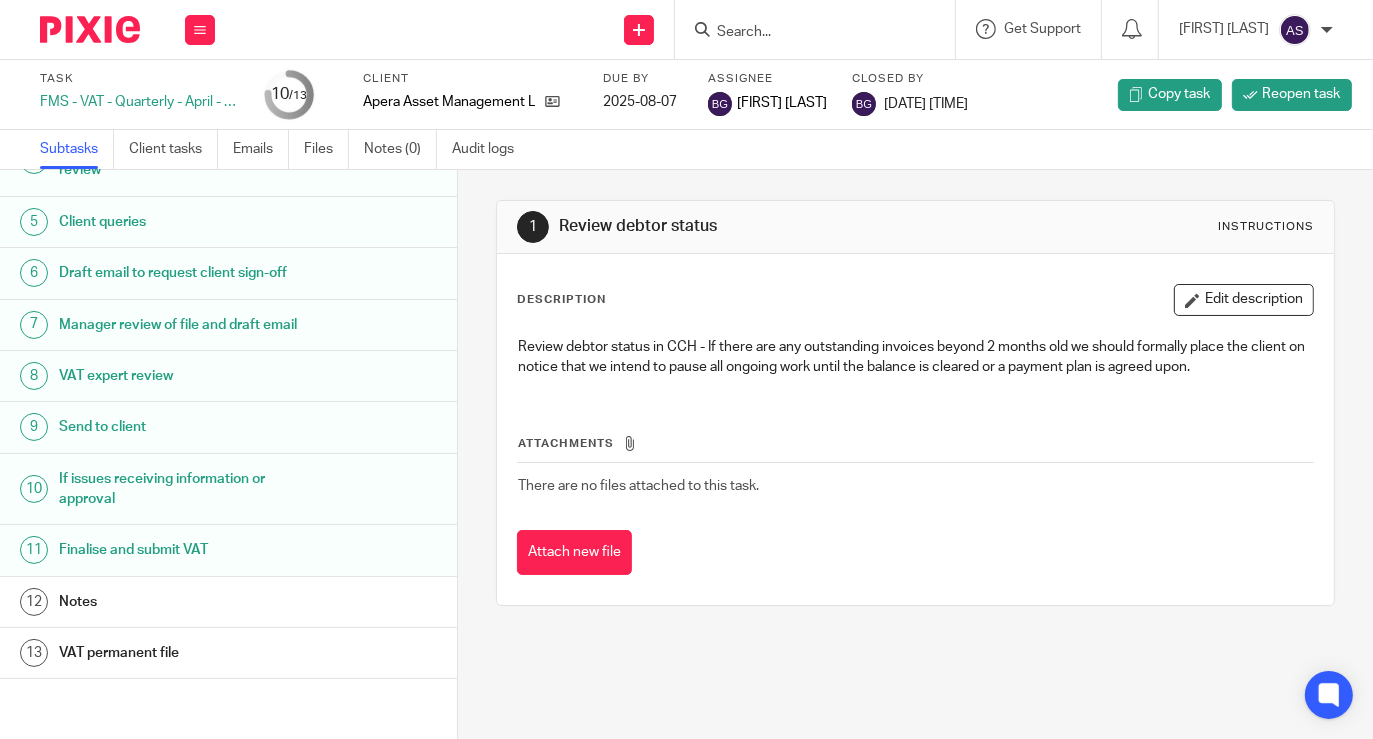 click on "VAT expert review" at bounding box center [185, 376] 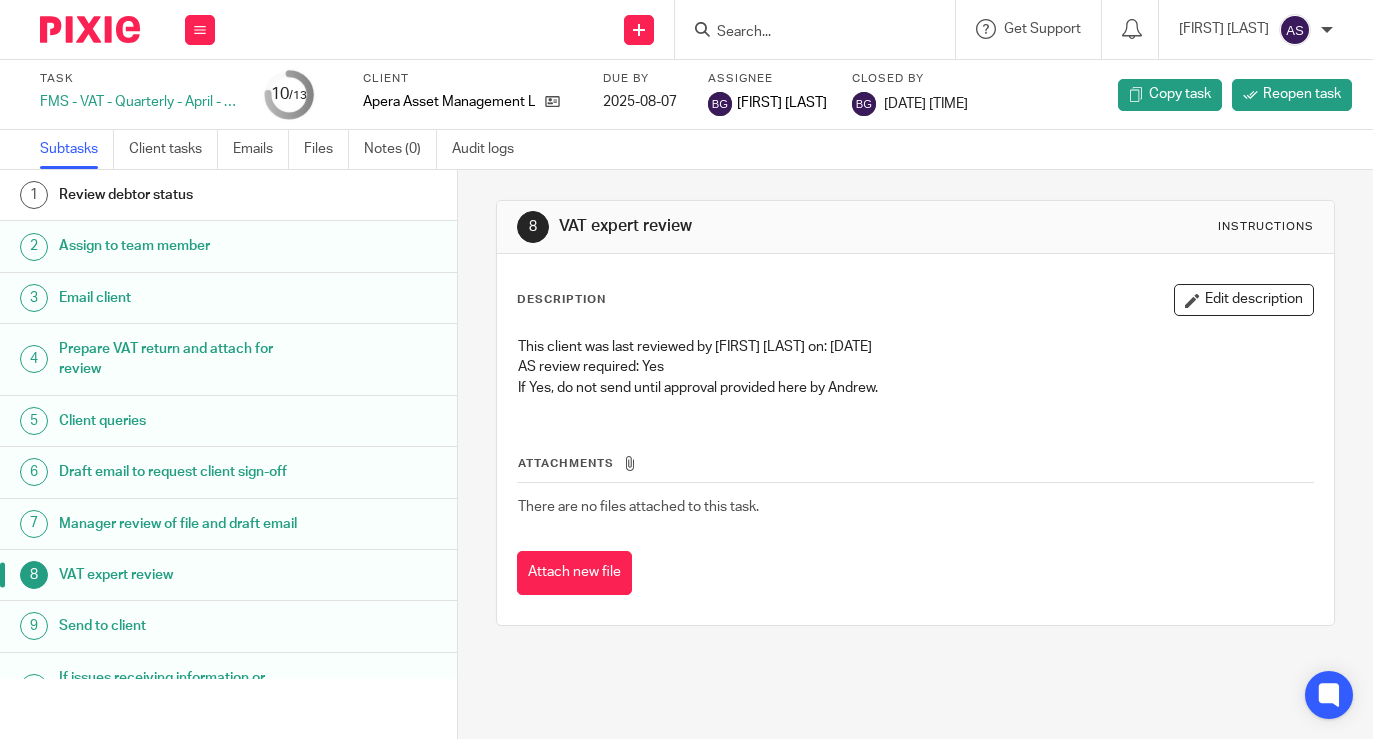 scroll, scrollTop: 0, scrollLeft: 0, axis: both 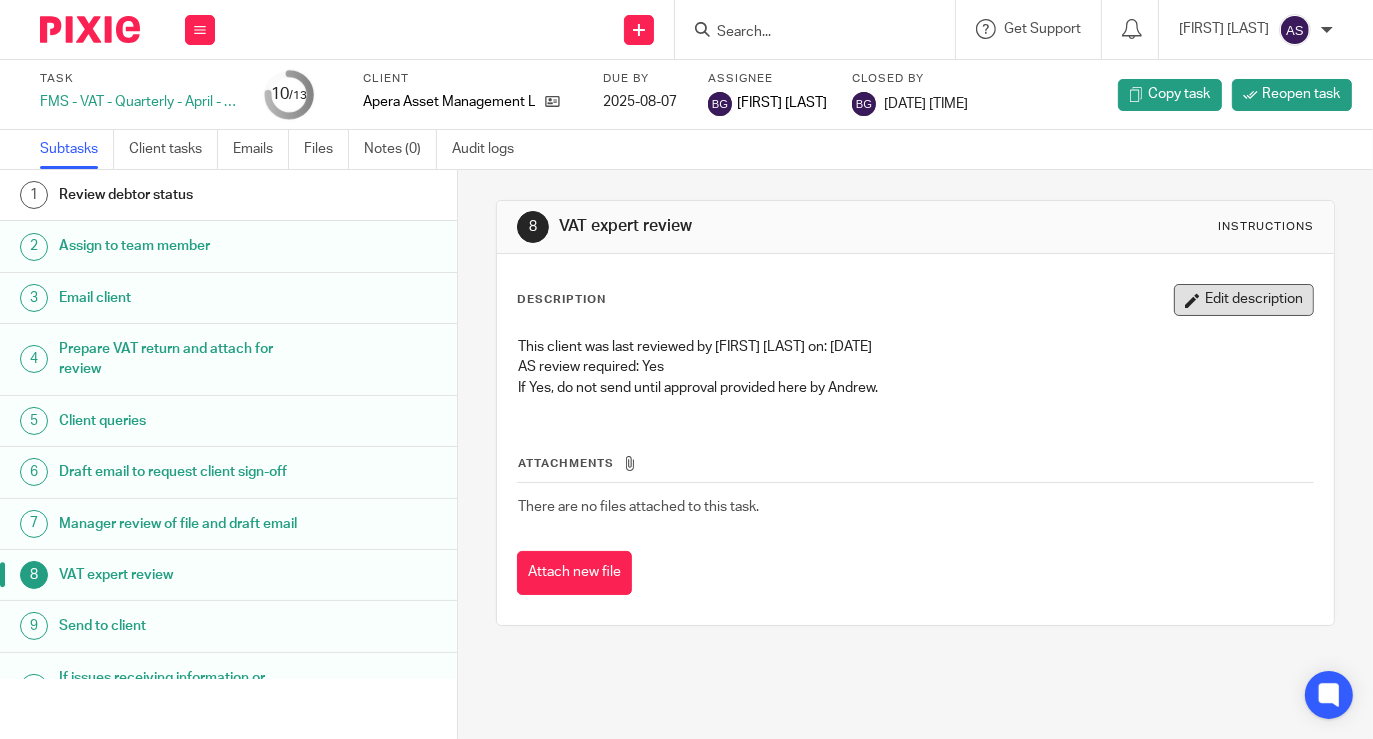 click on "Edit description" at bounding box center (1244, 300) 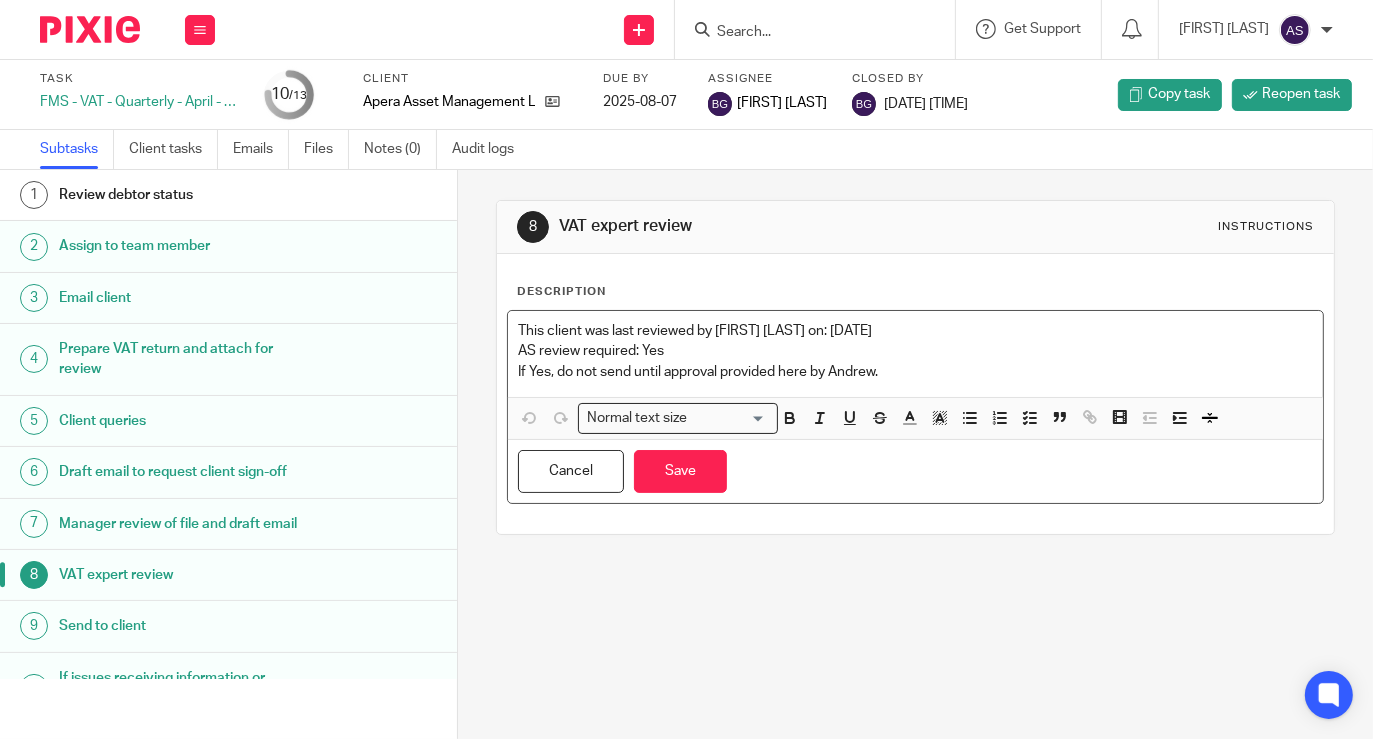 click on "If Yes, do not send until approval provided here by Andrew." at bounding box center [915, 372] 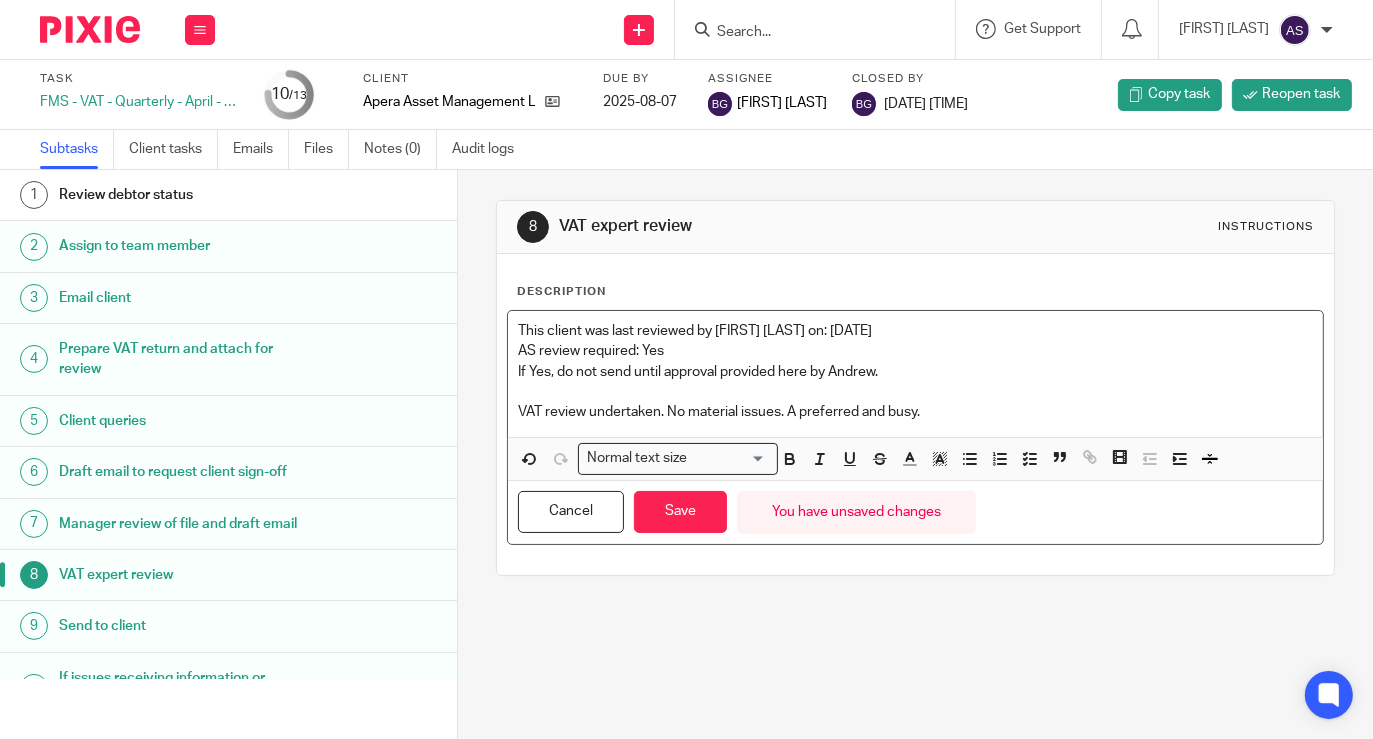type 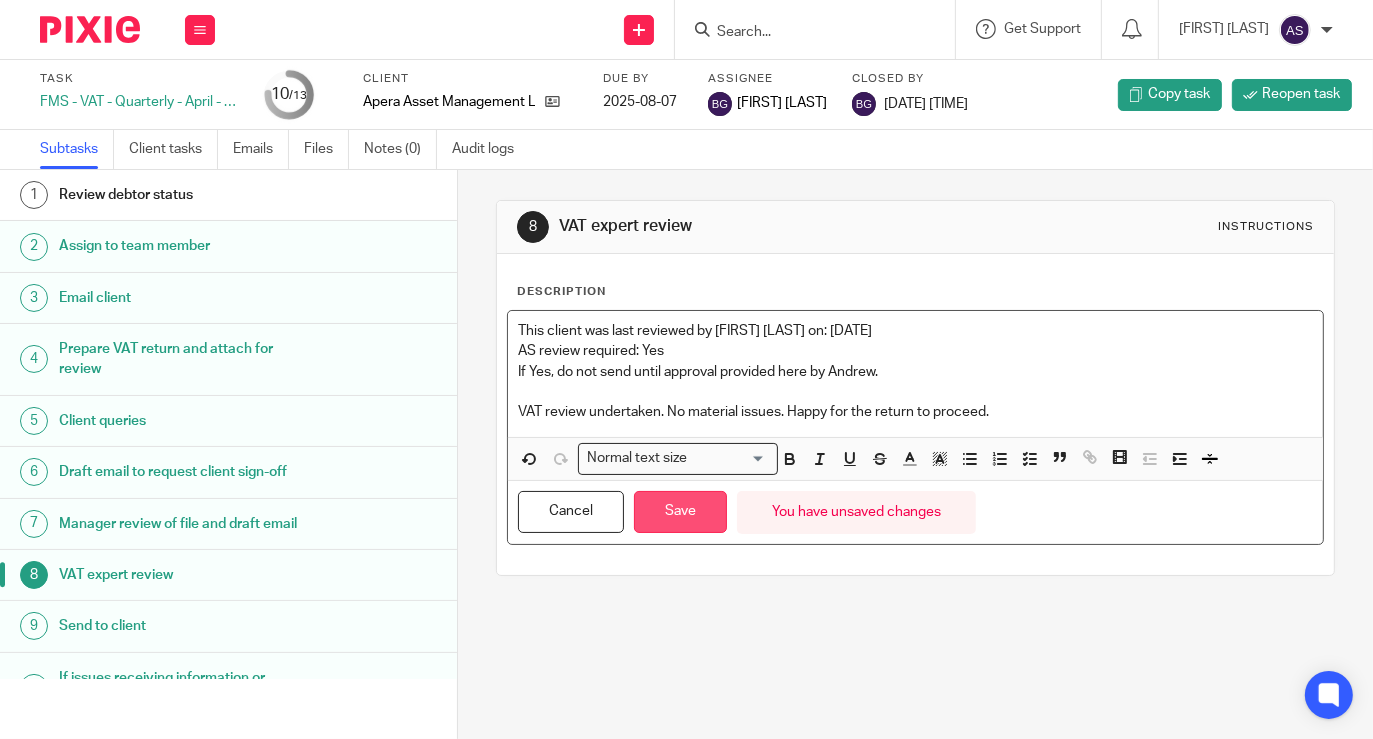 click on "Save" at bounding box center (680, 512) 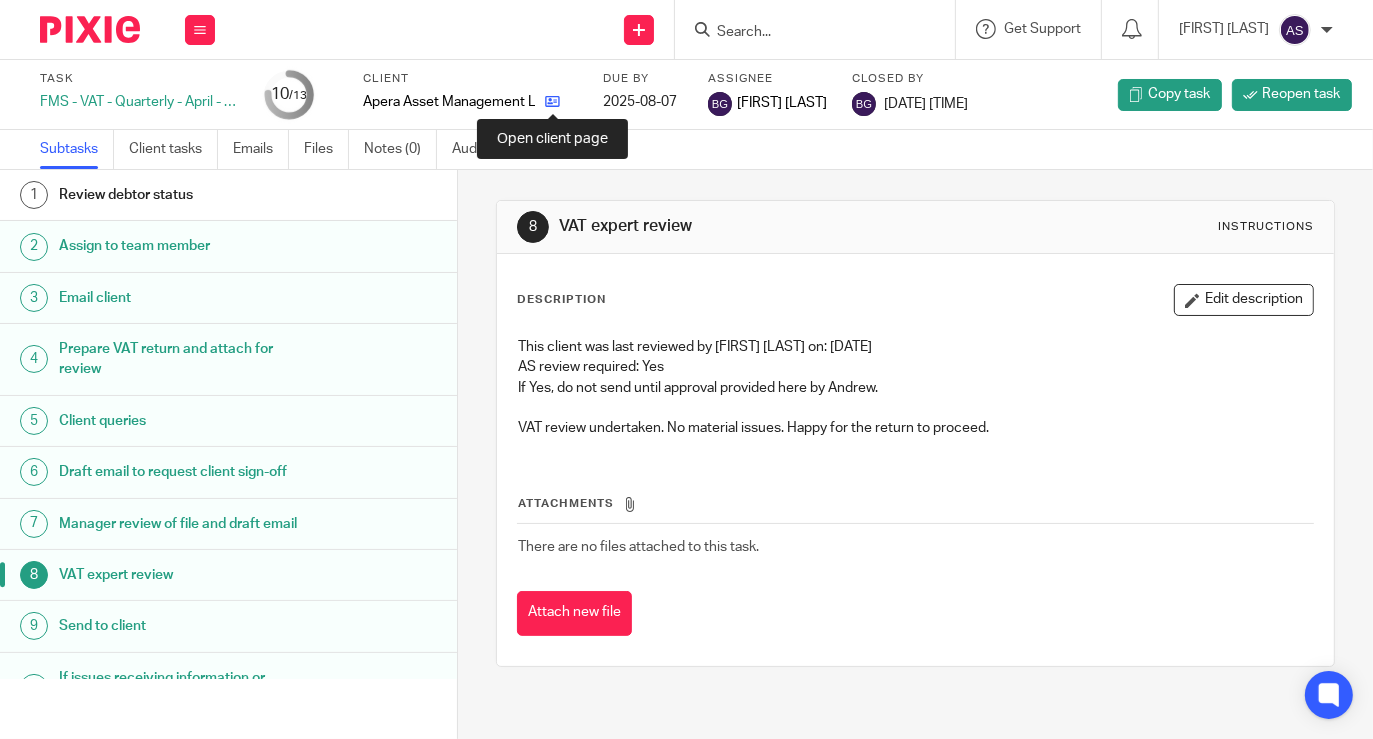click at bounding box center (552, 101) 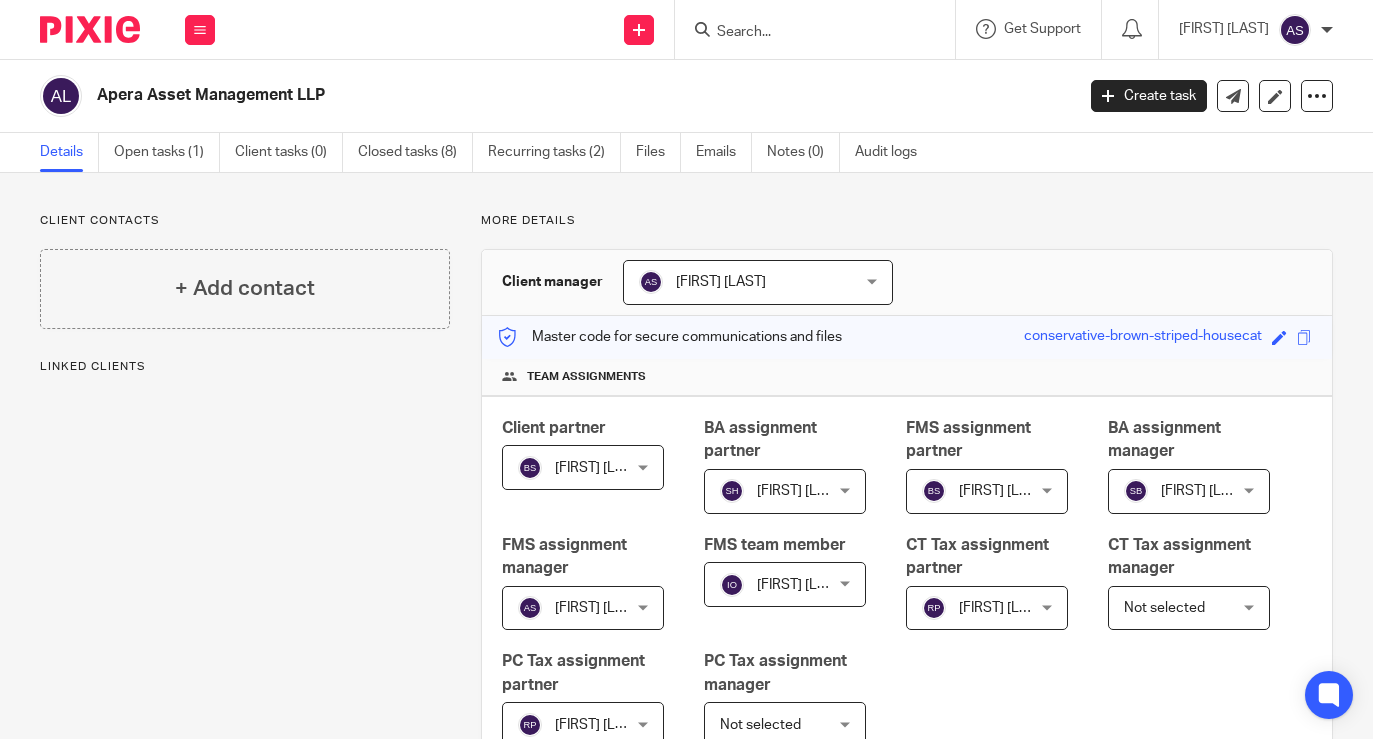 scroll, scrollTop: 0, scrollLeft: 0, axis: both 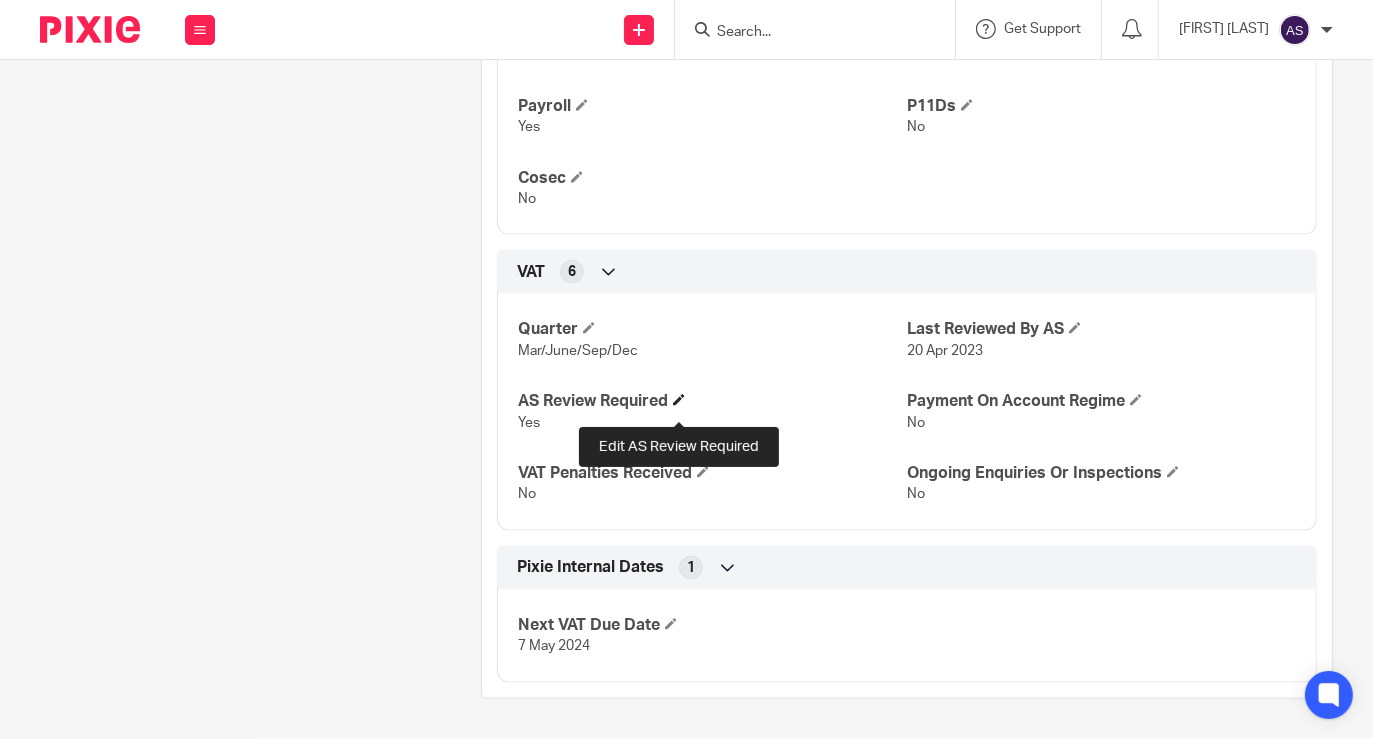 click at bounding box center [679, 400] 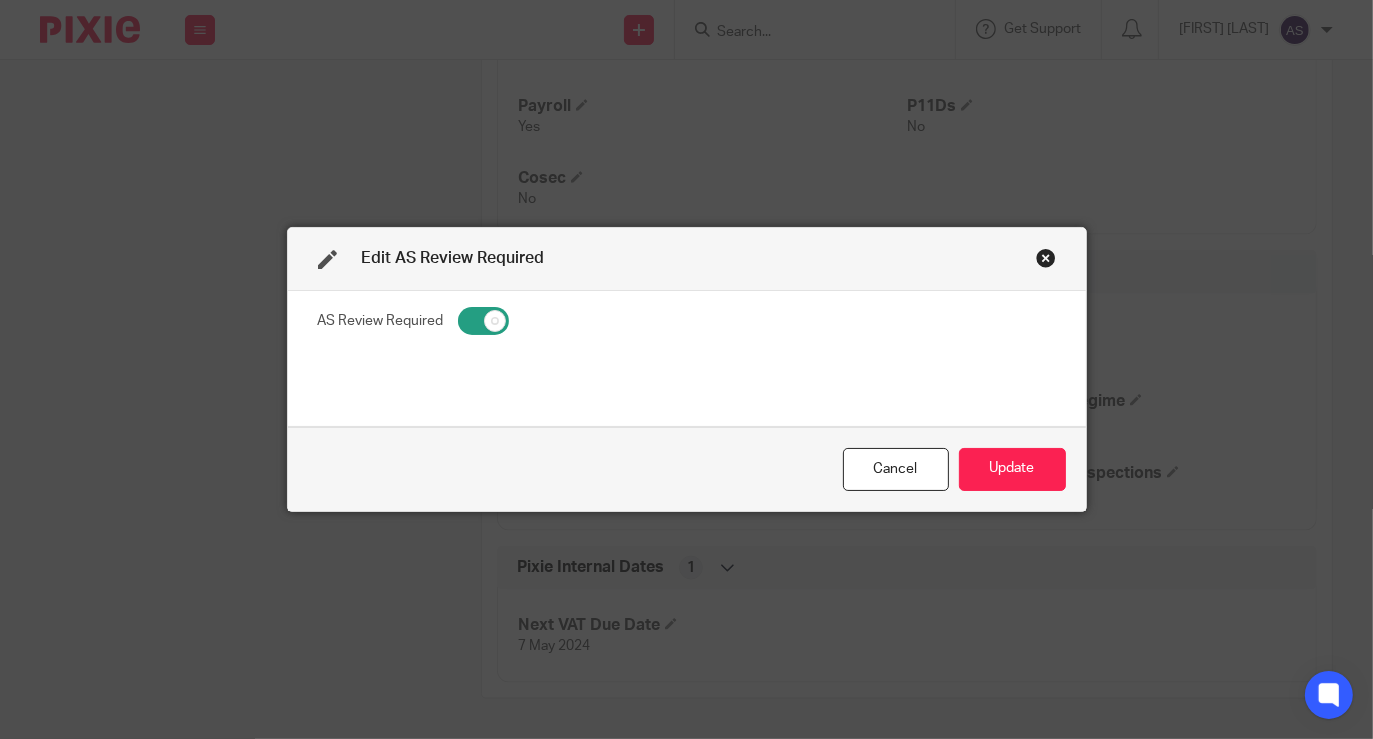 click at bounding box center [483, 321] 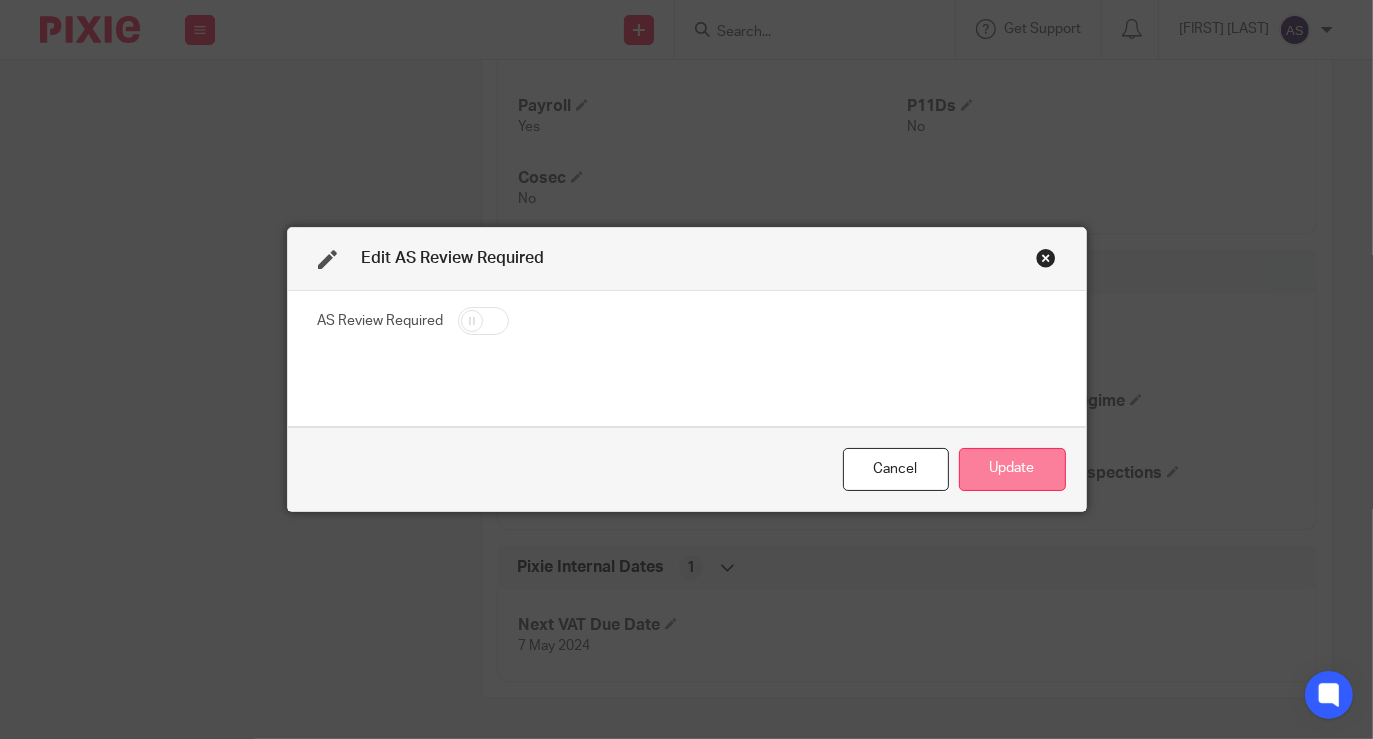 click on "Update" at bounding box center [1012, 469] 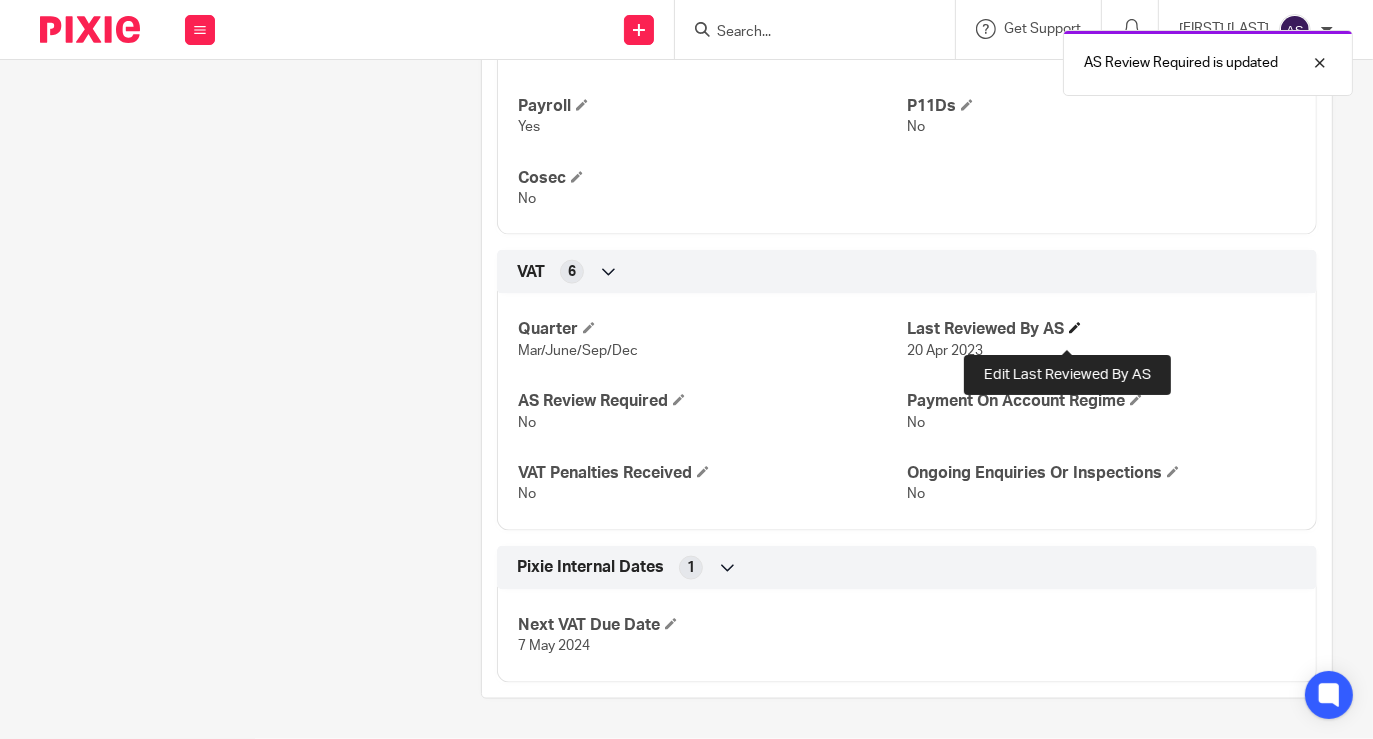 click at bounding box center (1075, 328) 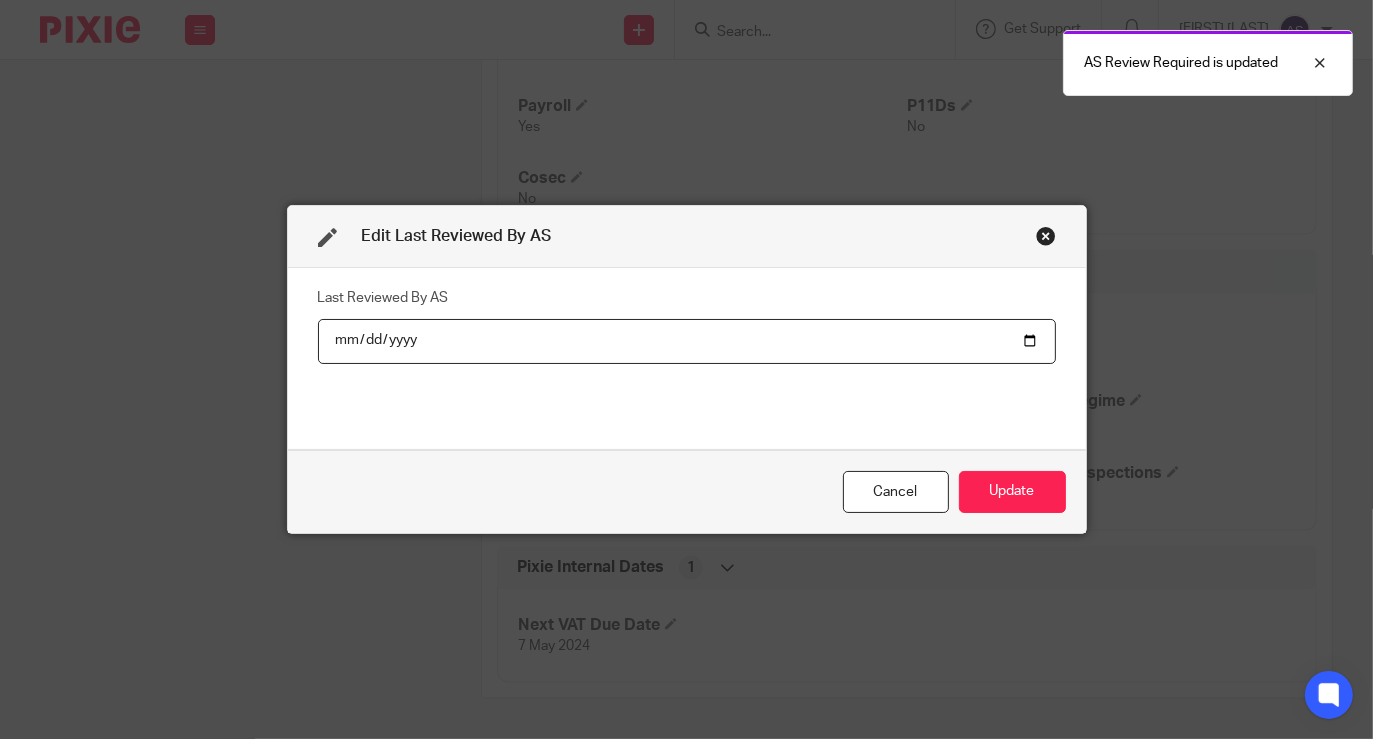 click on "[DATE]" at bounding box center (687, 341) 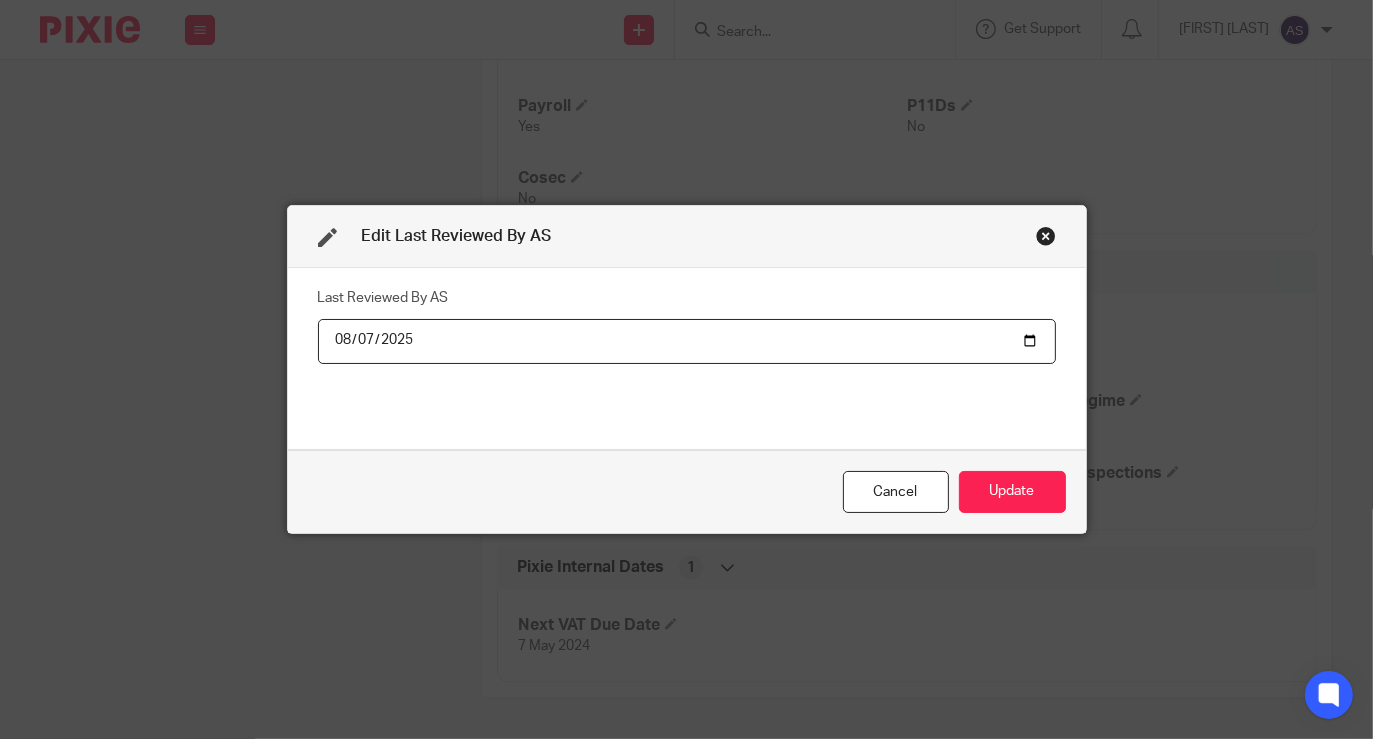 type on "2025-08-07" 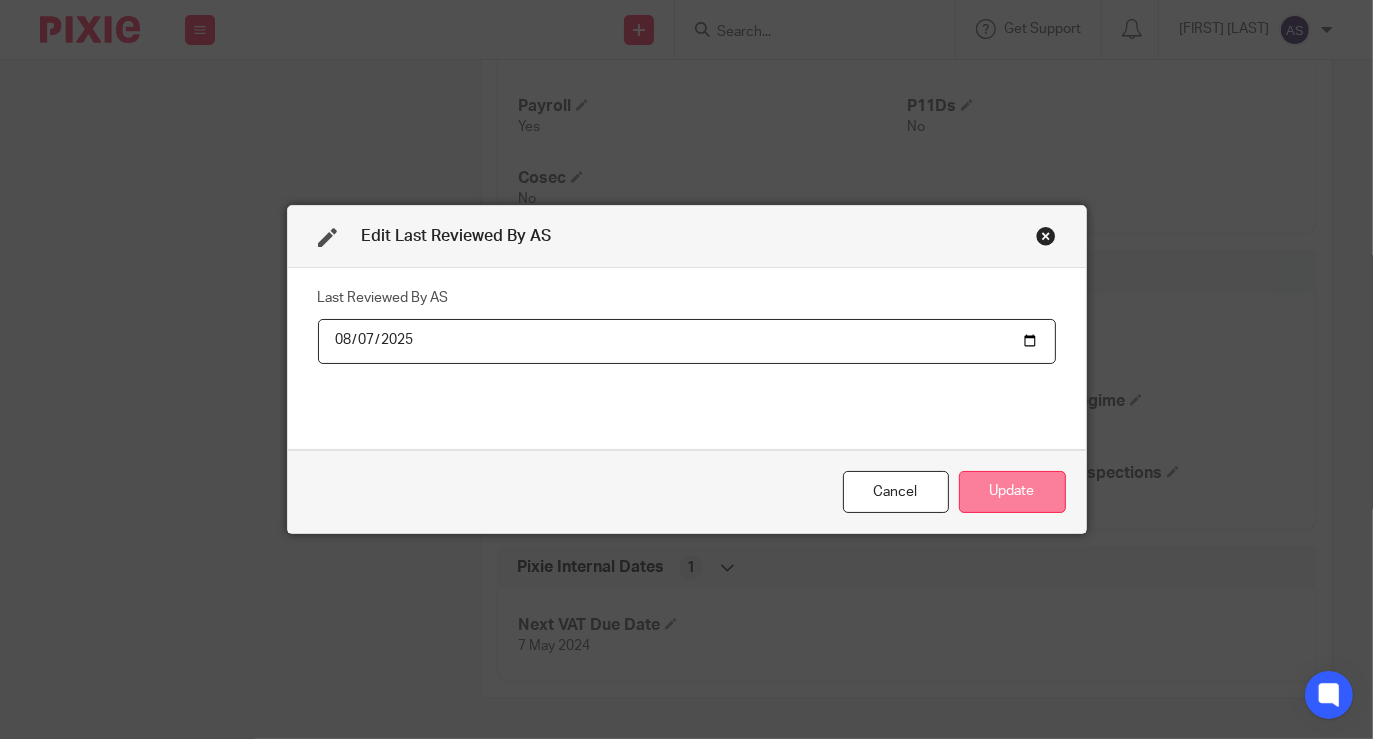 click on "Update" at bounding box center (1012, 492) 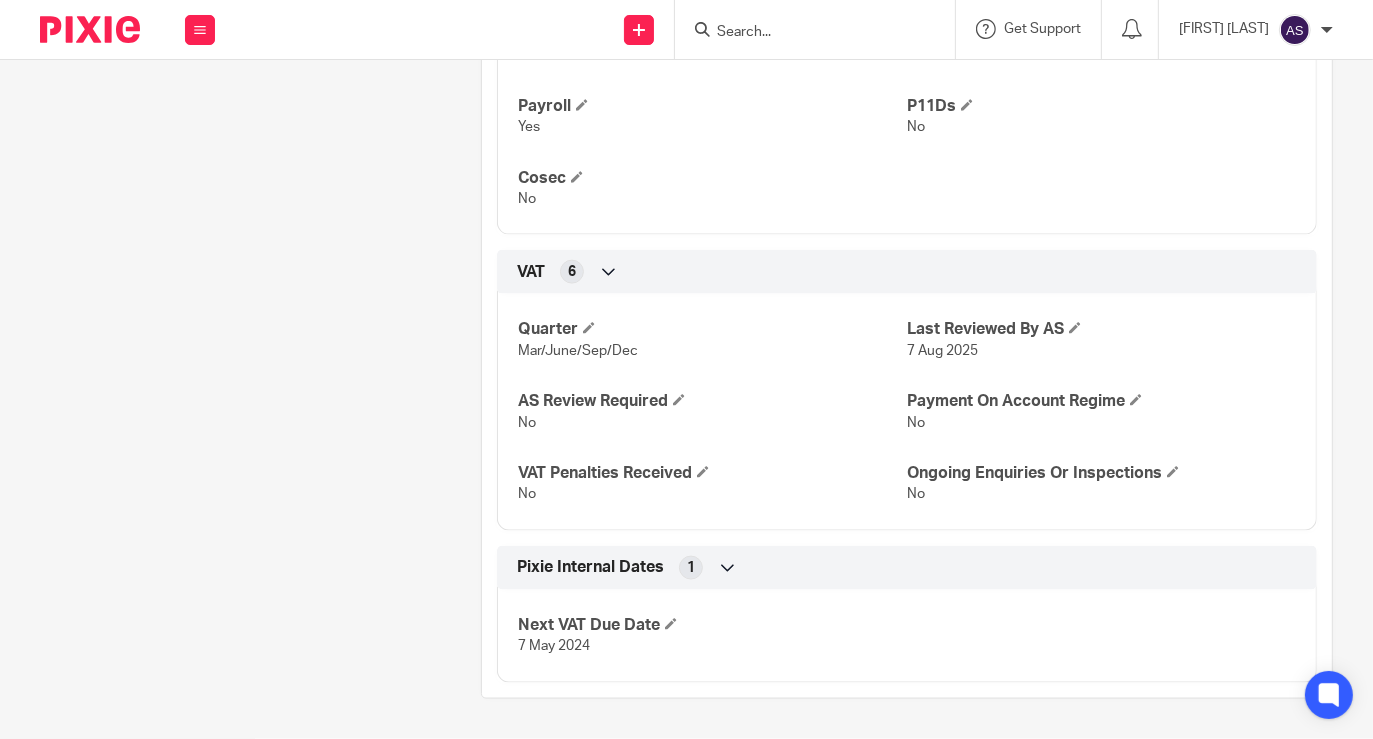 click at bounding box center (805, 33) 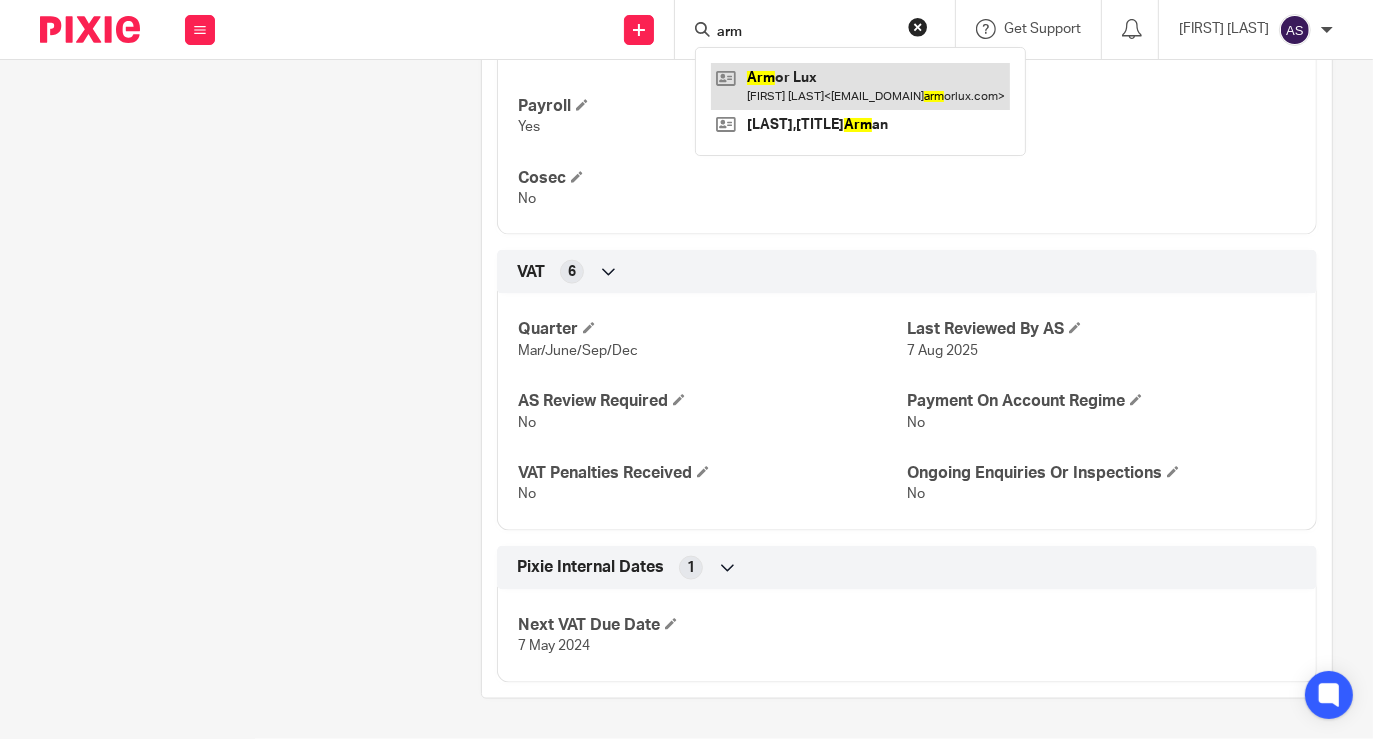 type on "arm" 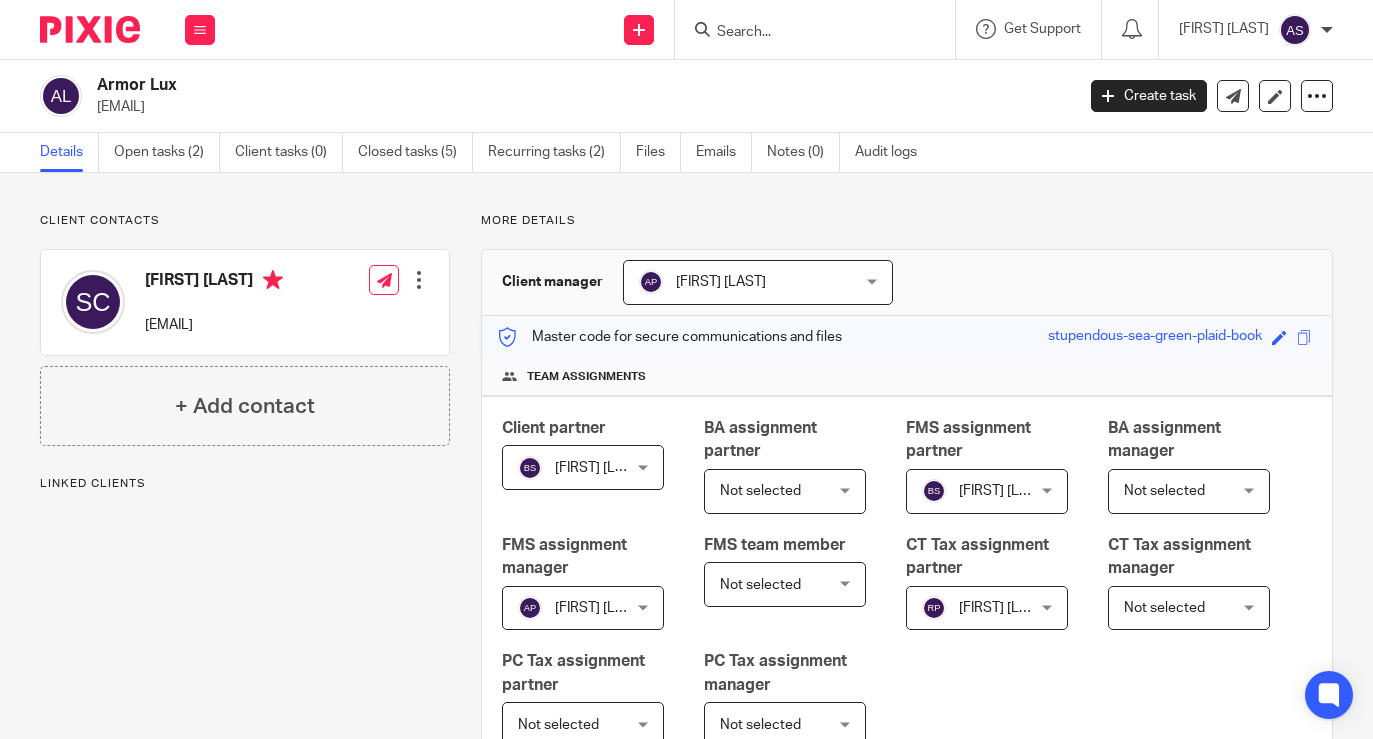 scroll, scrollTop: 0, scrollLeft: 0, axis: both 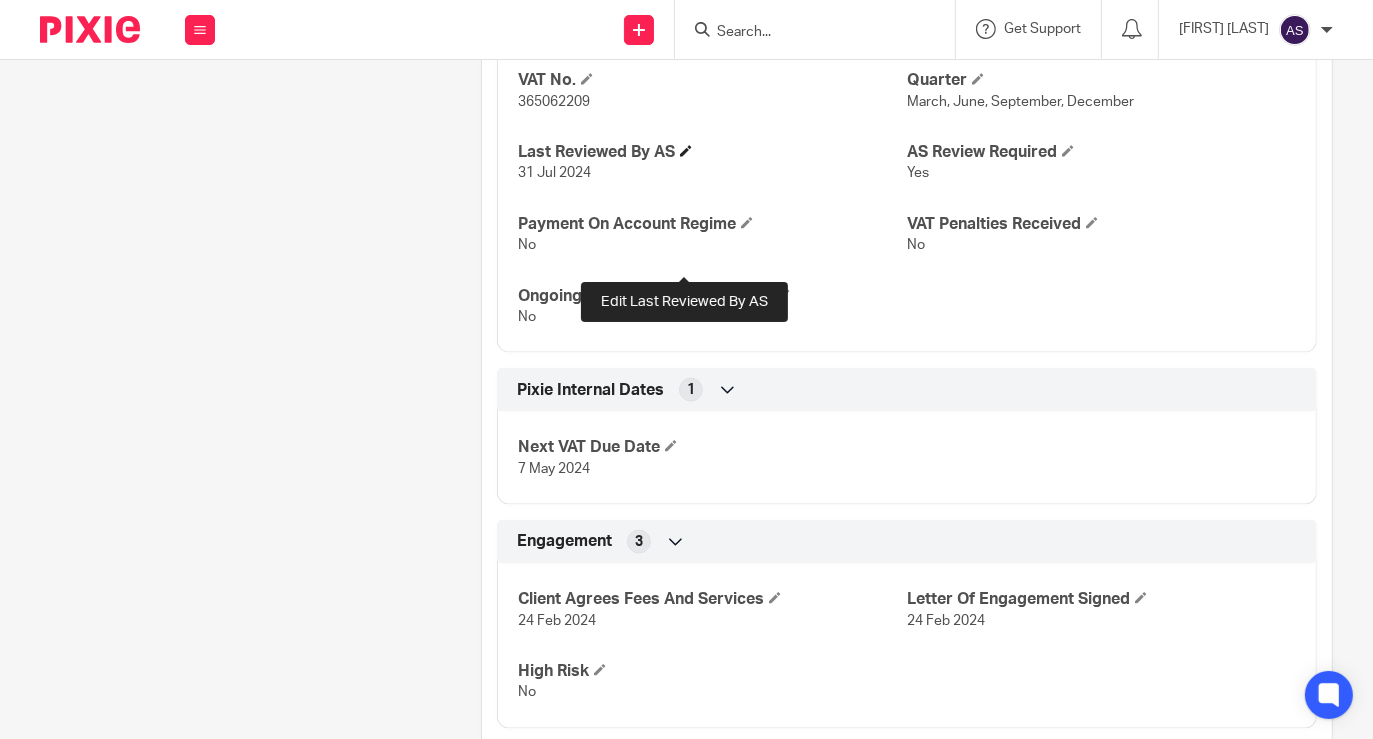 click at bounding box center [686, 151] 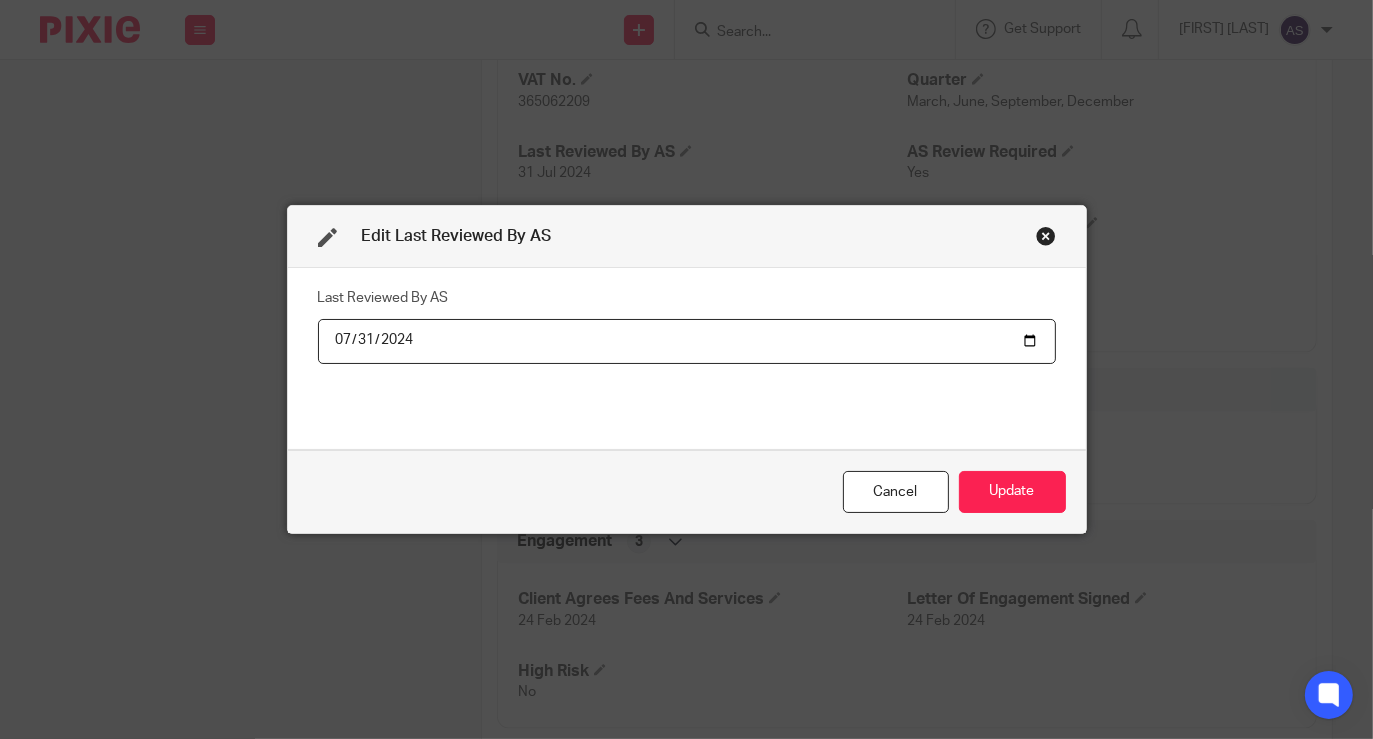 click on "2024-07-31" at bounding box center [687, 341] 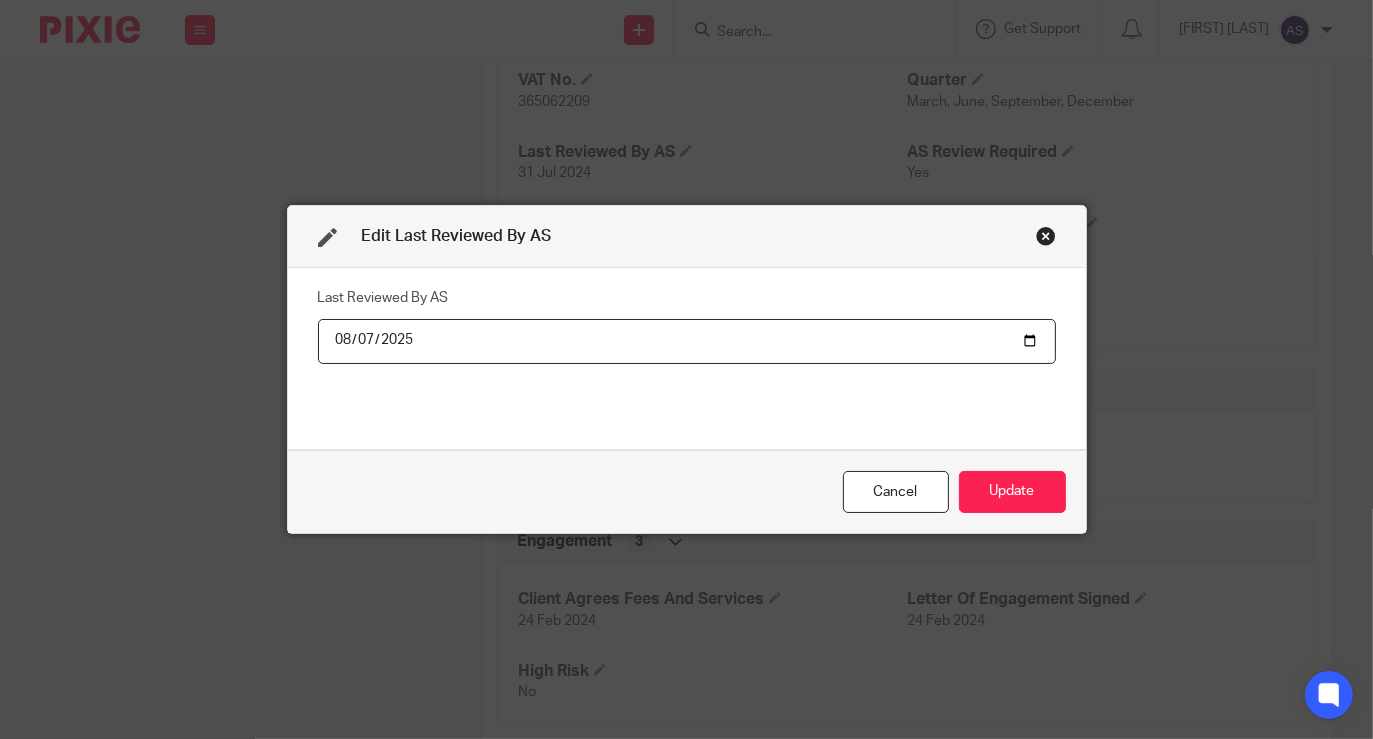 type on "2025-08-07" 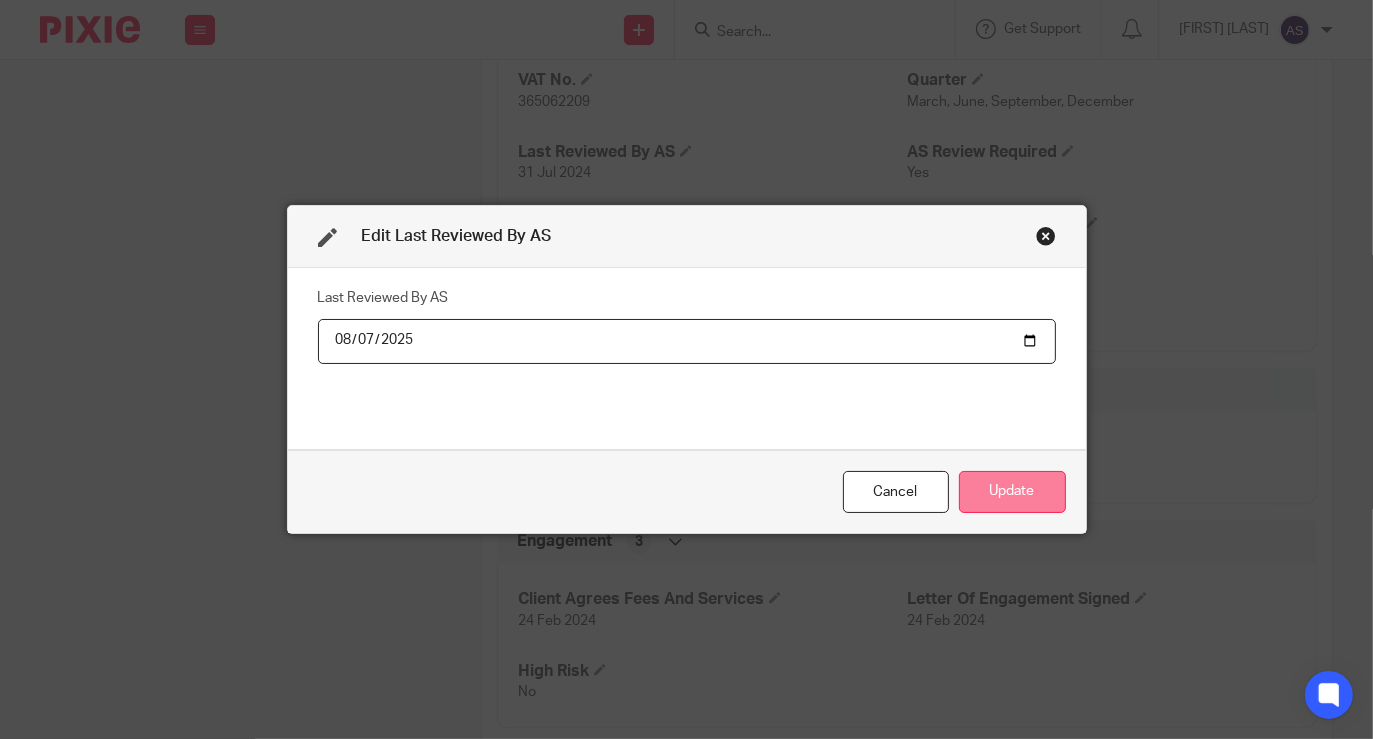 click on "Update" at bounding box center [1012, 492] 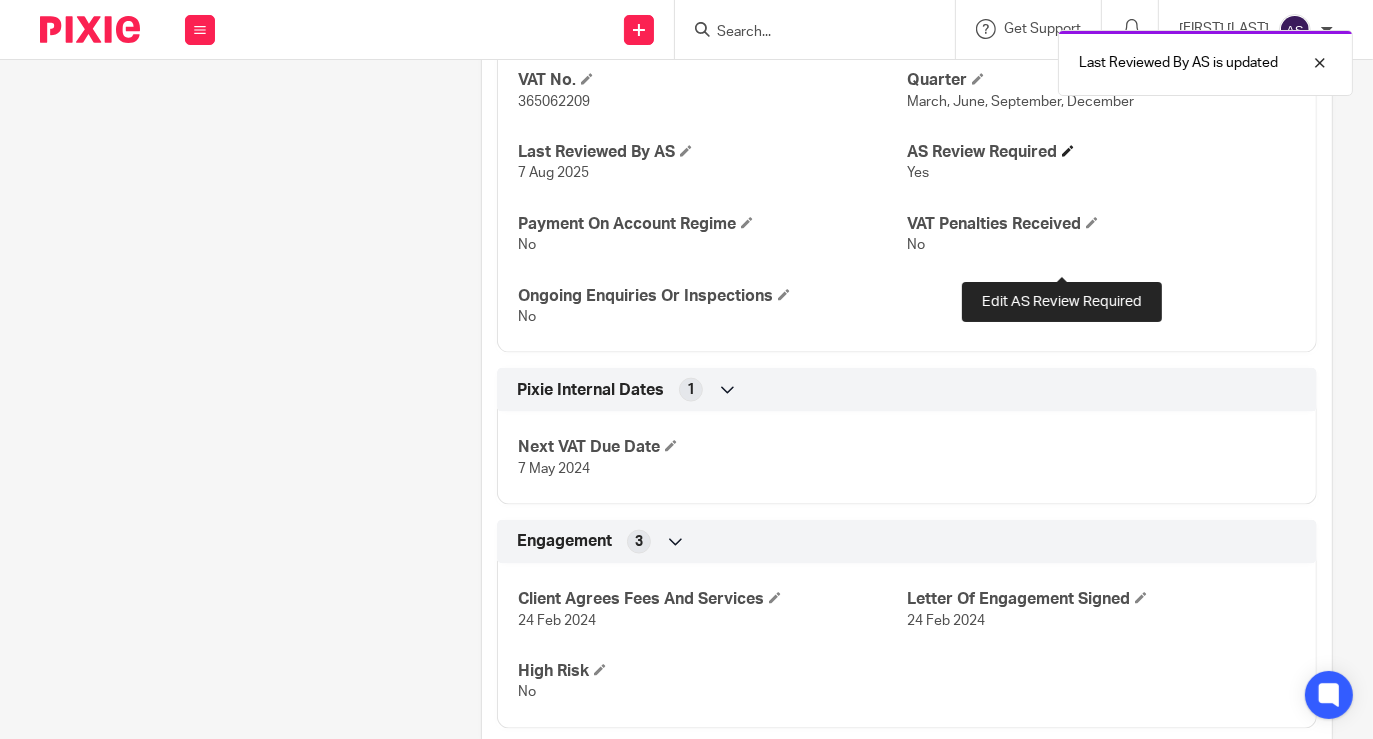 click at bounding box center (1068, 151) 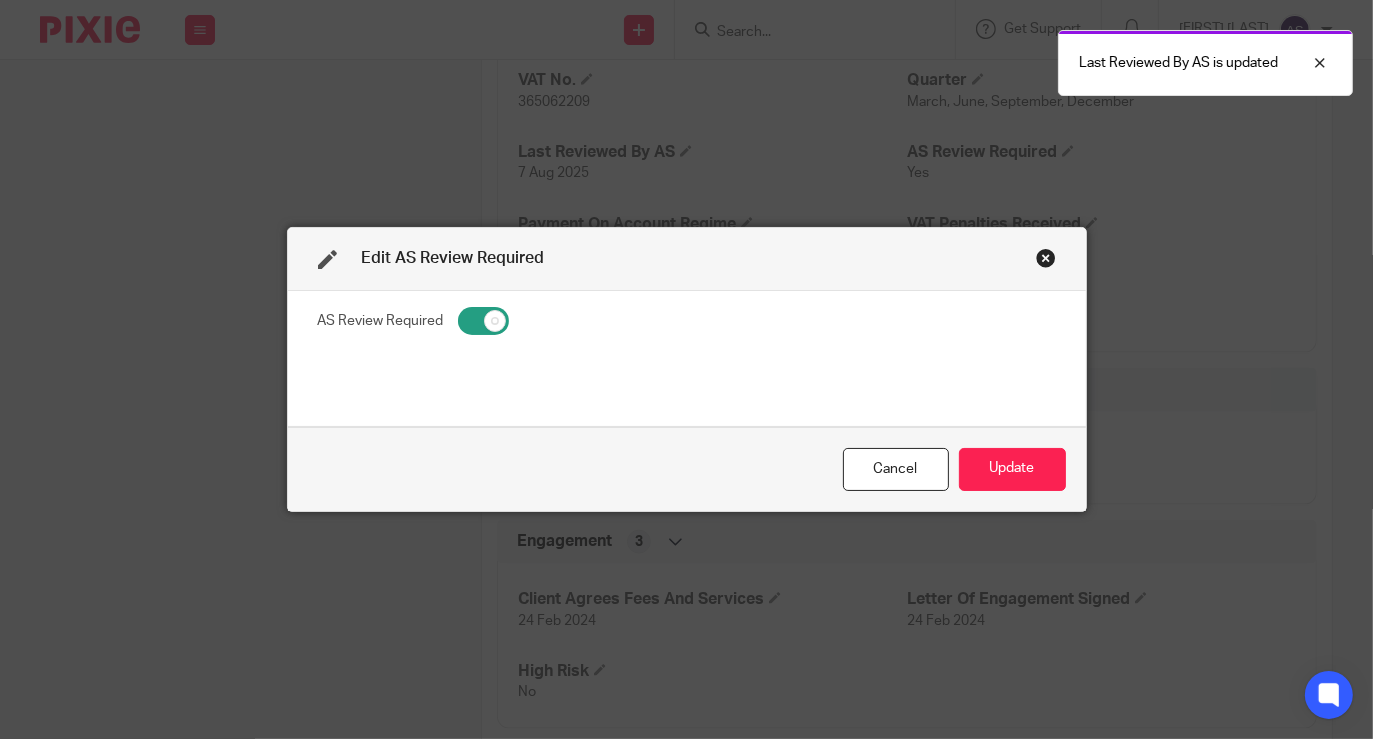 click at bounding box center (483, 321) 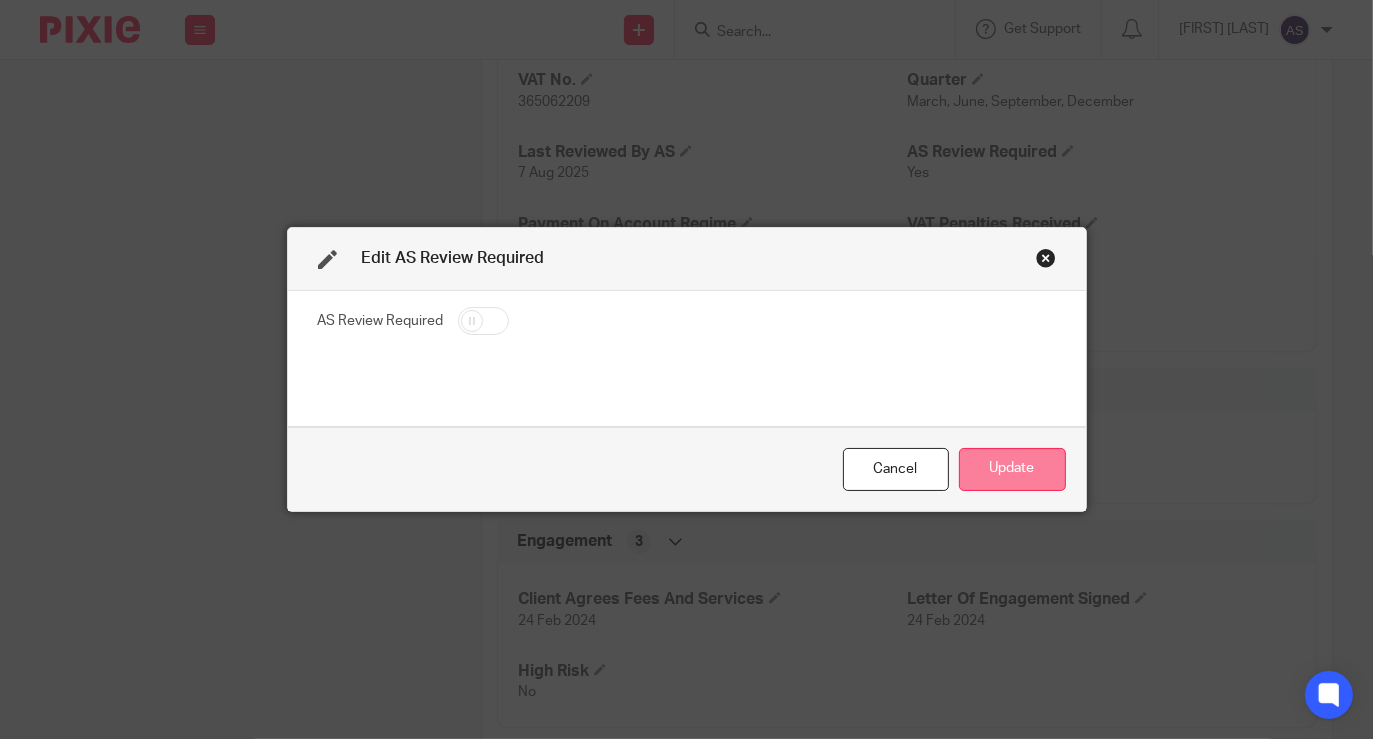 click on "Update" at bounding box center (1012, 469) 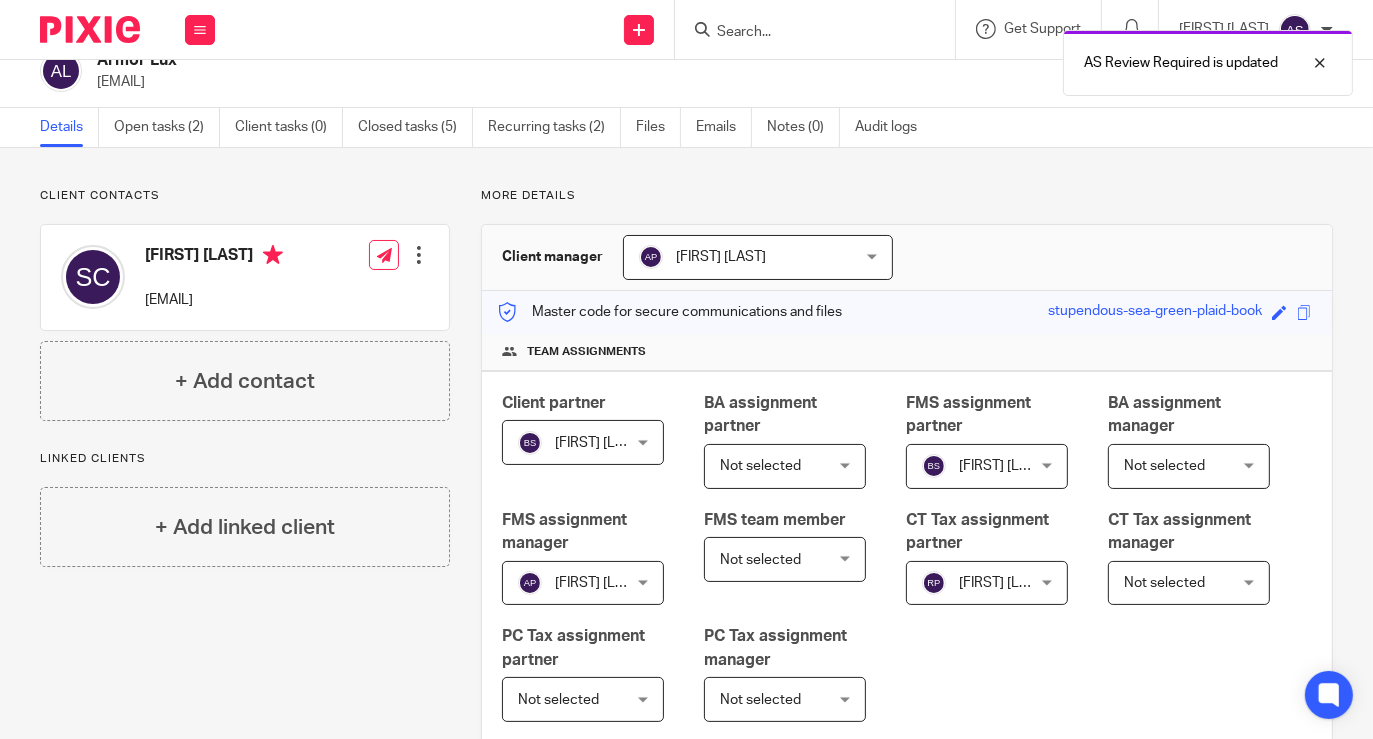 scroll, scrollTop: 0, scrollLeft: 0, axis: both 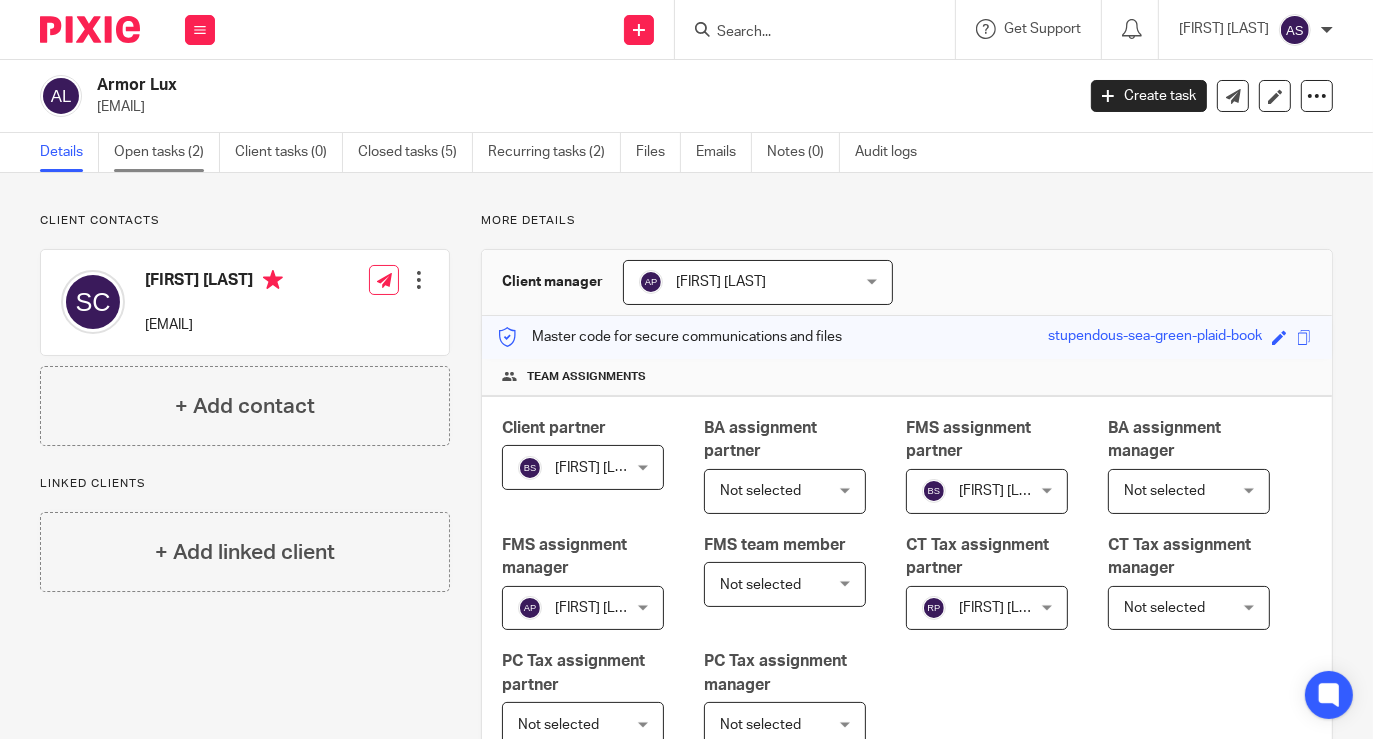 click on "Open tasks (2)" at bounding box center (167, 152) 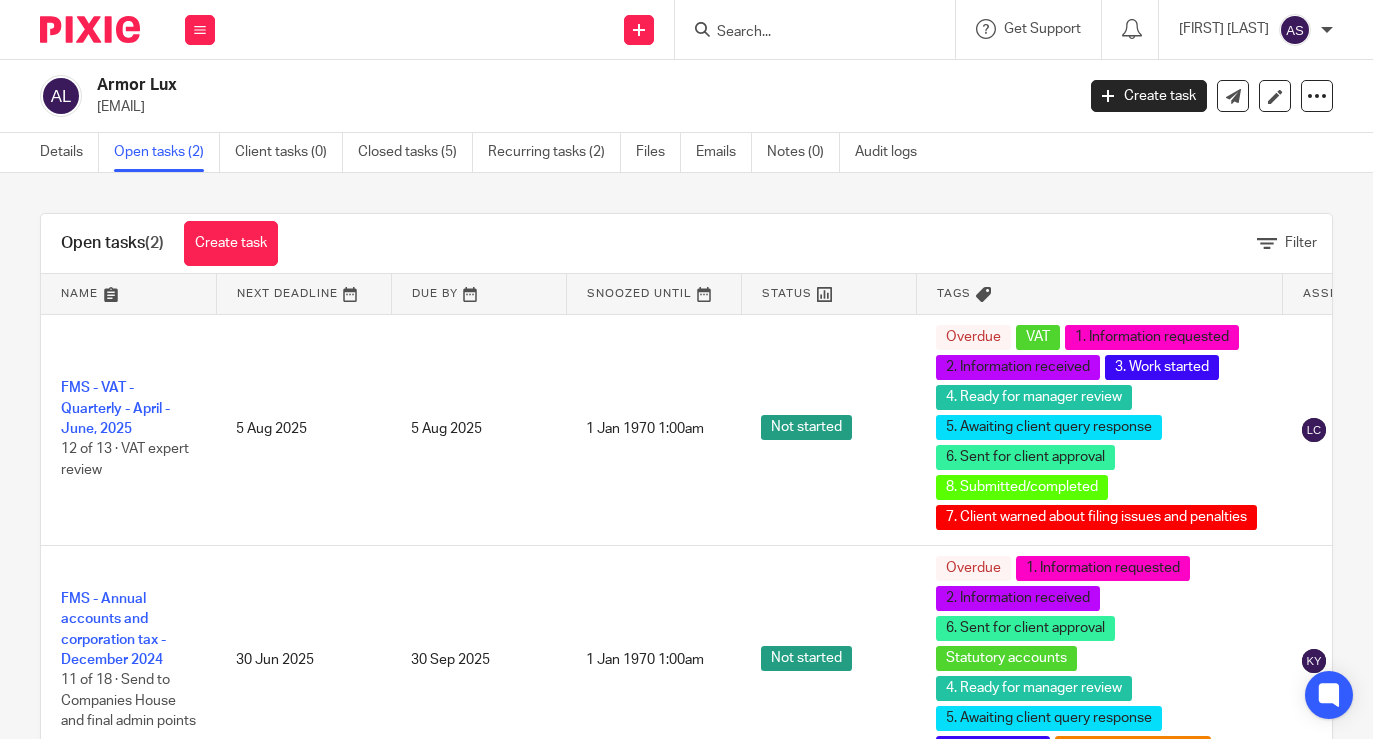 scroll, scrollTop: 0, scrollLeft: 0, axis: both 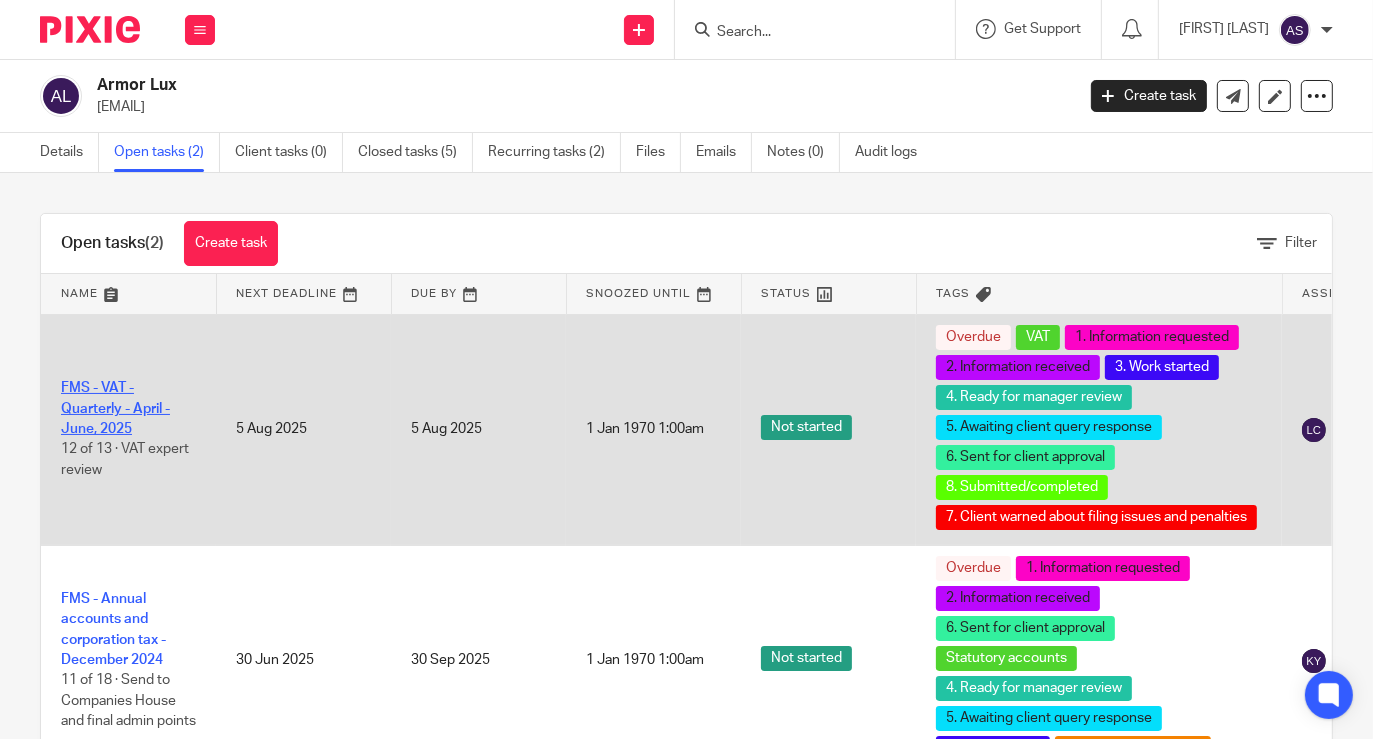 click on "FMS - VAT - Quarterly - April - June, 2025" at bounding box center (115, 408) 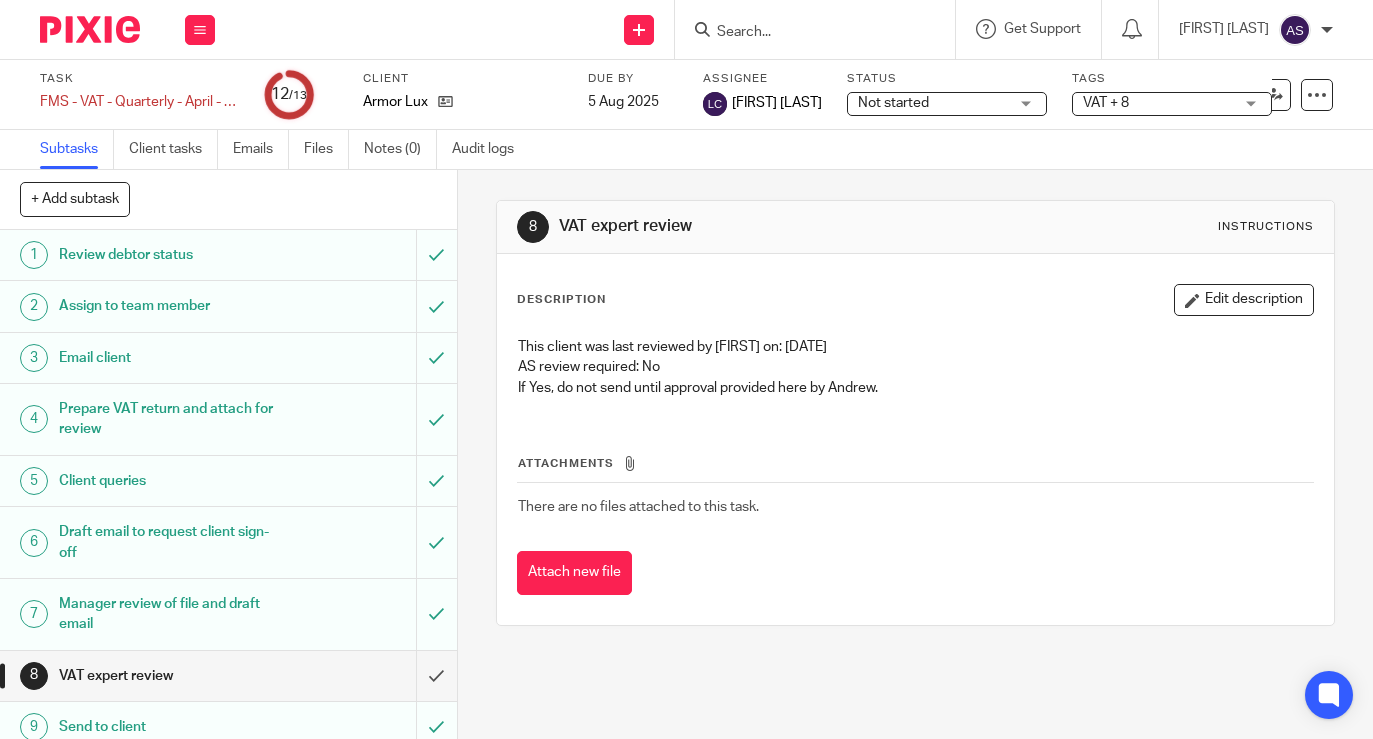 scroll, scrollTop: 0, scrollLeft: 0, axis: both 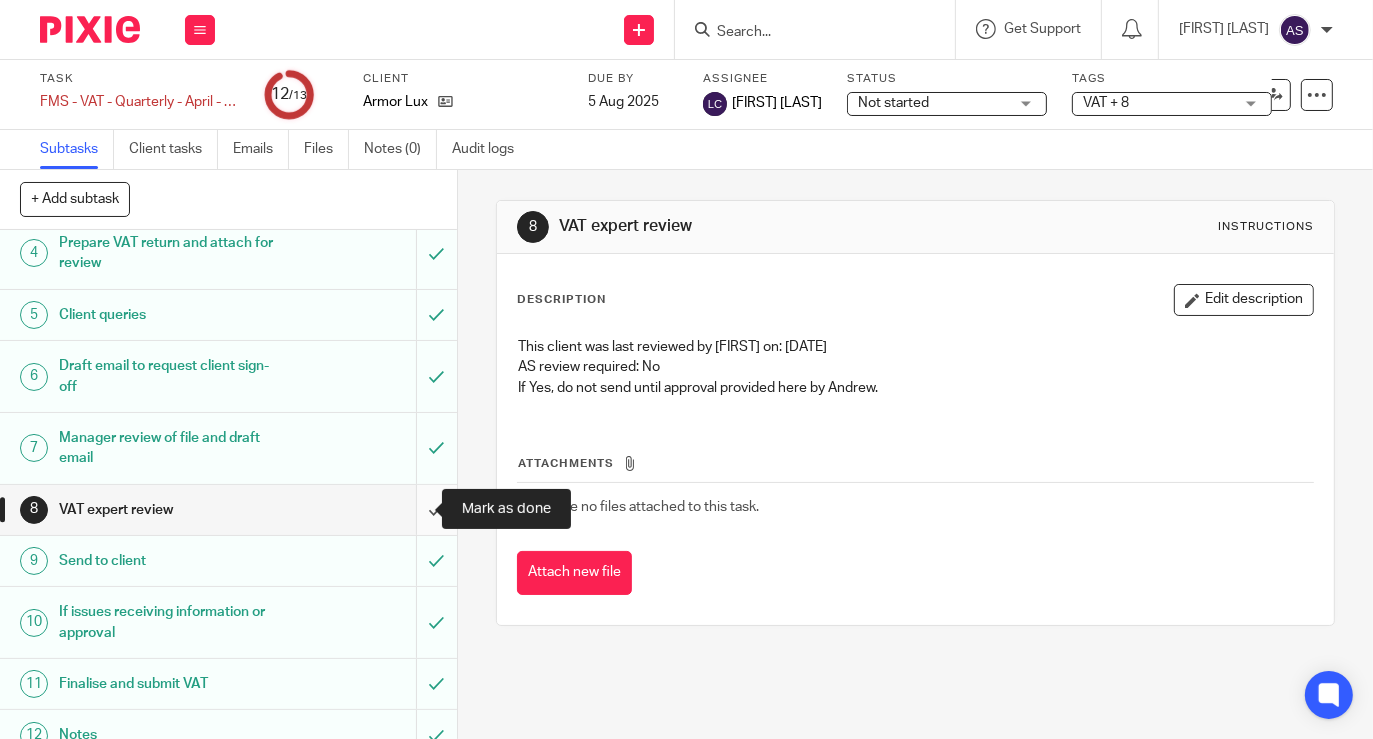 click at bounding box center [228, 510] 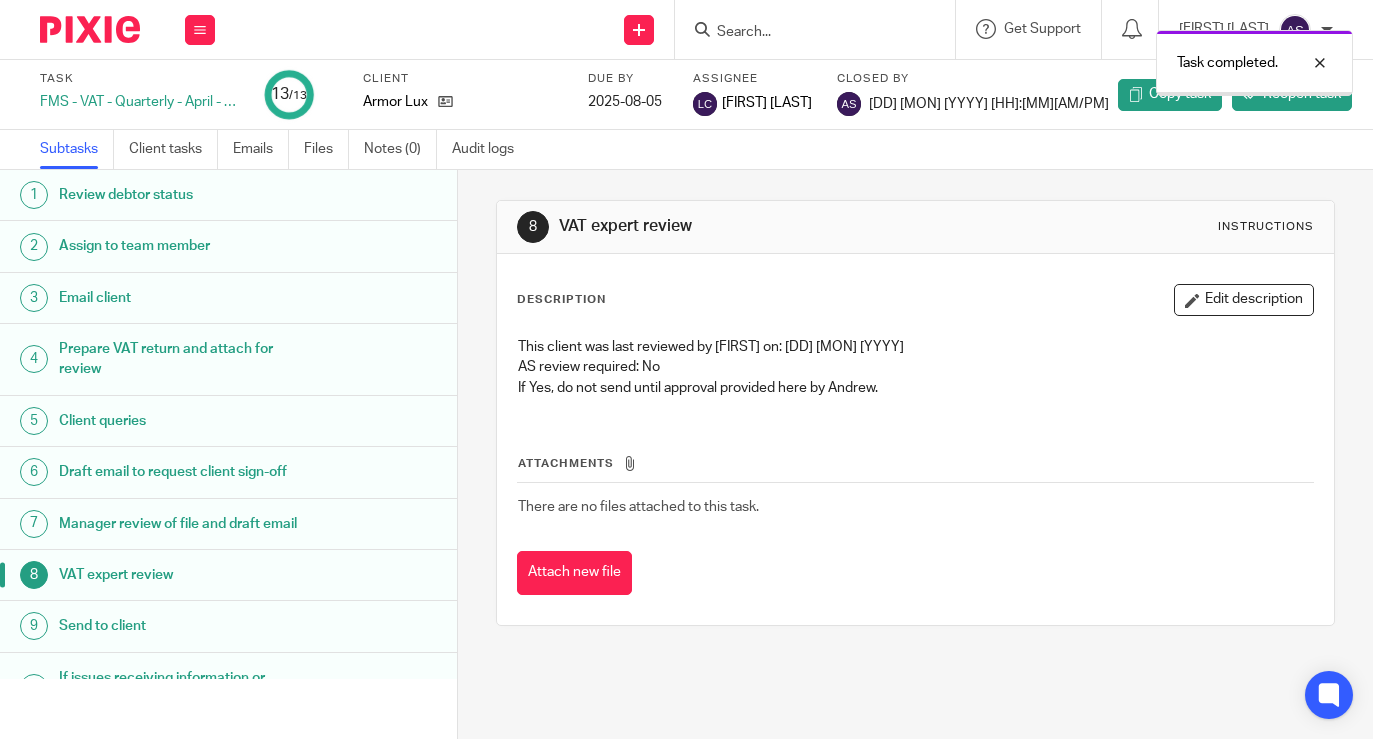 scroll, scrollTop: 0, scrollLeft: 0, axis: both 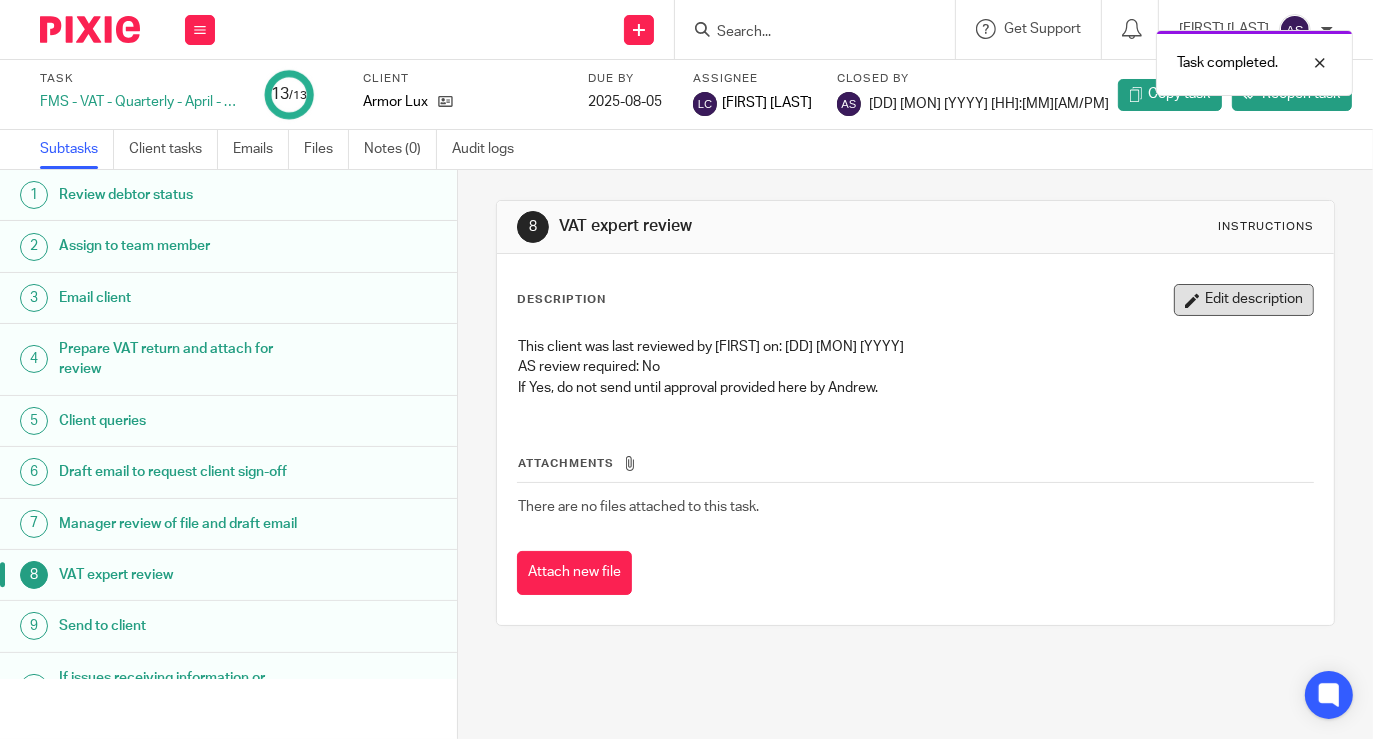 click on "Edit description" at bounding box center [1244, 300] 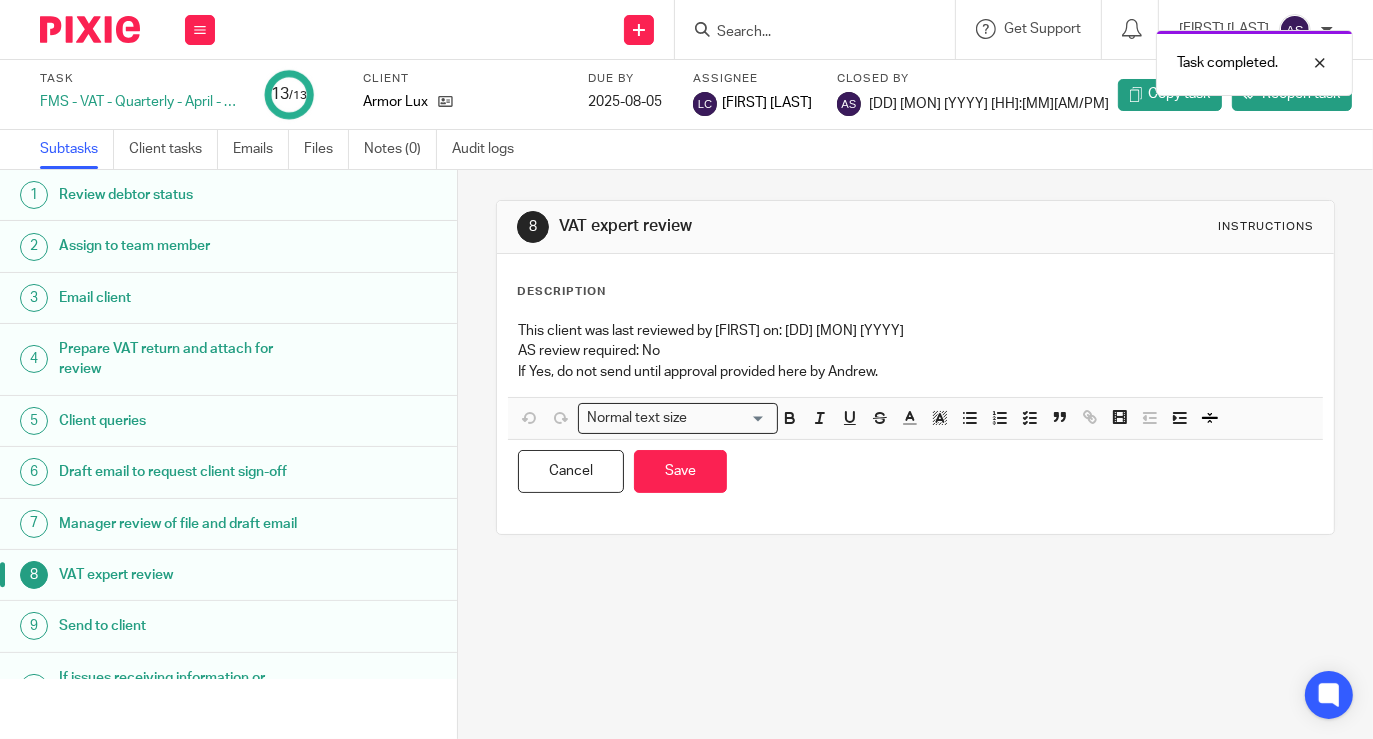 click on "If Yes, do not send until approval provided here by Andrew." at bounding box center (915, 372) 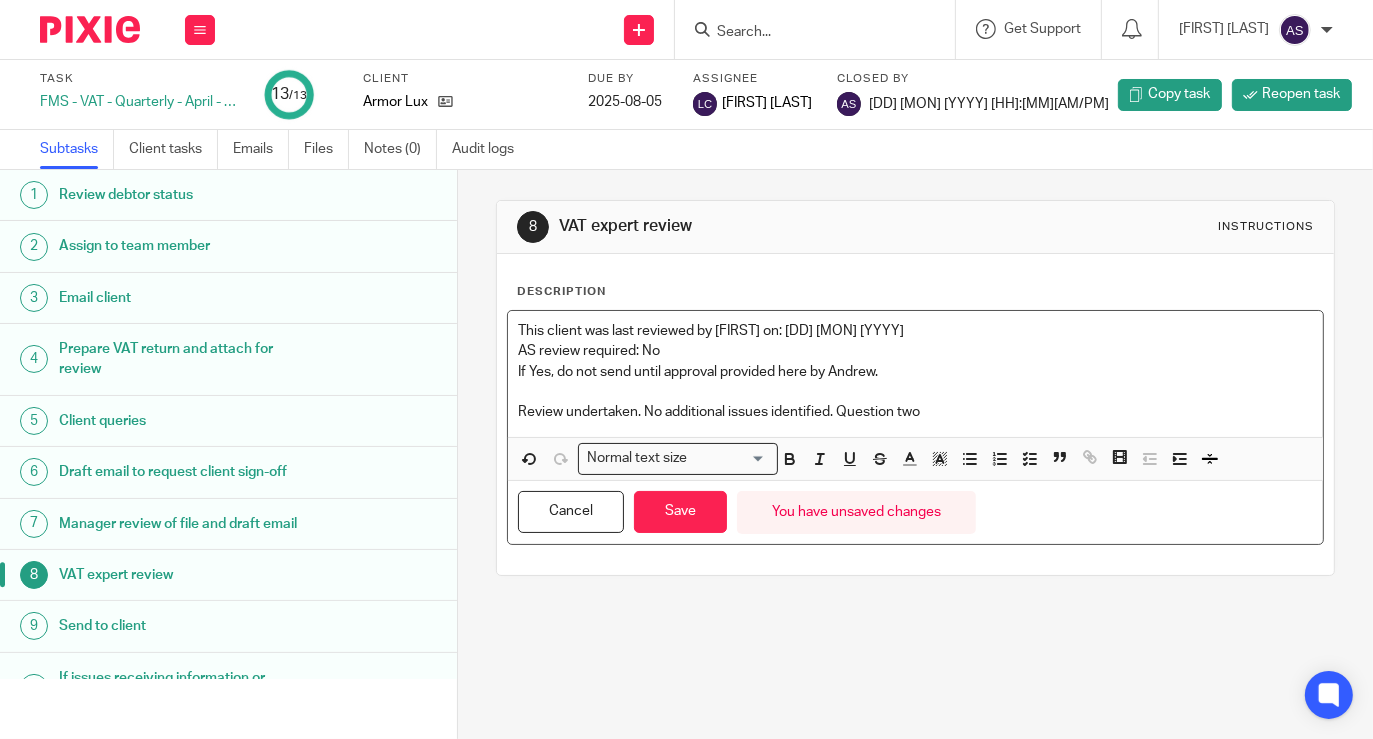 type 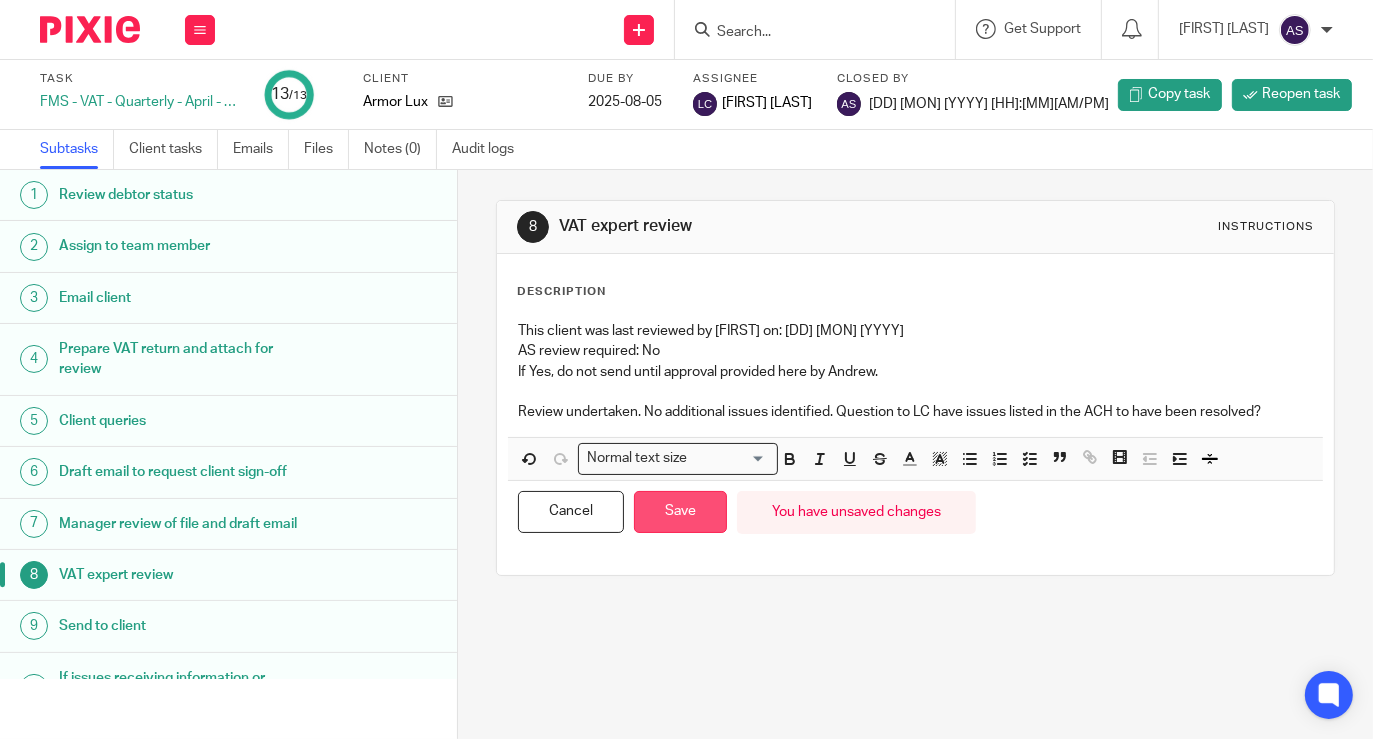 click on "Save" at bounding box center [680, 512] 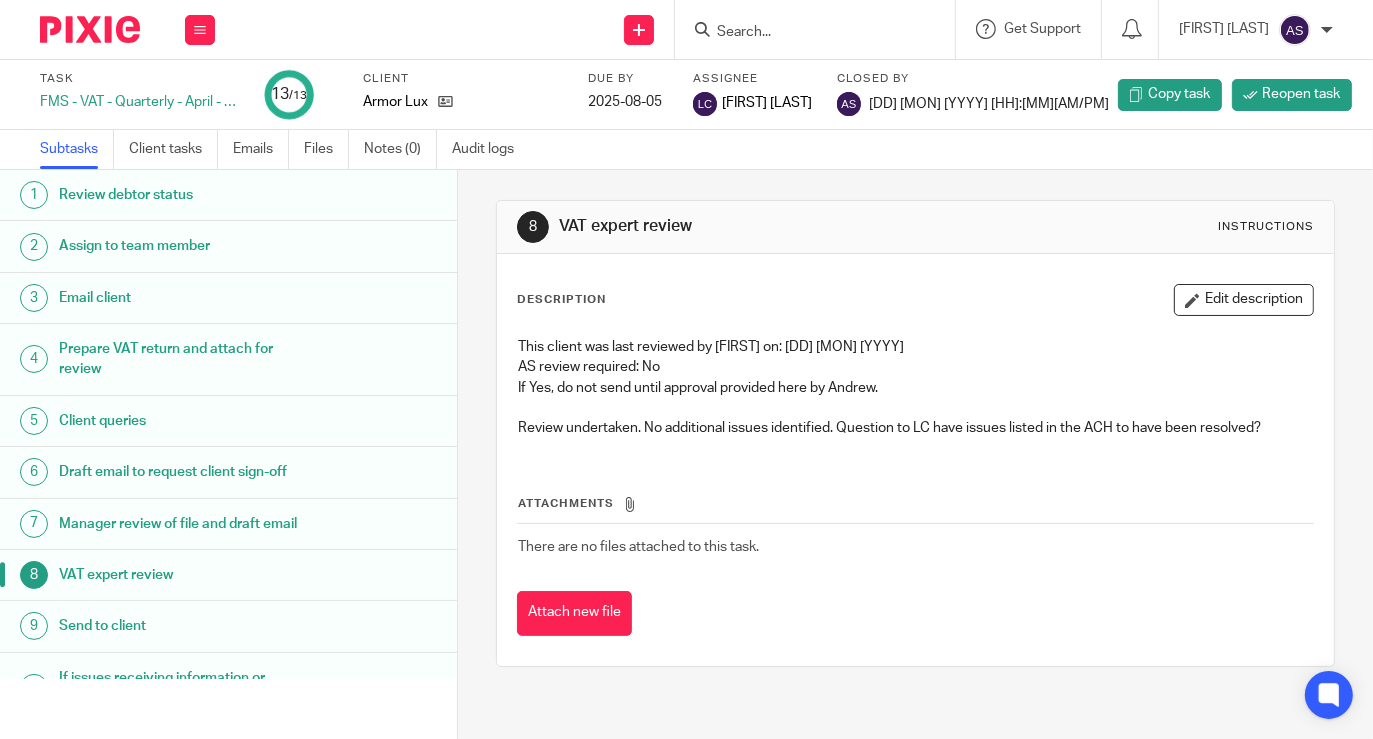 click at bounding box center (805, 33) 